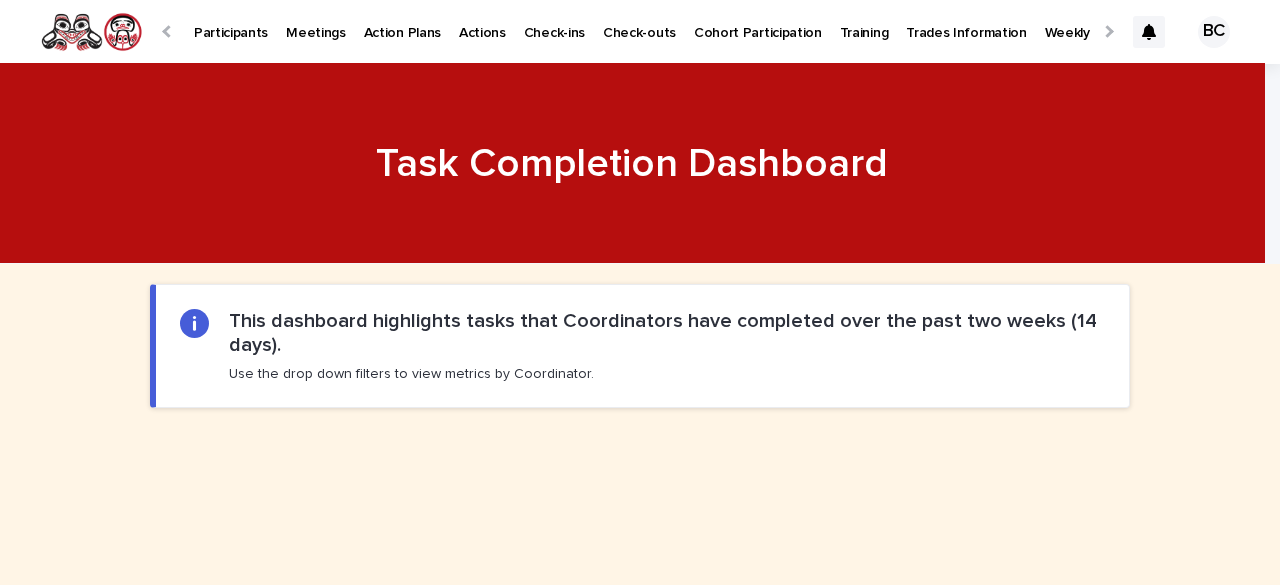 scroll, scrollTop: 0, scrollLeft: 0, axis: both 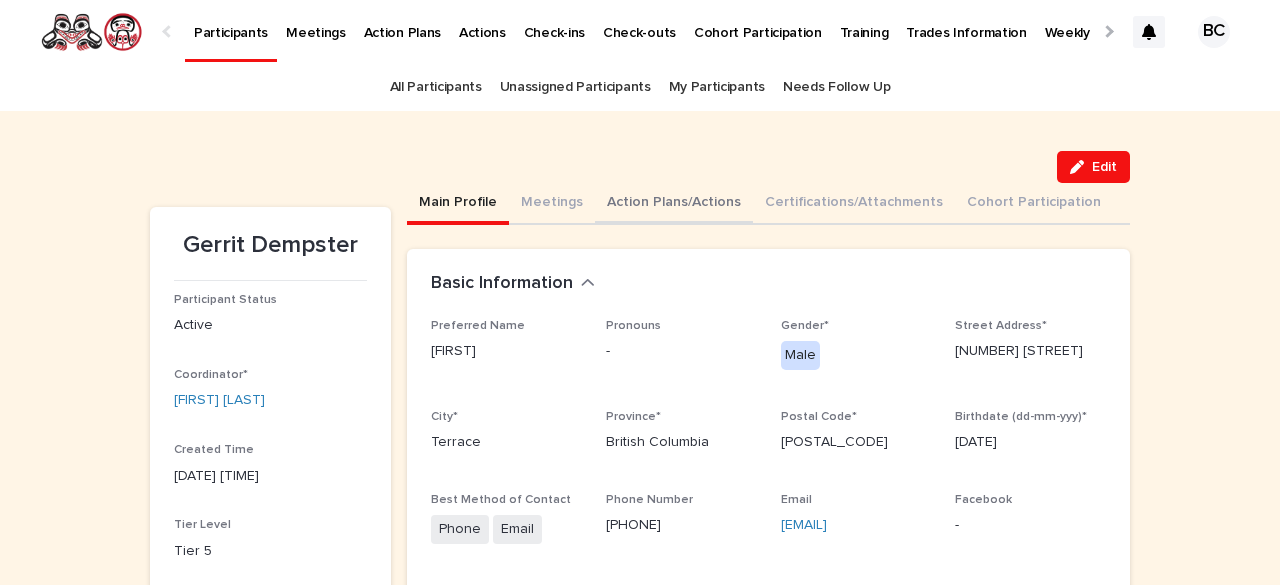 click on "Action Plans/Actions" at bounding box center (674, 204) 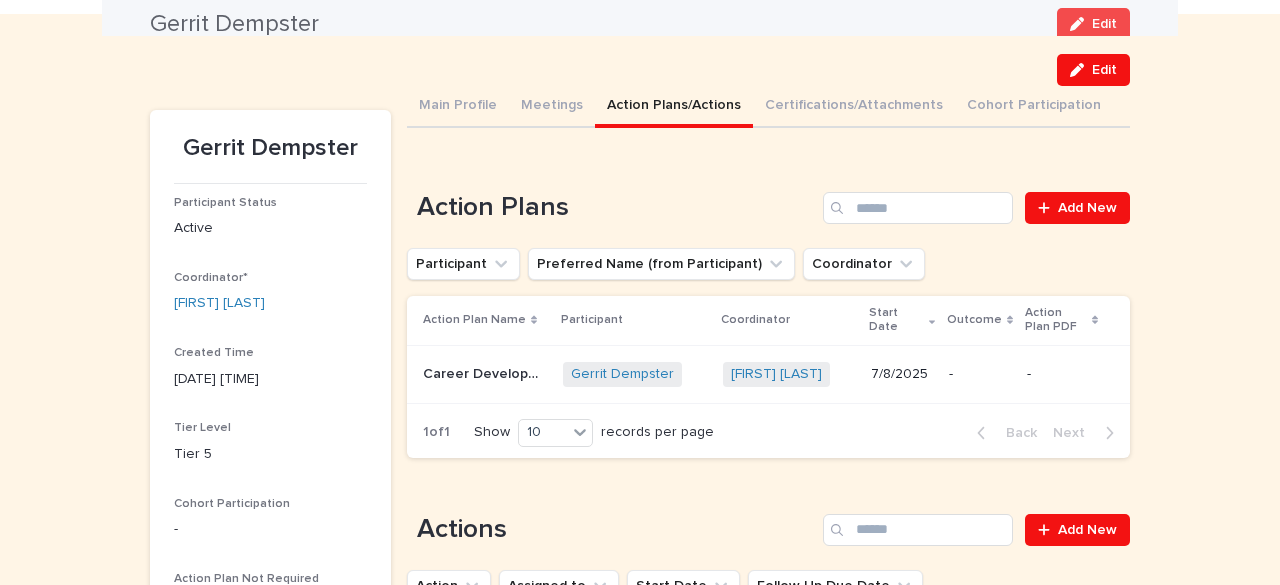 scroll, scrollTop: 0, scrollLeft: 0, axis: both 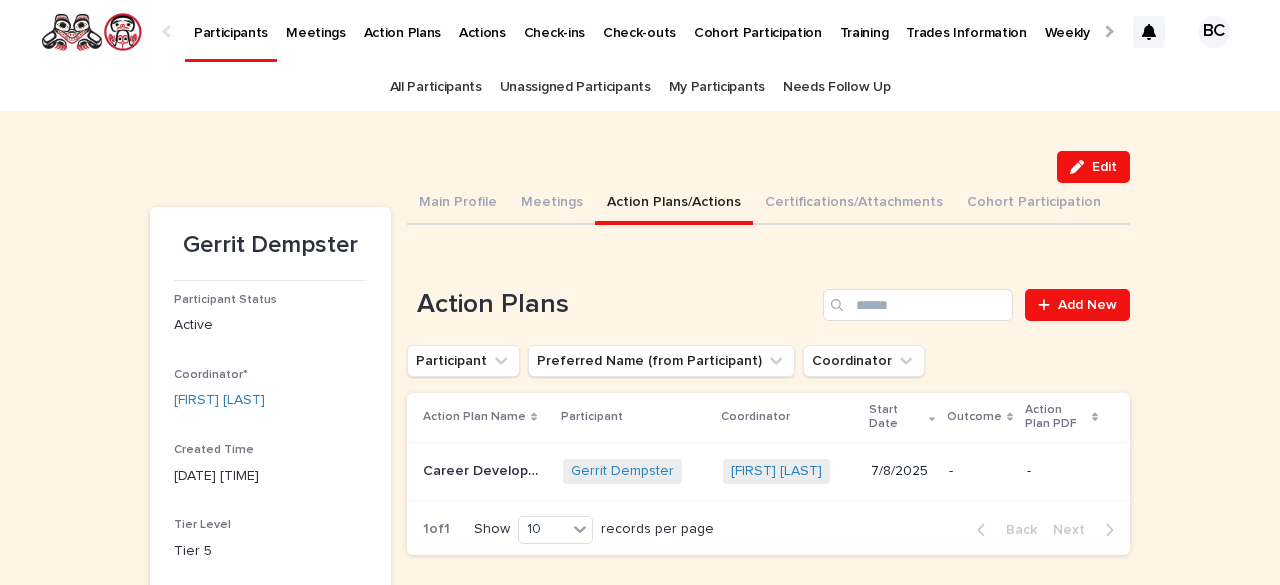 click on "All Participants" at bounding box center (436, 87) 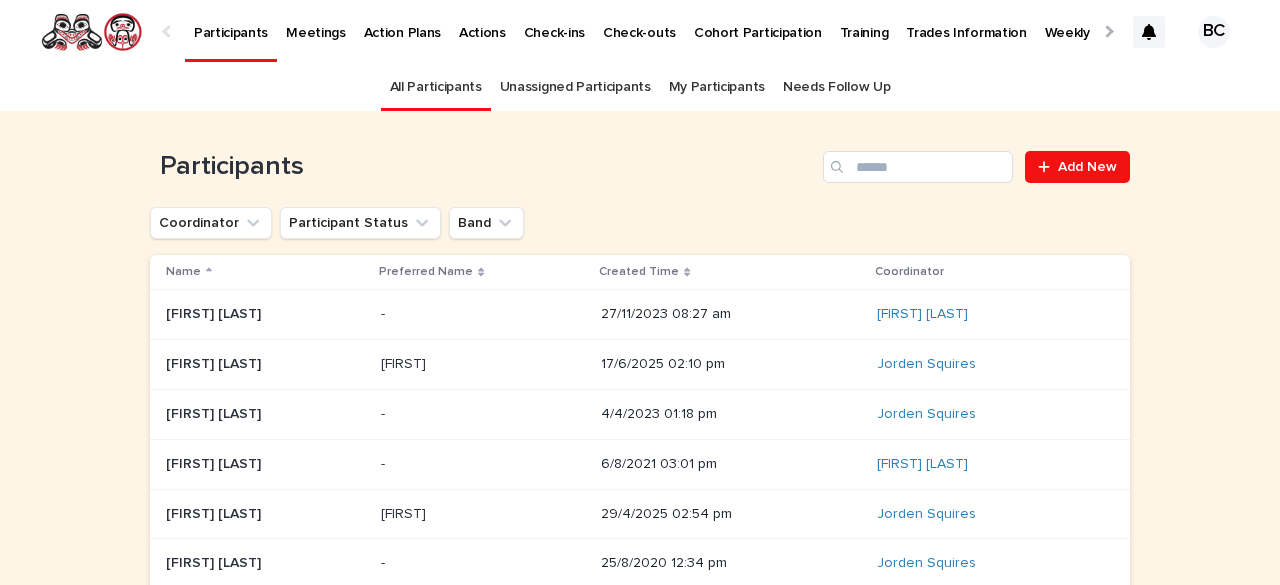 click on "My Participants" at bounding box center [717, 87] 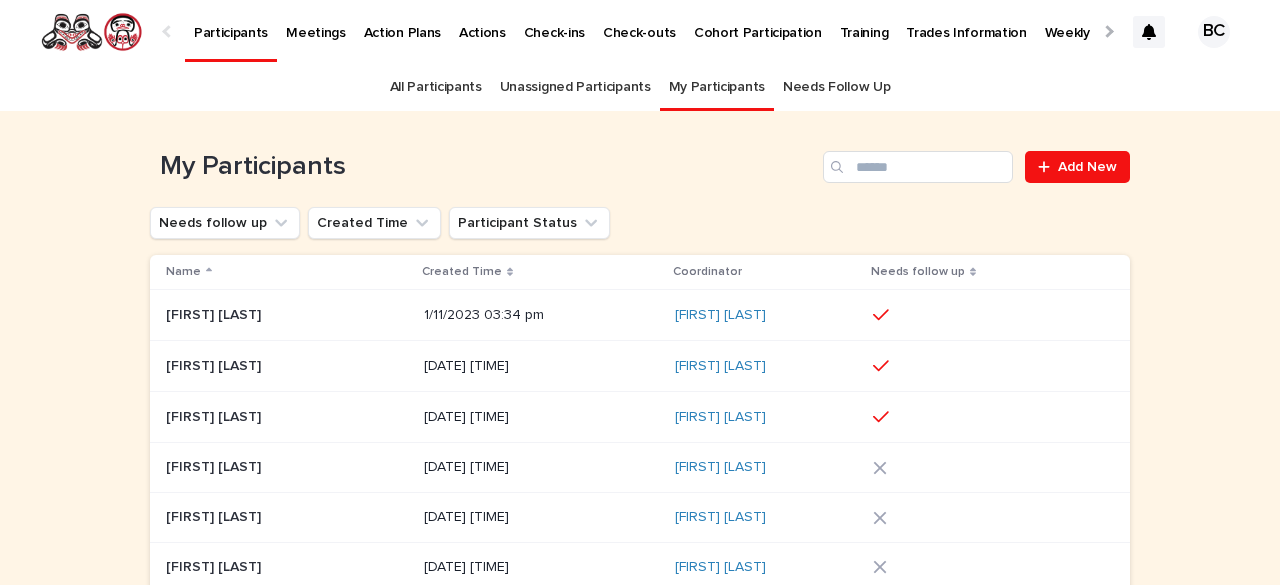 click on "Needs Follow Up" at bounding box center [836, 87] 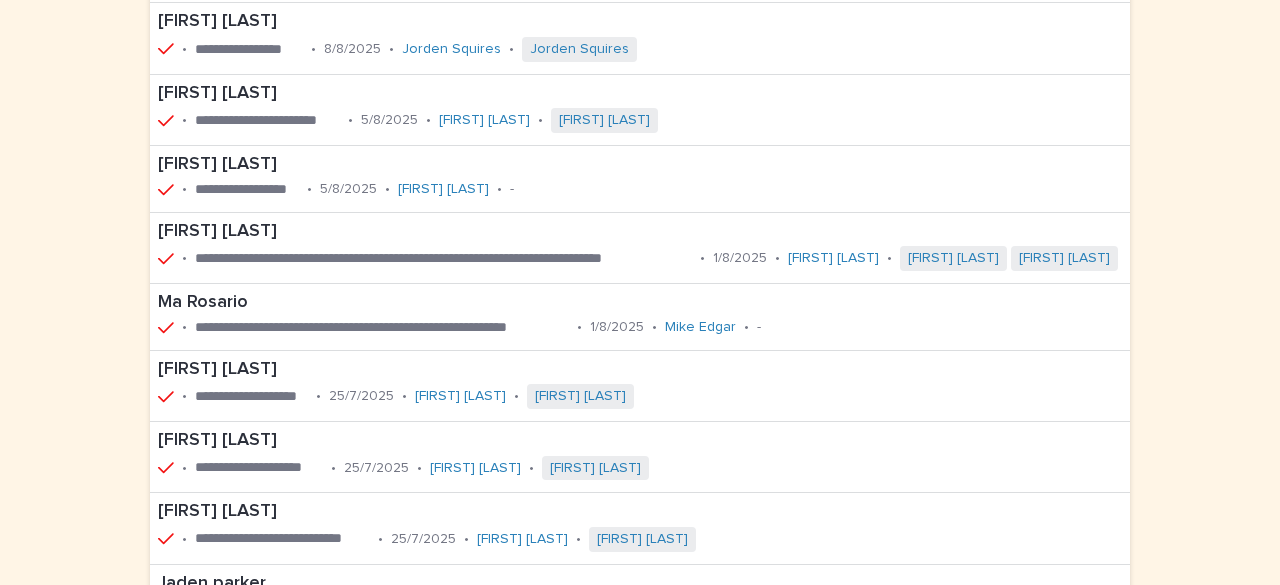 scroll, scrollTop: 340, scrollLeft: 0, axis: vertical 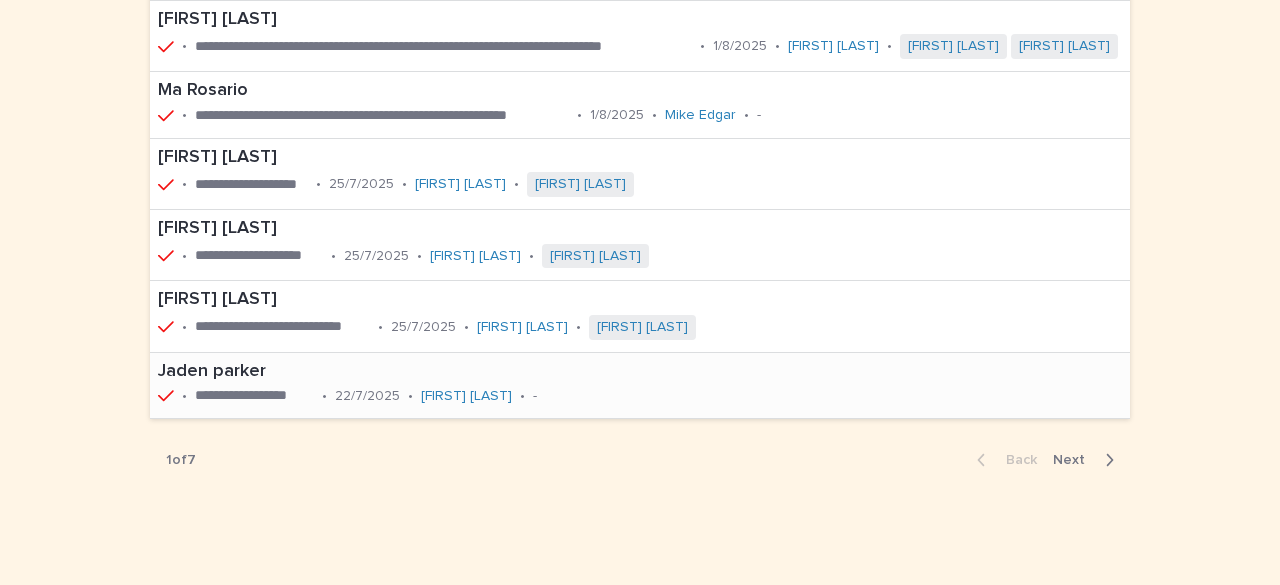 click on "Jaden parker" at bounding box center (401, 372) 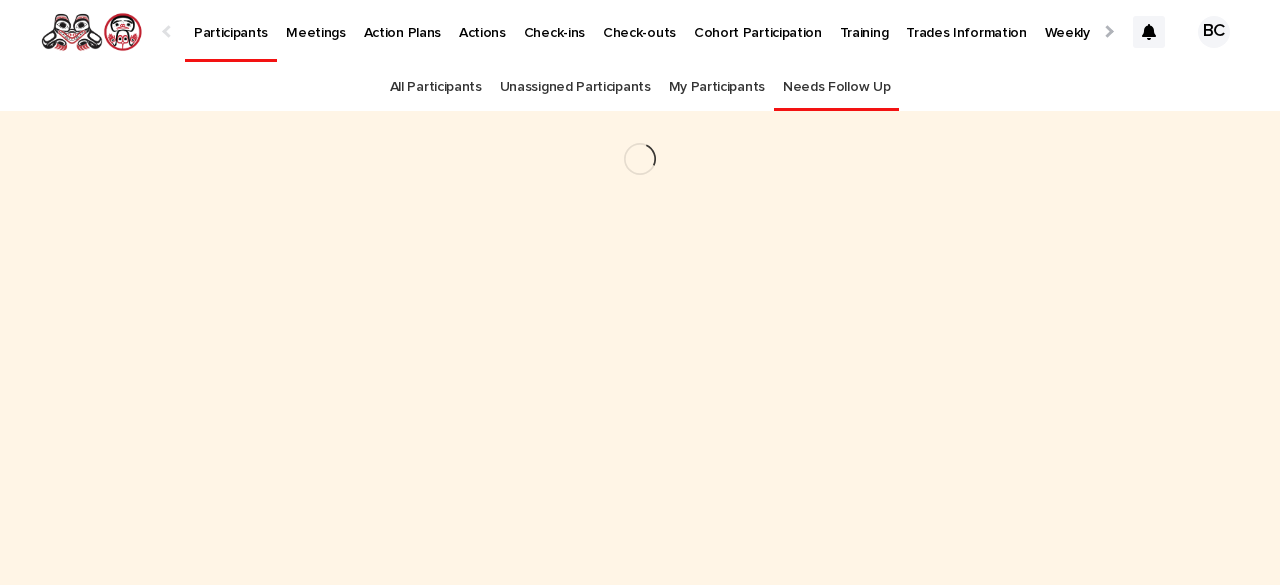scroll, scrollTop: 0, scrollLeft: 0, axis: both 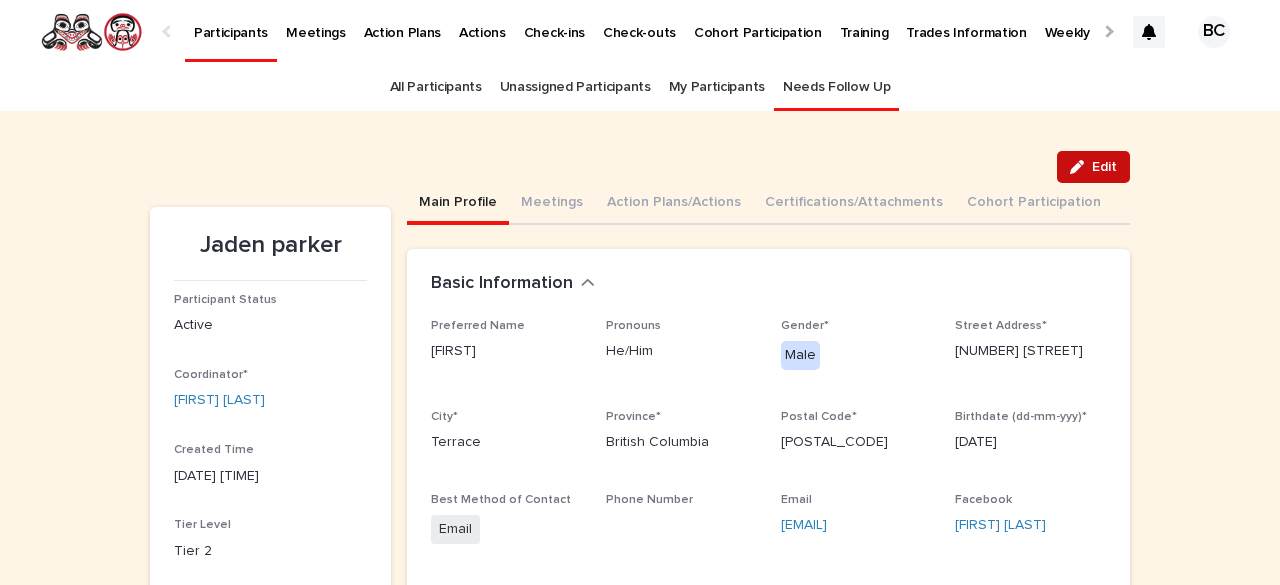 click on "Edit" at bounding box center (1093, 167) 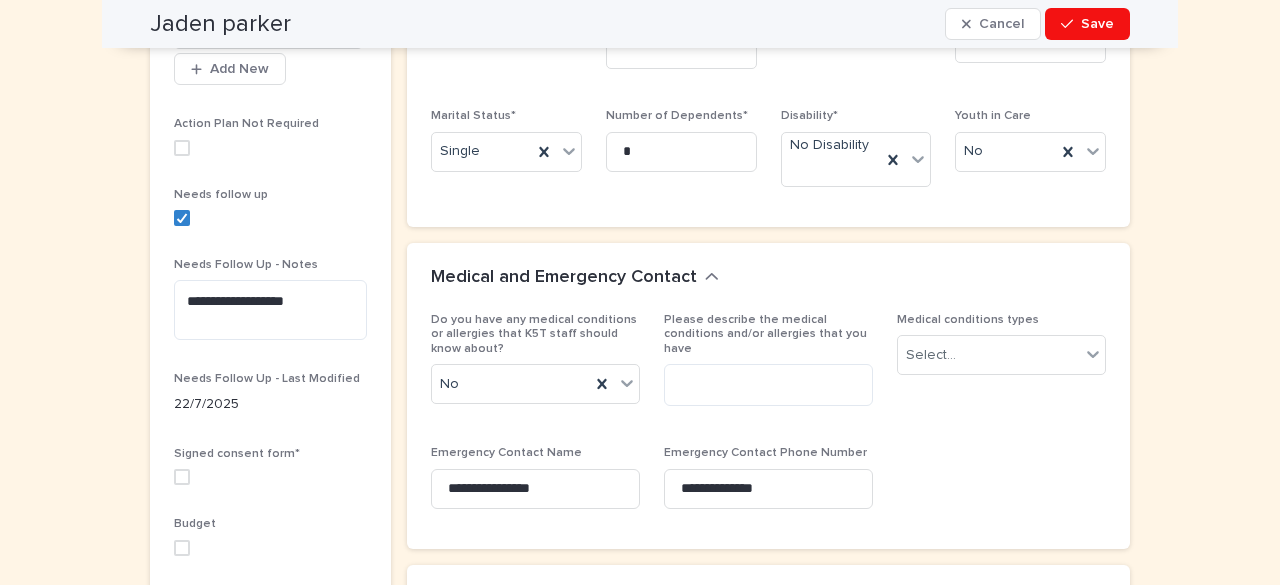 scroll, scrollTop: 714, scrollLeft: 0, axis: vertical 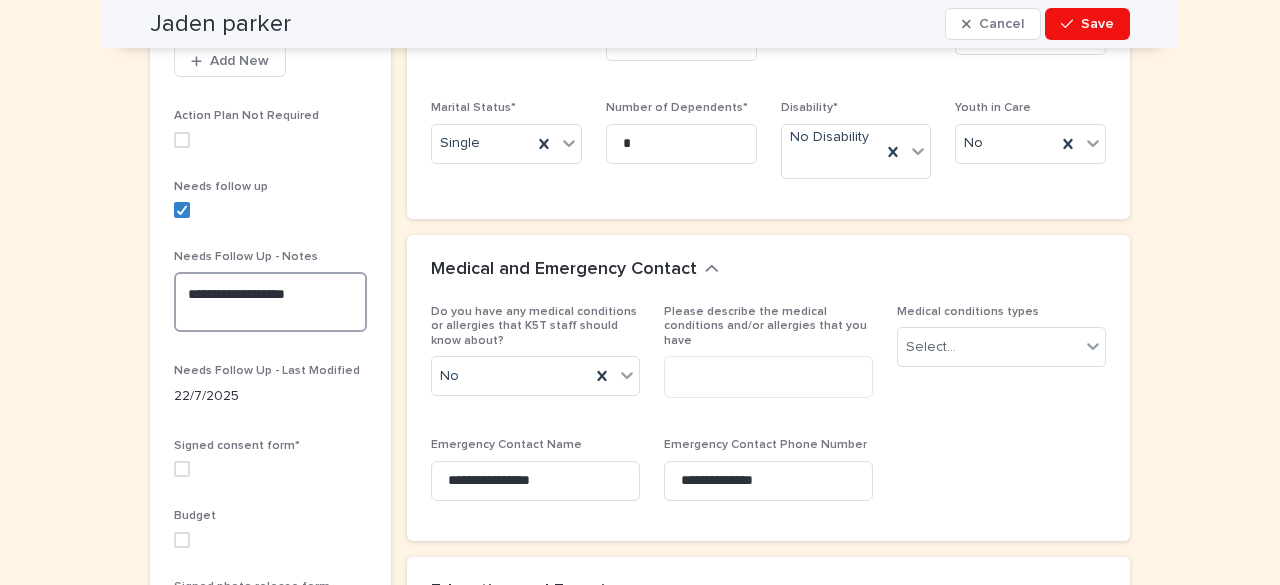 click on "**********" at bounding box center [270, 301] 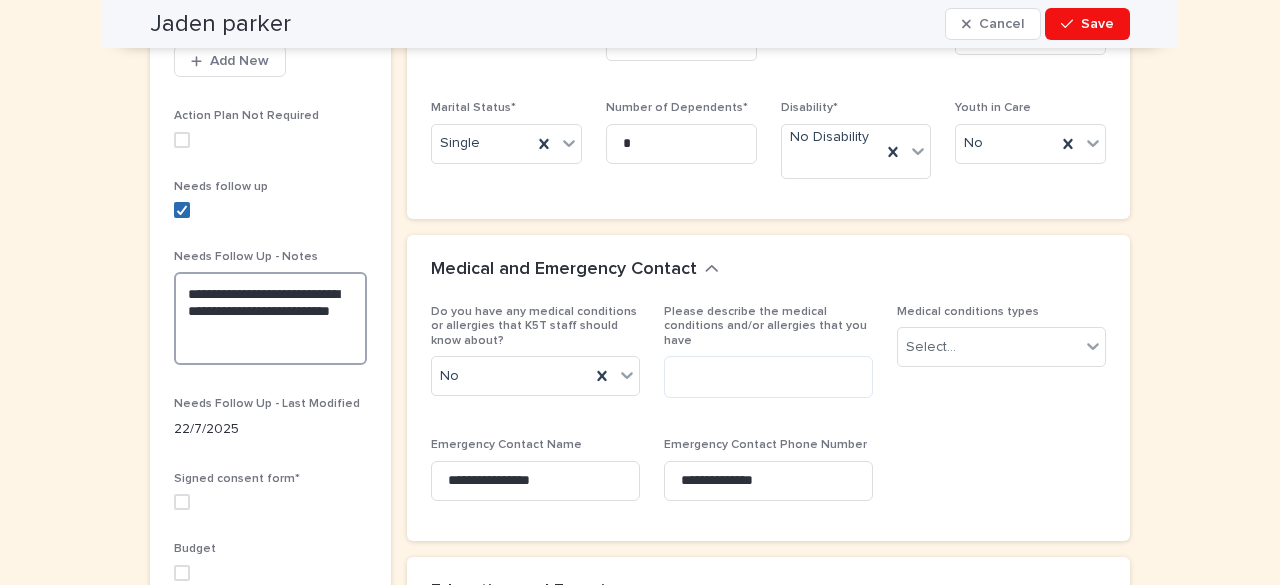 click 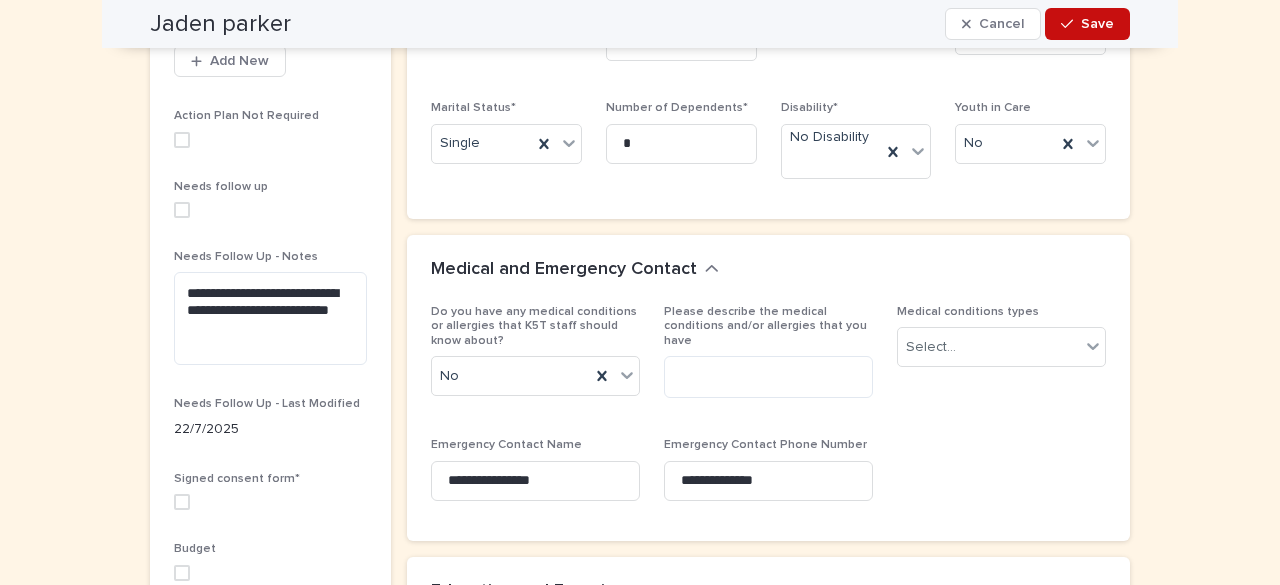 click at bounding box center [1071, 24] 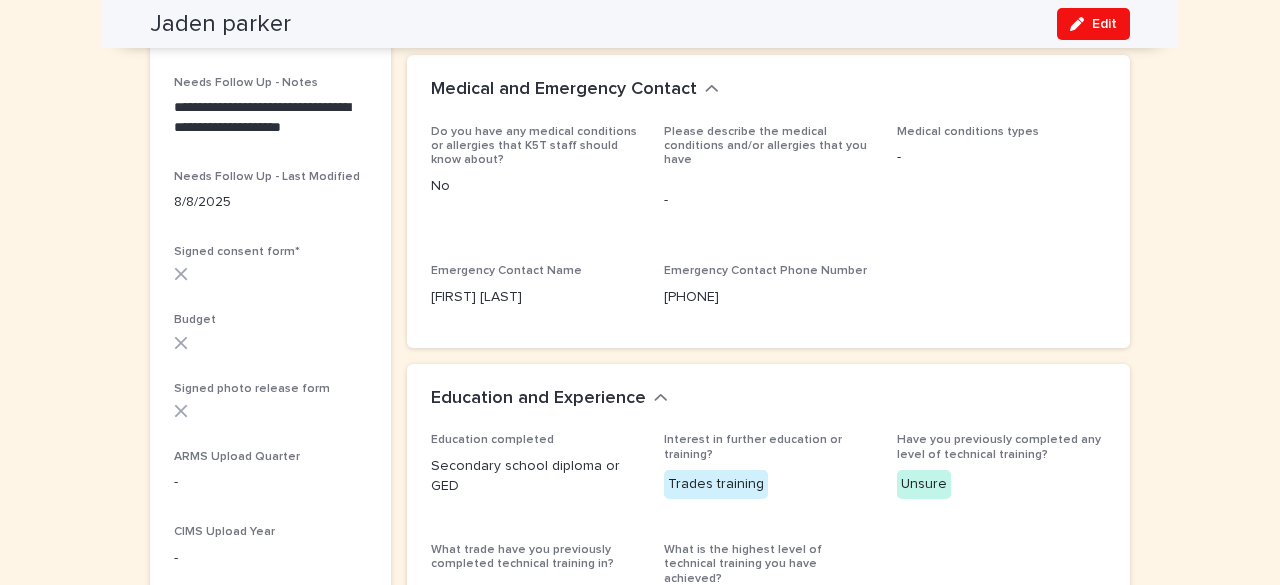 scroll, scrollTop: 730, scrollLeft: 0, axis: vertical 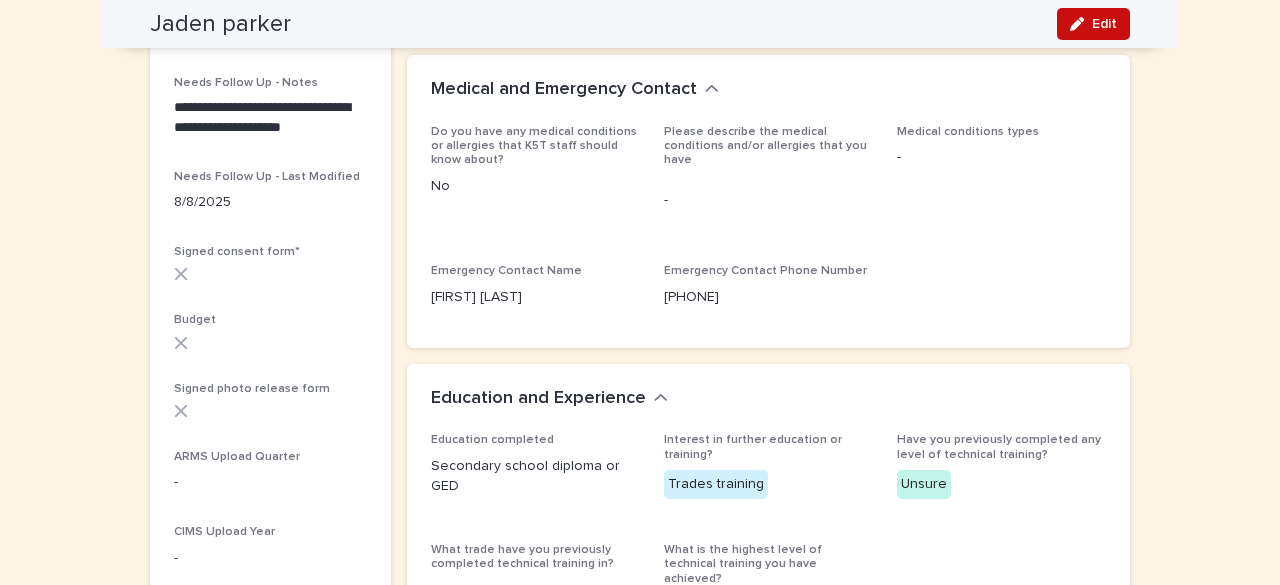 click at bounding box center [1081, 24] 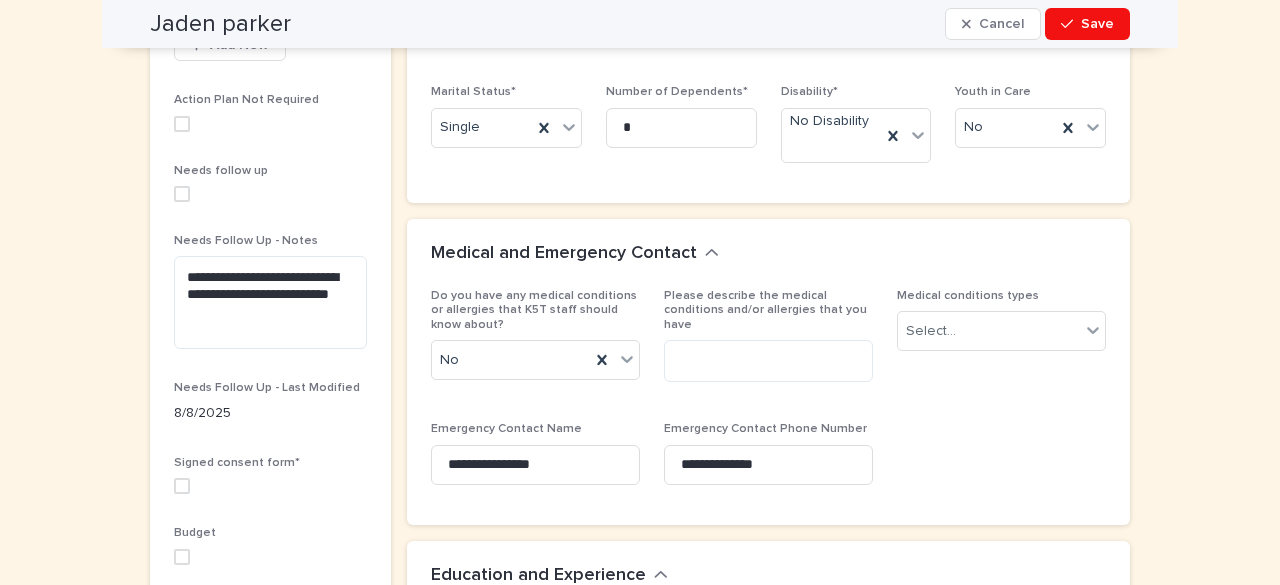 click at bounding box center [182, 486] 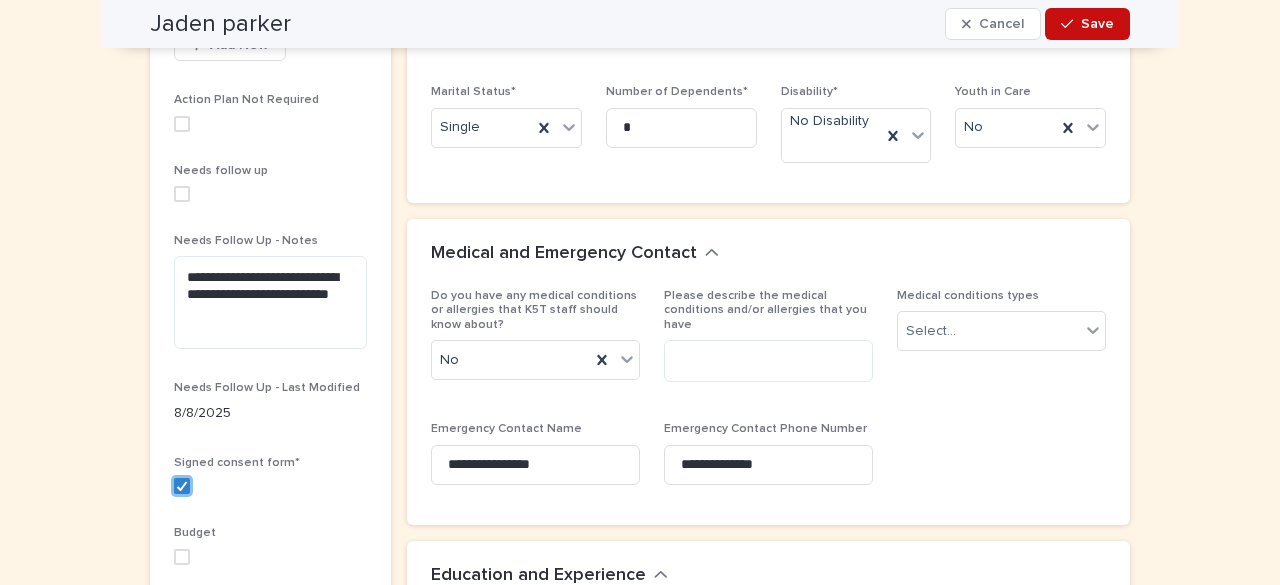 click on "Save" at bounding box center (1087, 24) 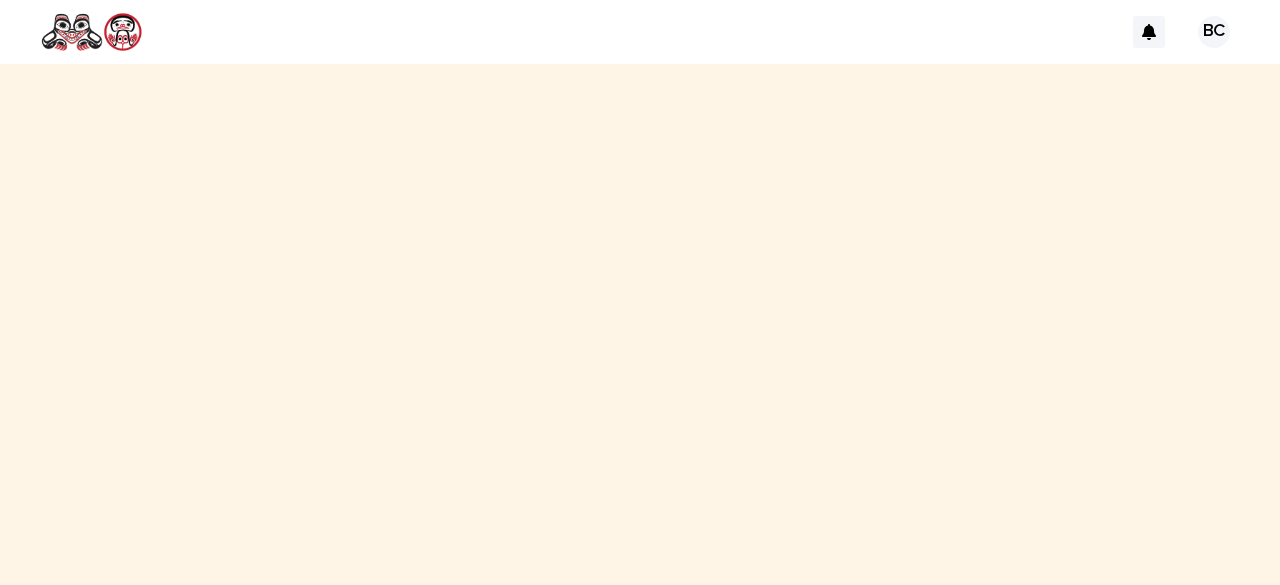 scroll, scrollTop: 0, scrollLeft: 0, axis: both 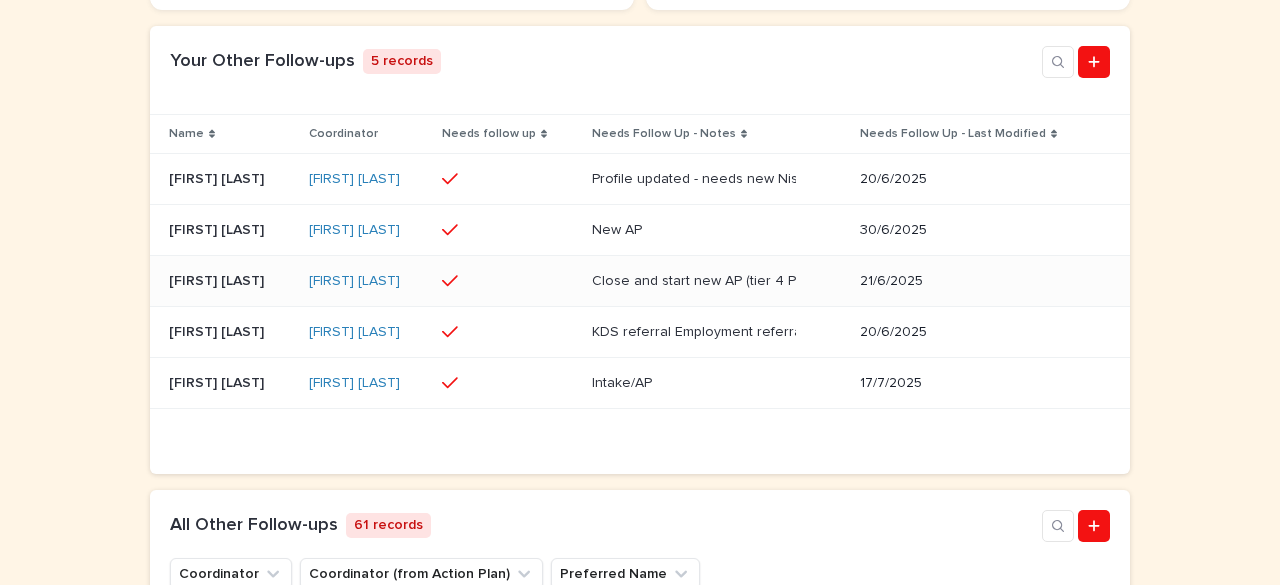 click at bounding box center [492, 281] 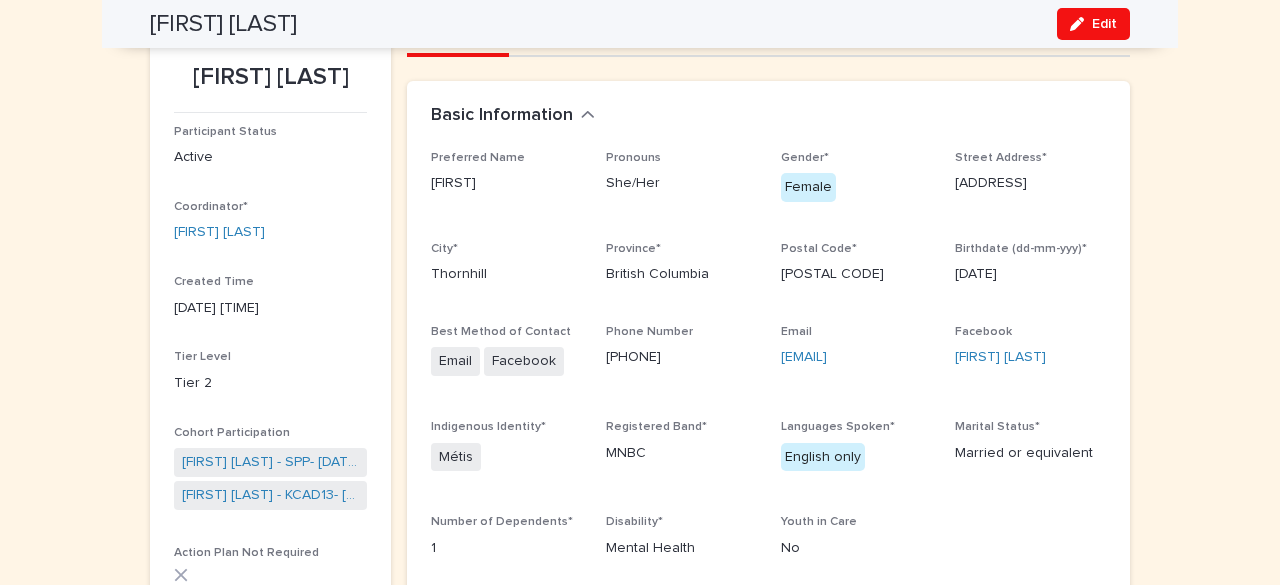 scroll, scrollTop: 0, scrollLeft: 0, axis: both 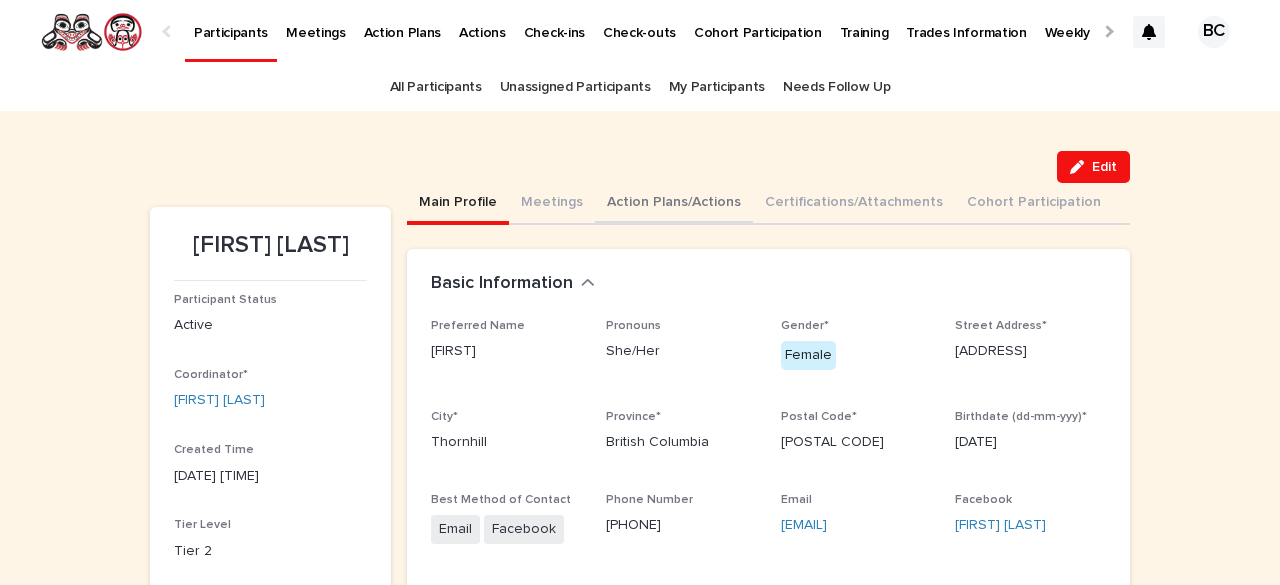 click on "Action Plans/Actions" at bounding box center [674, 204] 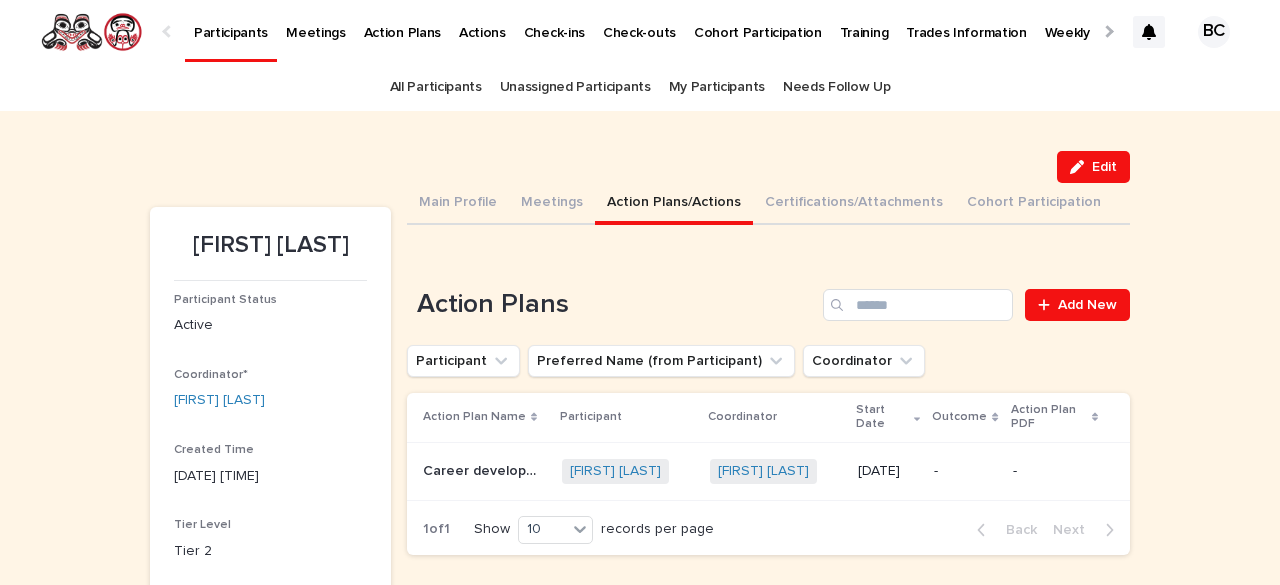 type 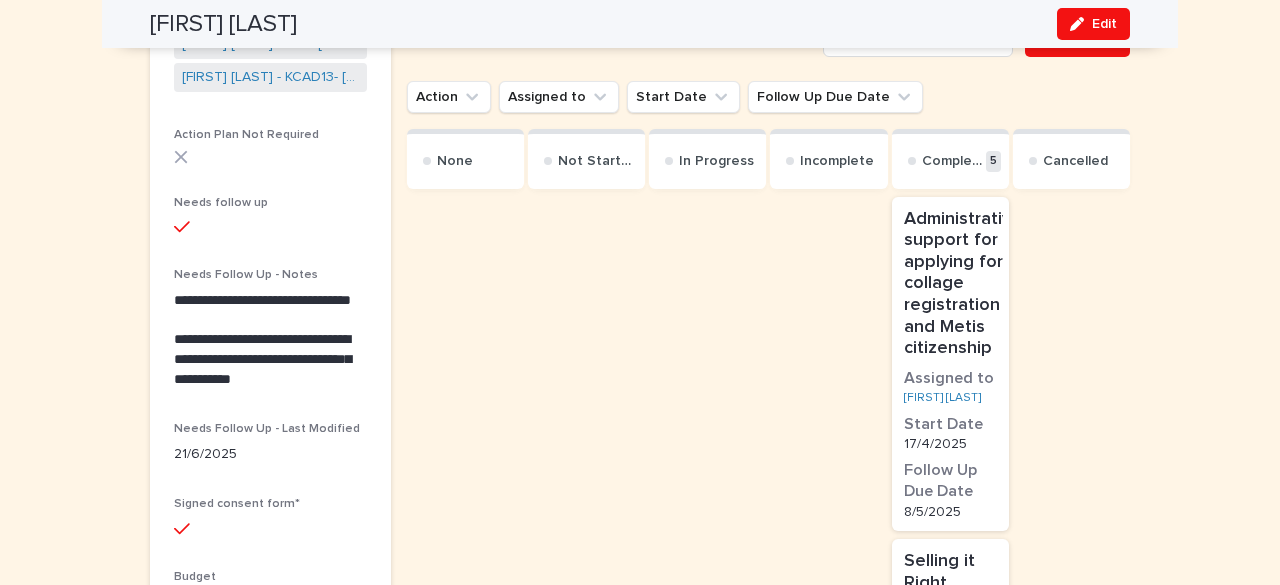 scroll, scrollTop: 680, scrollLeft: 0, axis: vertical 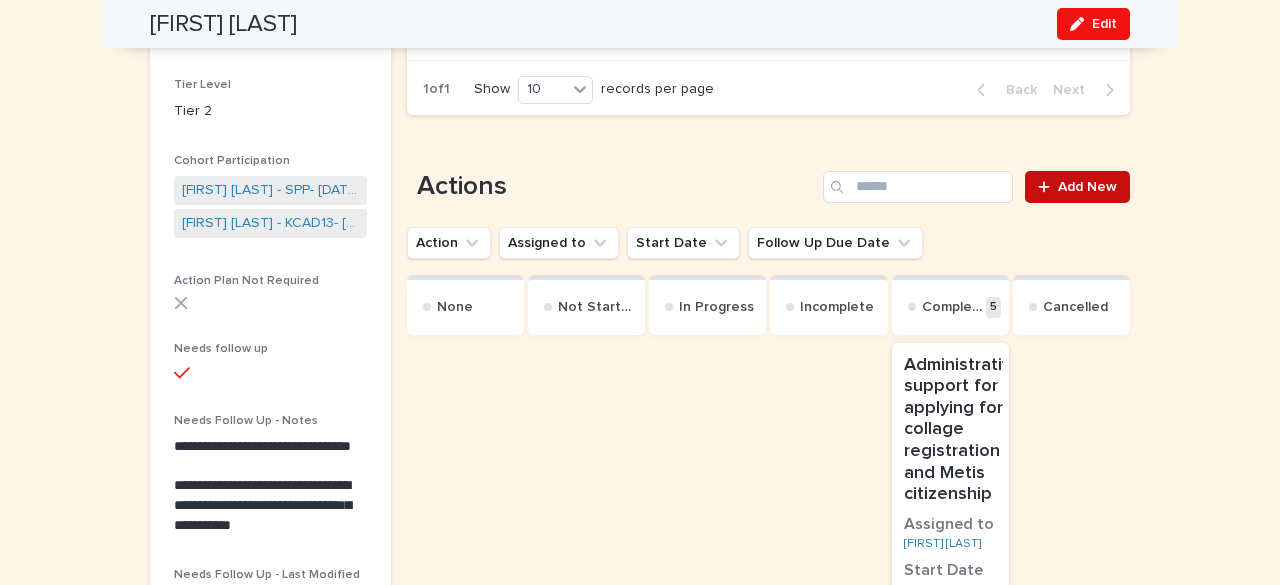 click 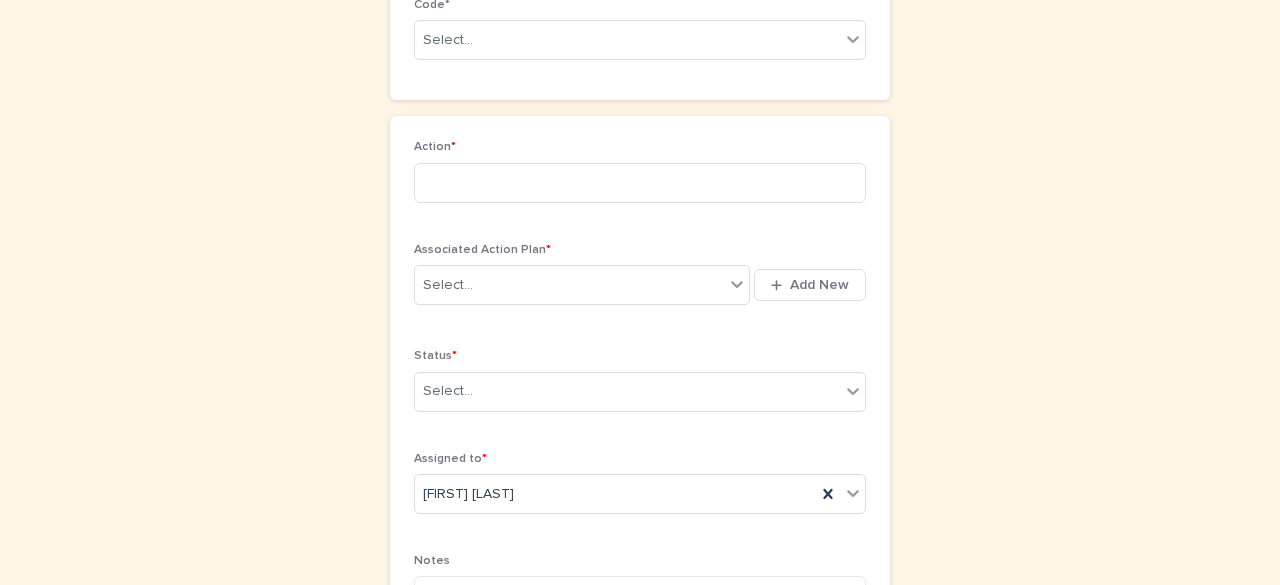 scroll, scrollTop: 80, scrollLeft: 0, axis: vertical 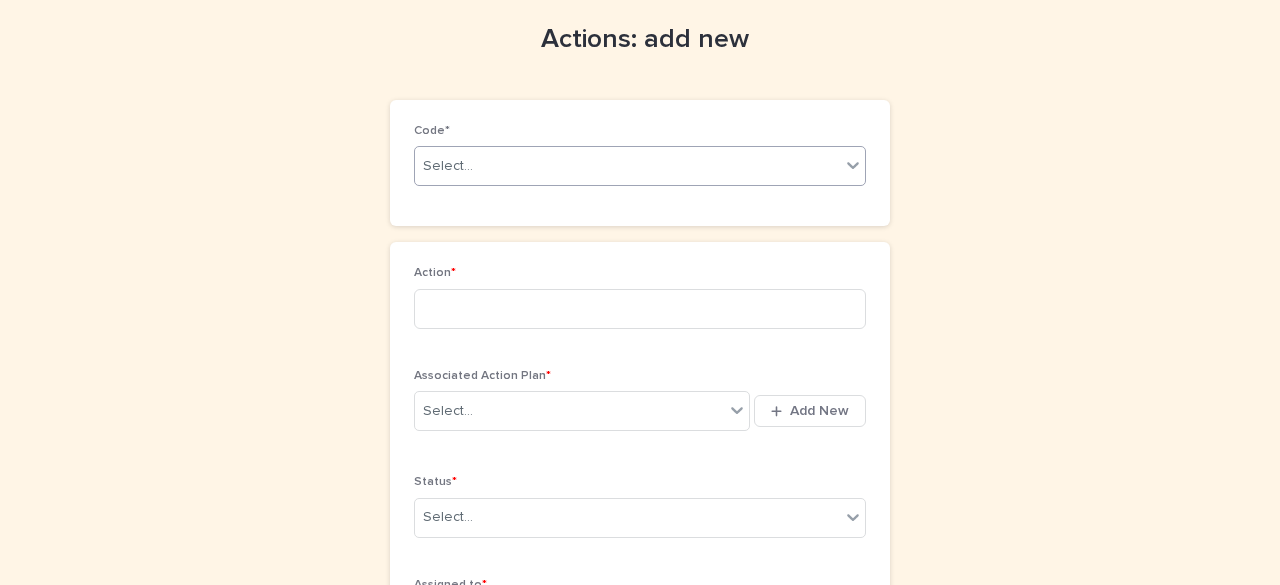 click on "Select..." at bounding box center (627, 166) 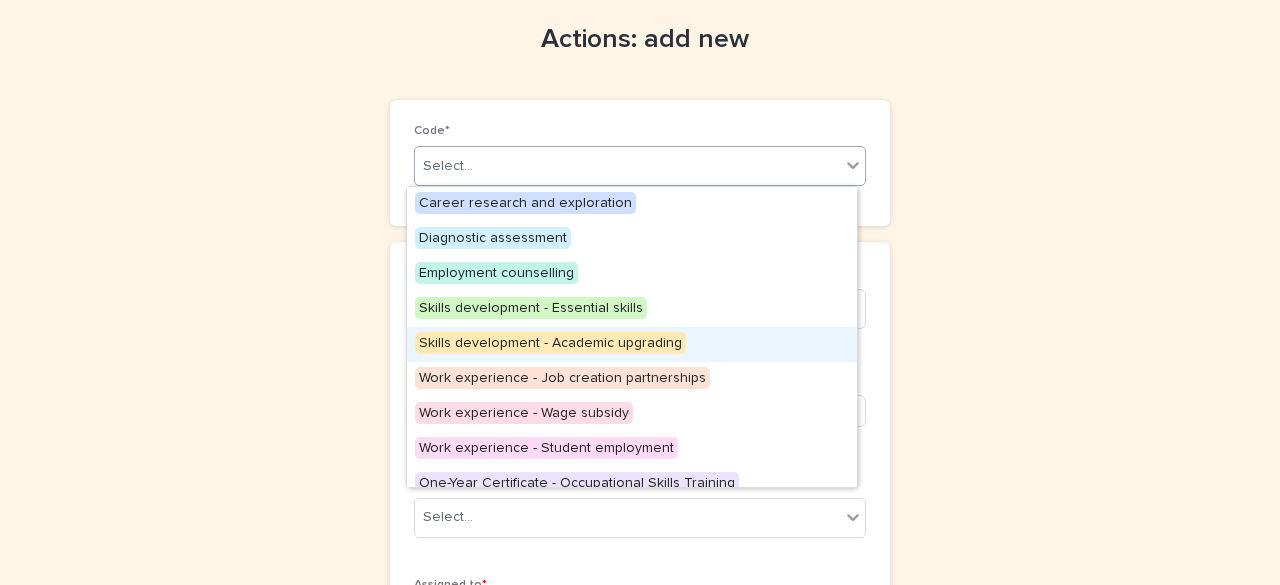 click on "Skills development - Academic upgrading" at bounding box center [550, 343] 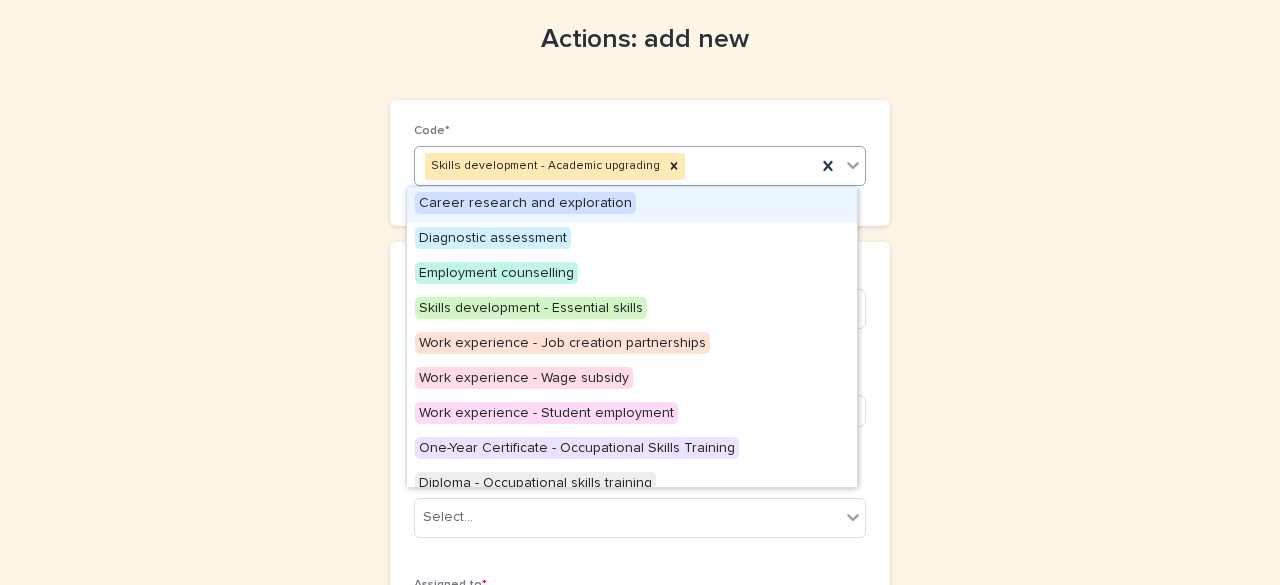 click on "Skills development - Academic upgrading" at bounding box center (615, 166) 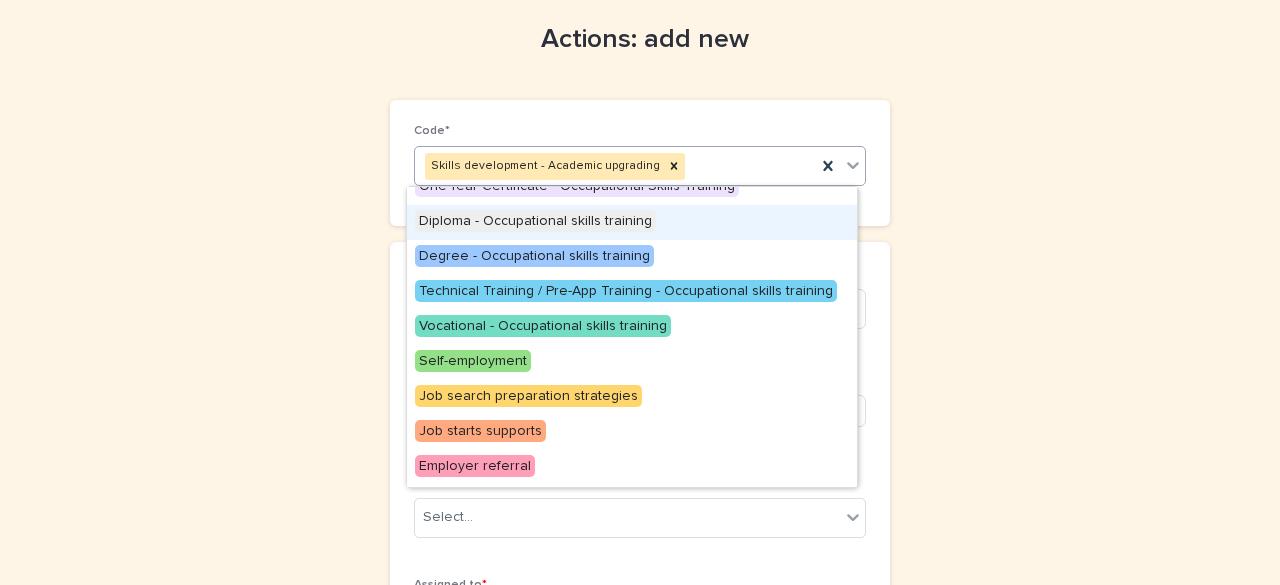 scroll, scrollTop: 280, scrollLeft: 0, axis: vertical 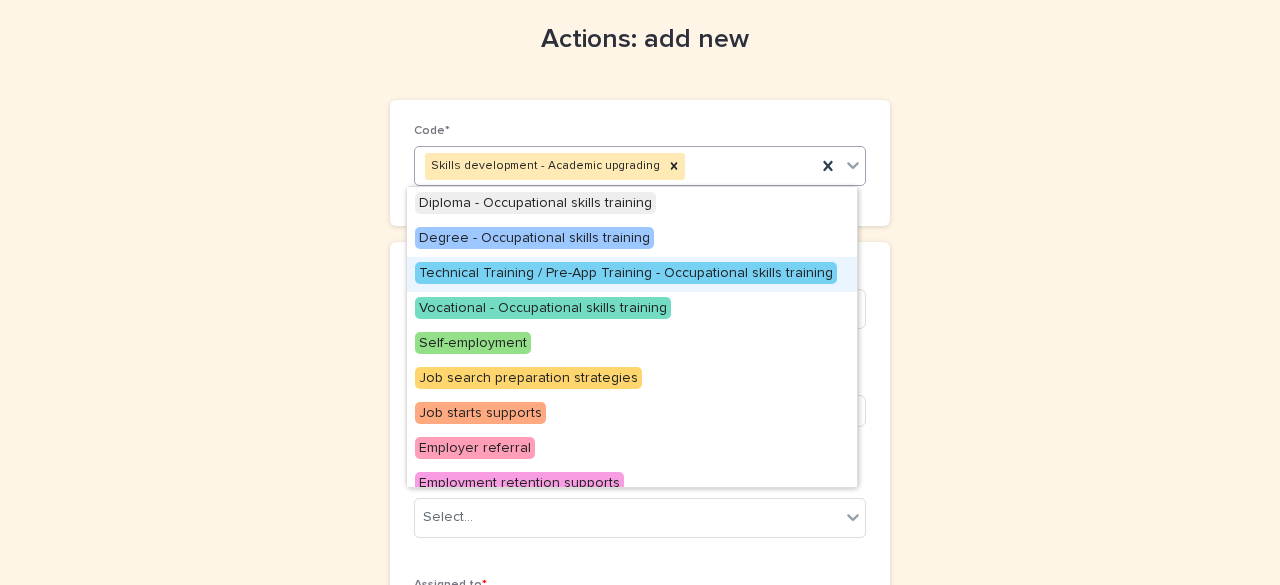 click on "Technical Training / Pre-App Training - Occupational skills training" at bounding box center (626, 273) 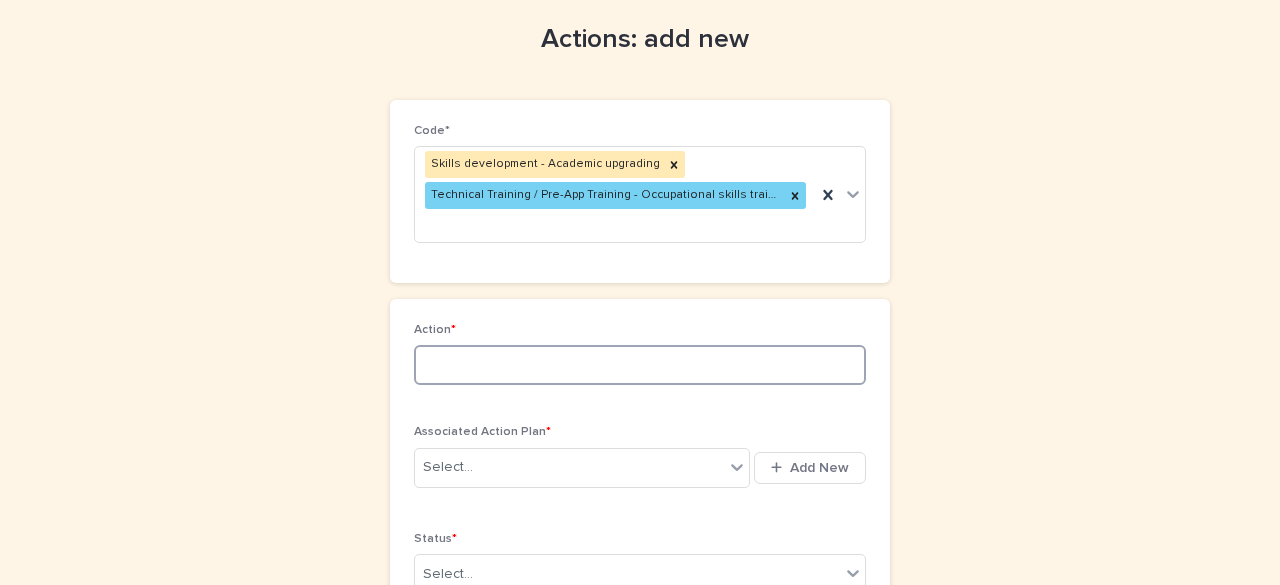 click at bounding box center (640, 365) 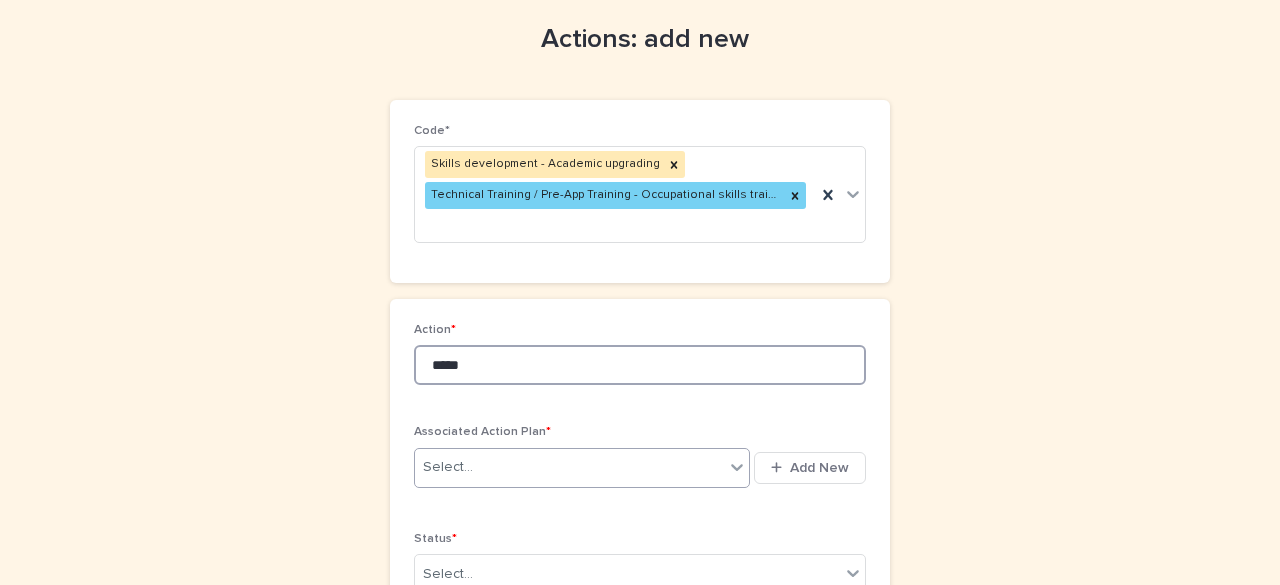 type on "****" 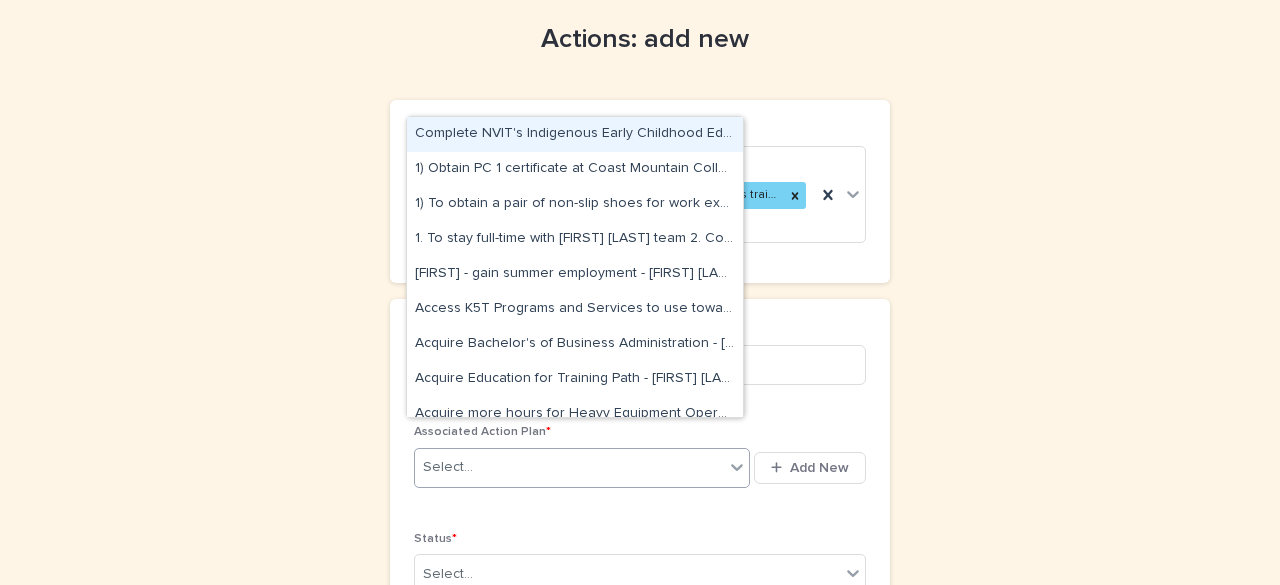 click on "Select..." at bounding box center (569, 467) 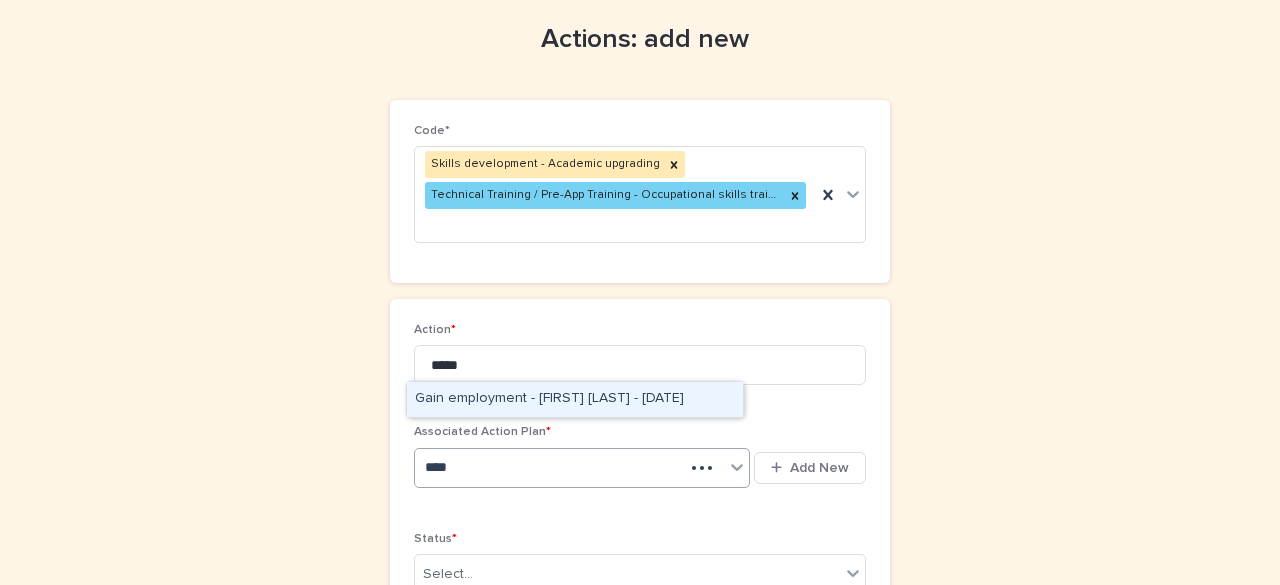 type on "*****" 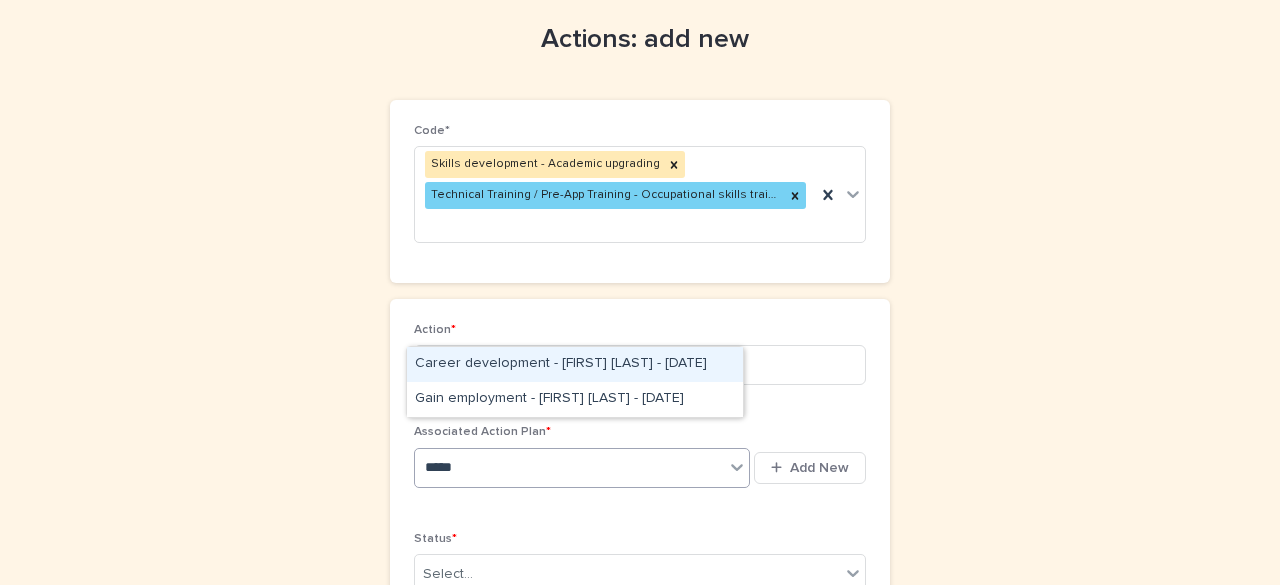 click on "Career development  - Brittney Chapelle - Mar 29th, 2025" at bounding box center [575, 364] 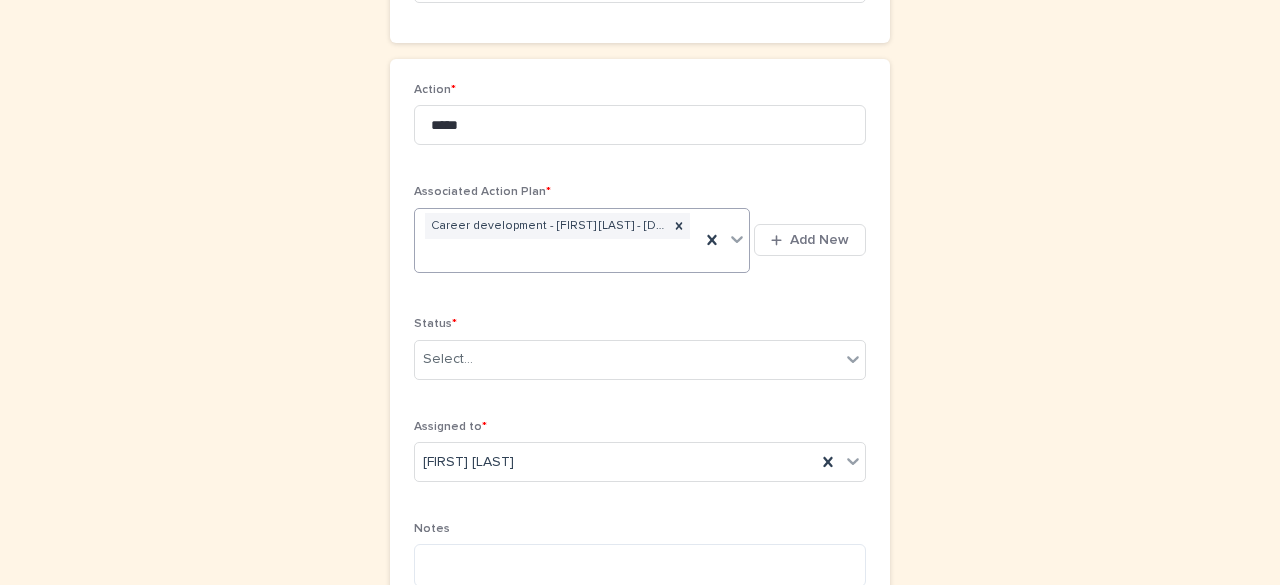 scroll, scrollTop: 413, scrollLeft: 0, axis: vertical 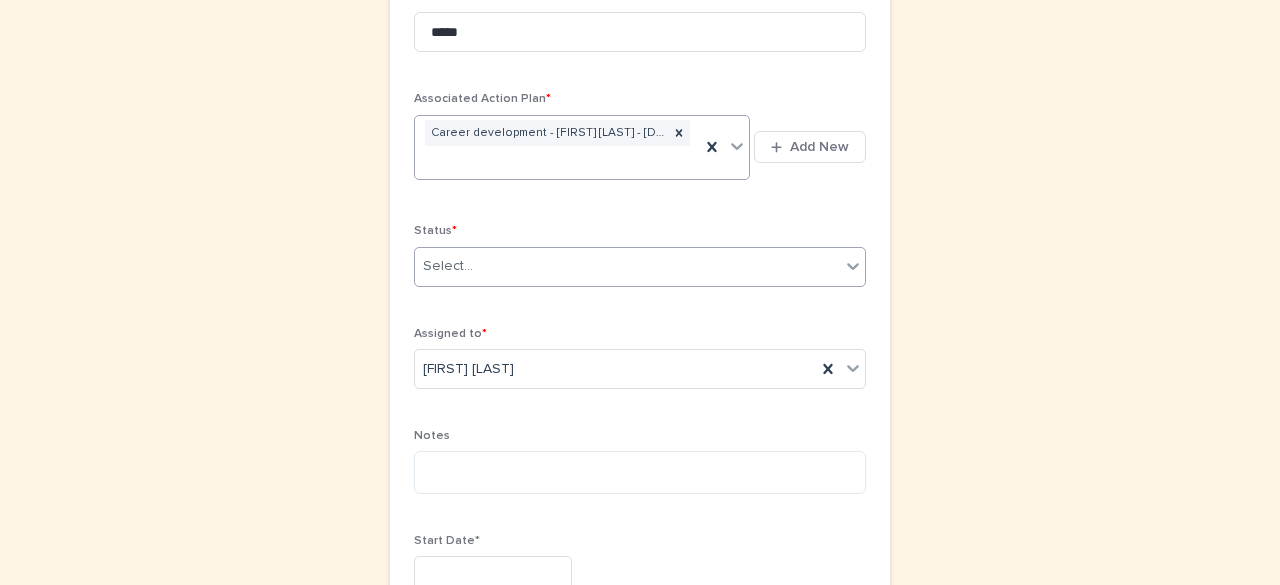 click on "Select..." at bounding box center [627, 266] 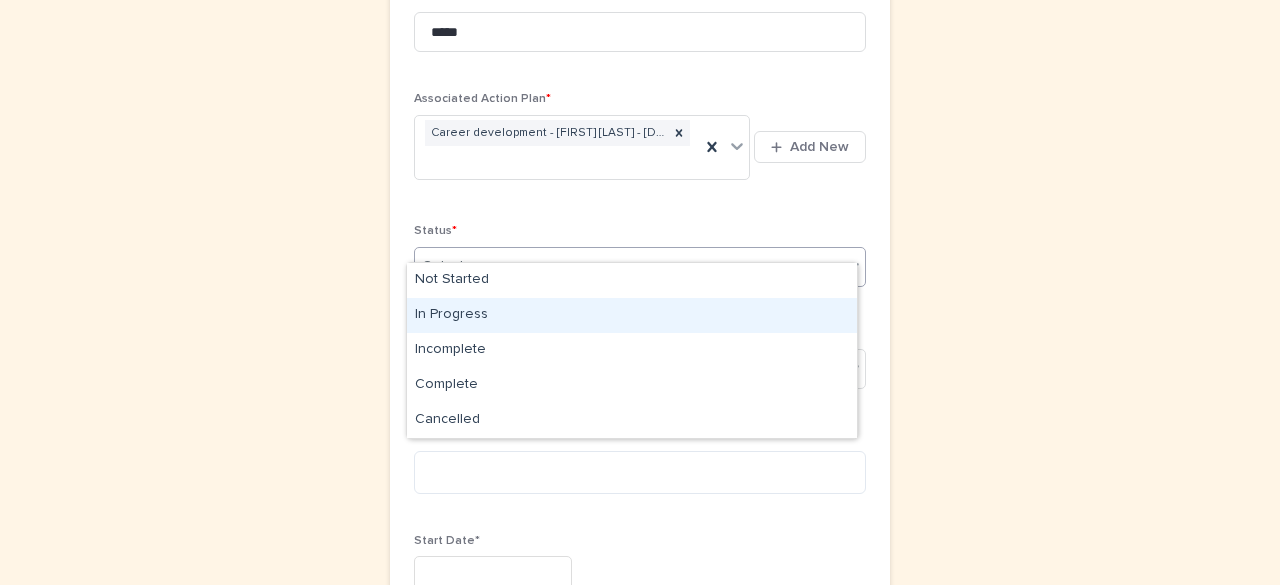 click on "In Progress" at bounding box center (632, 315) 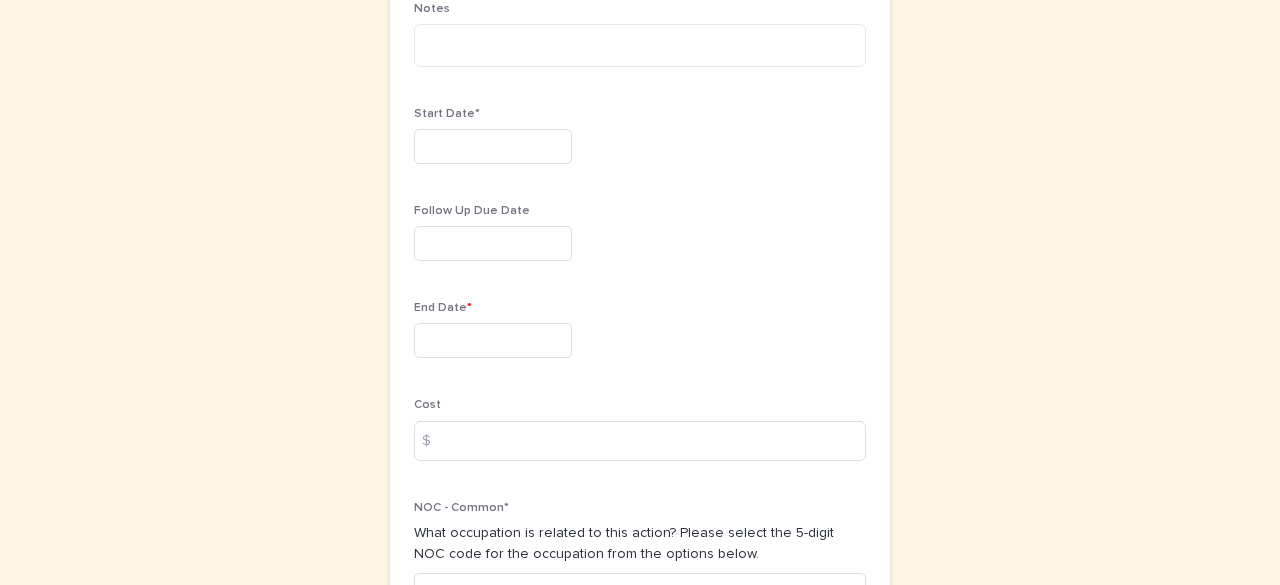 scroll, scrollTop: 866, scrollLeft: 0, axis: vertical 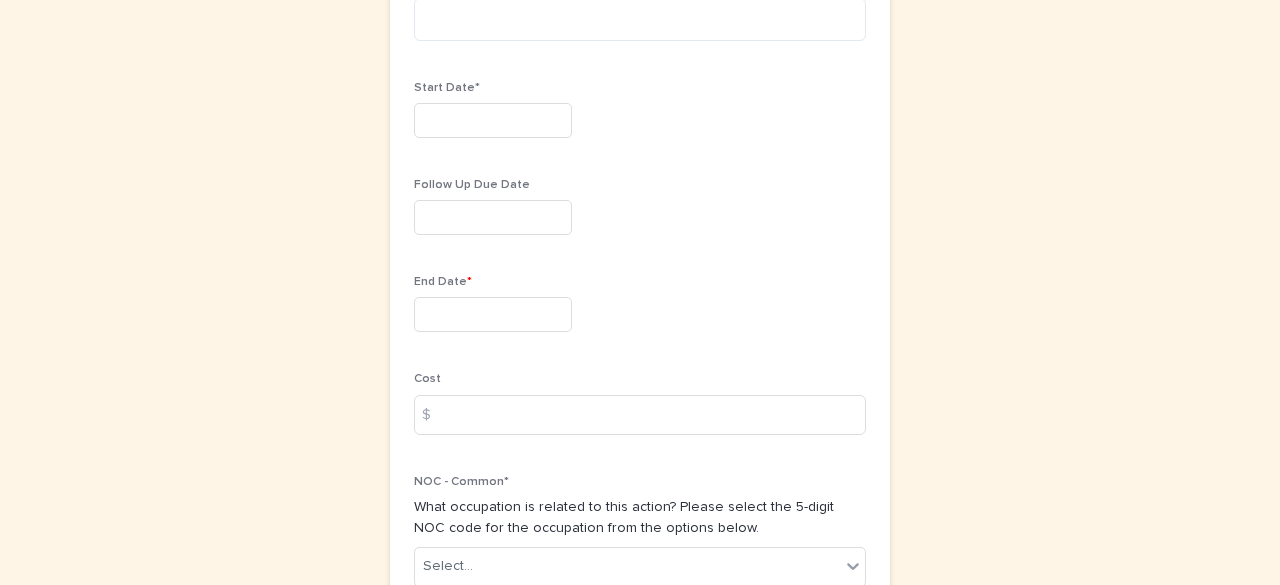 click on "Loading... Saving… Loading... Saving… Actions: add new Loading... Saving… Loading... Saving… Loading... Saving… Code* Skills development - Academic upgrading Technical Training / Pre-App Training - Occupational skills training Loading... Saving… Loading... Saving… Action * **** Associated Action Plan * Career development  - Brittney Chapelle - Mar 29th, 2025 Add New Status * In Progress Assigned to * Brittney Chapelle Notes Start Date* Follow Up Due Date End Date * Cost $ NOC - Common* What occupation is related to this action? Please select the 5-digit NOC code for the occupation from the options below. Select... NOC - Other* If none of the above codes match, you can search for the appropriate code here:  https://noc.esdc.gc.ca/  Sorry, there was an error saving your record. Please try again. Please fill out the required fields above. Save" at bounding box center [640, 62] 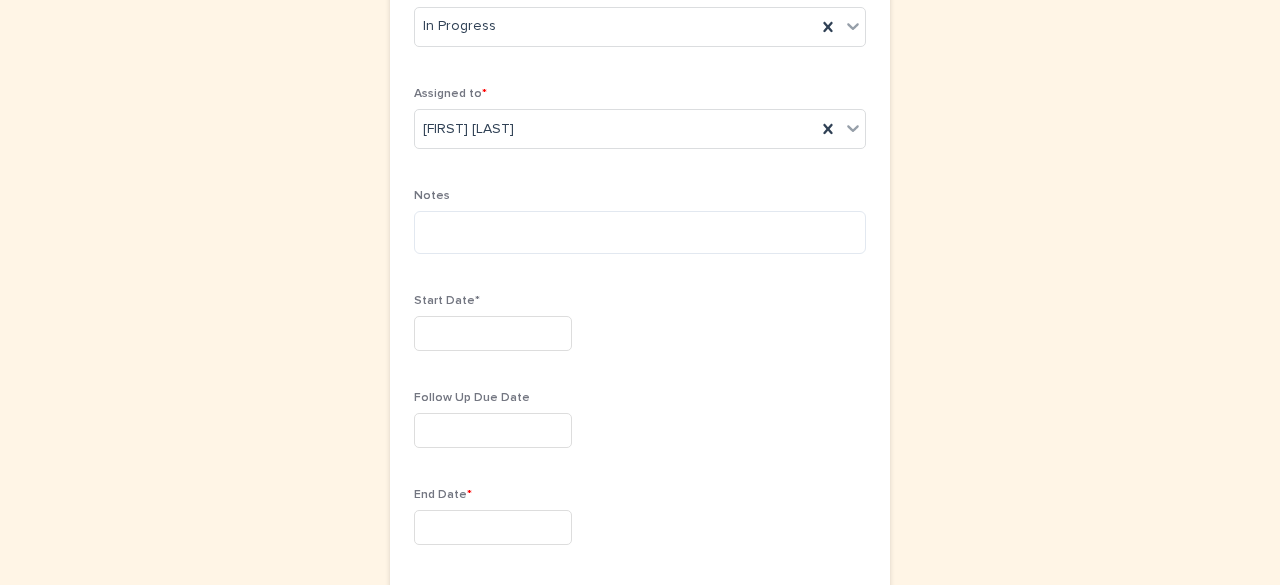 scroll, scrollTop: 626, scrollLeft: 0, axis: vertical 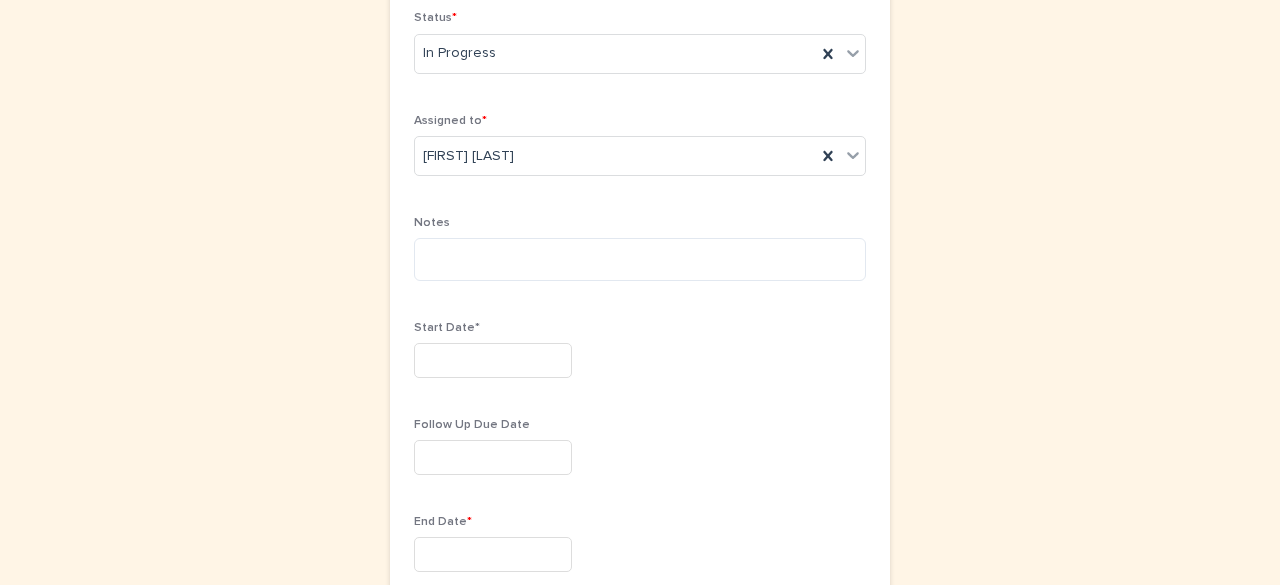 click at bounding box center (493, 360) 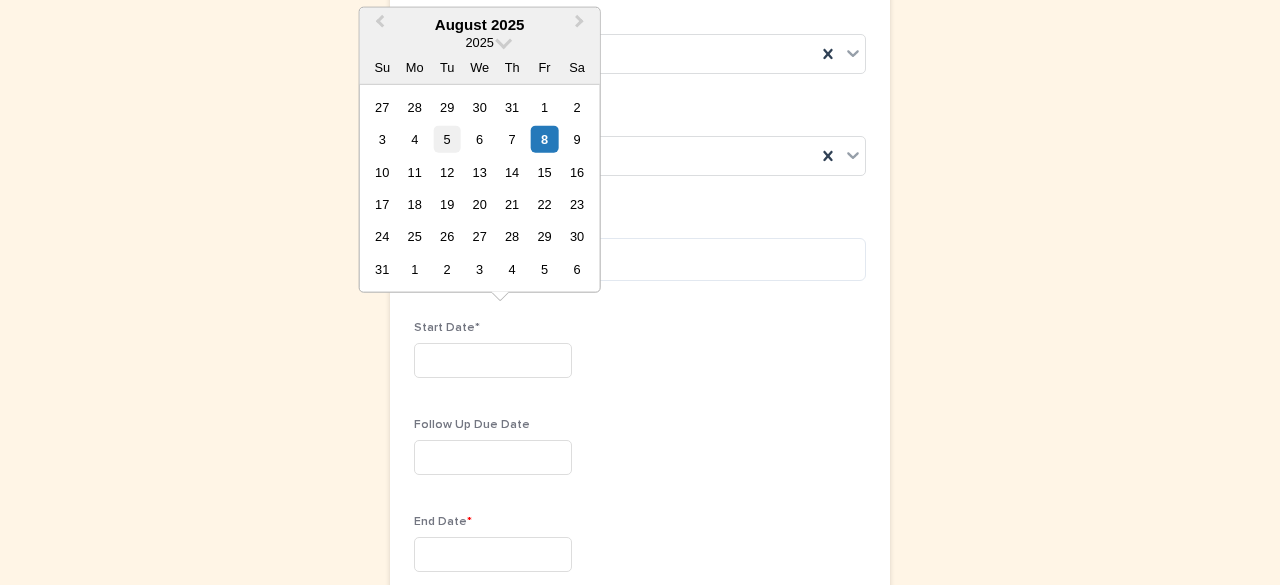 click on "5" at bounding box center (447, 139) 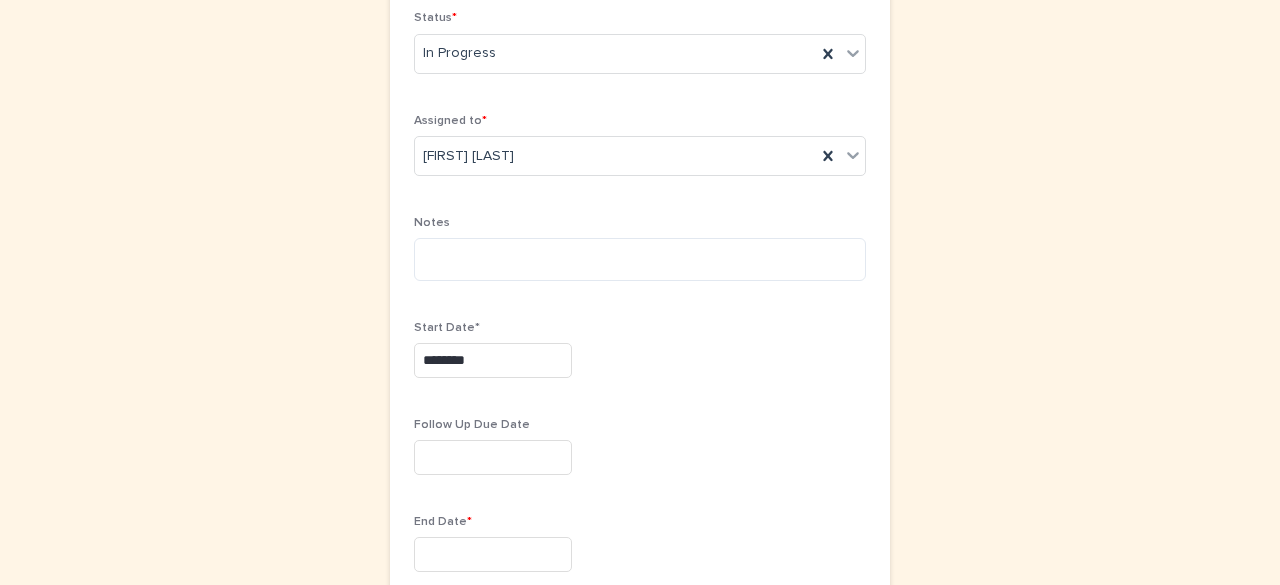 click at bounding box center [493, 554] 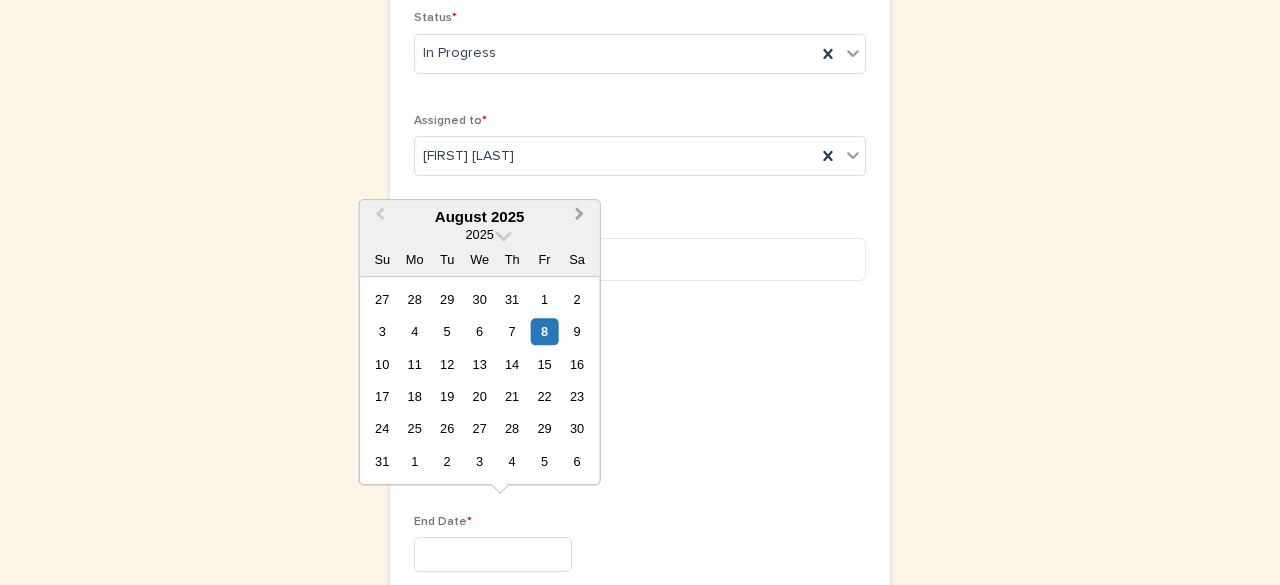 click on "Next Month" at bounding box center (582, 218) 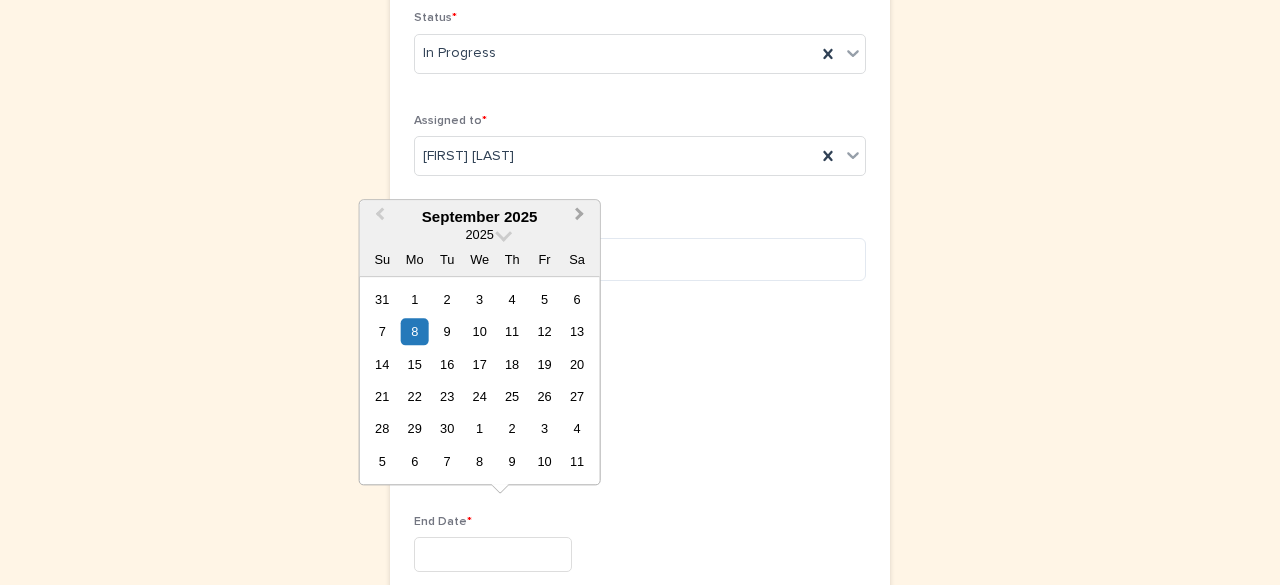 click on "Next Month" at bounding box center [582, 218] 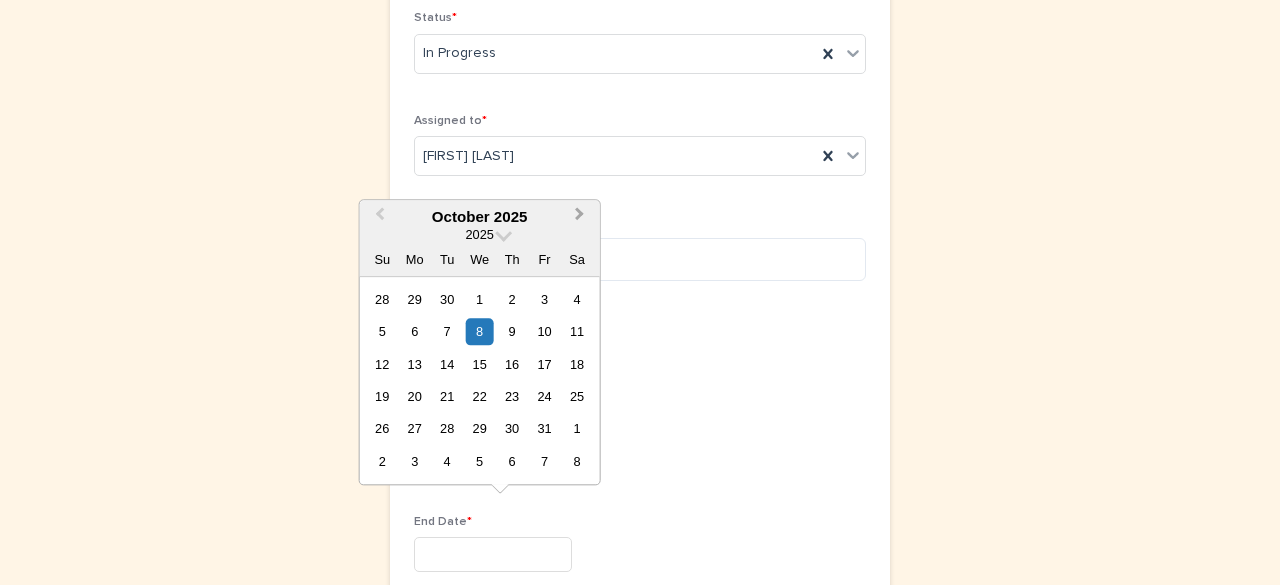 click on "Next Month" at bounding box center [582, 218] 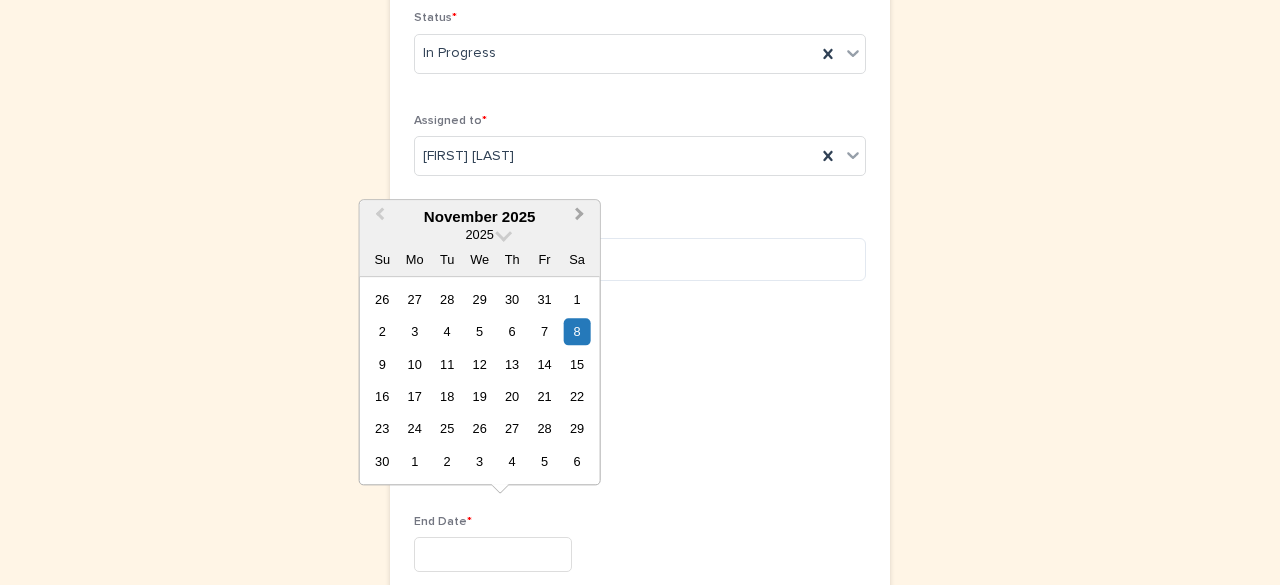 click on "Next Month" at bounding box center [582, 218] 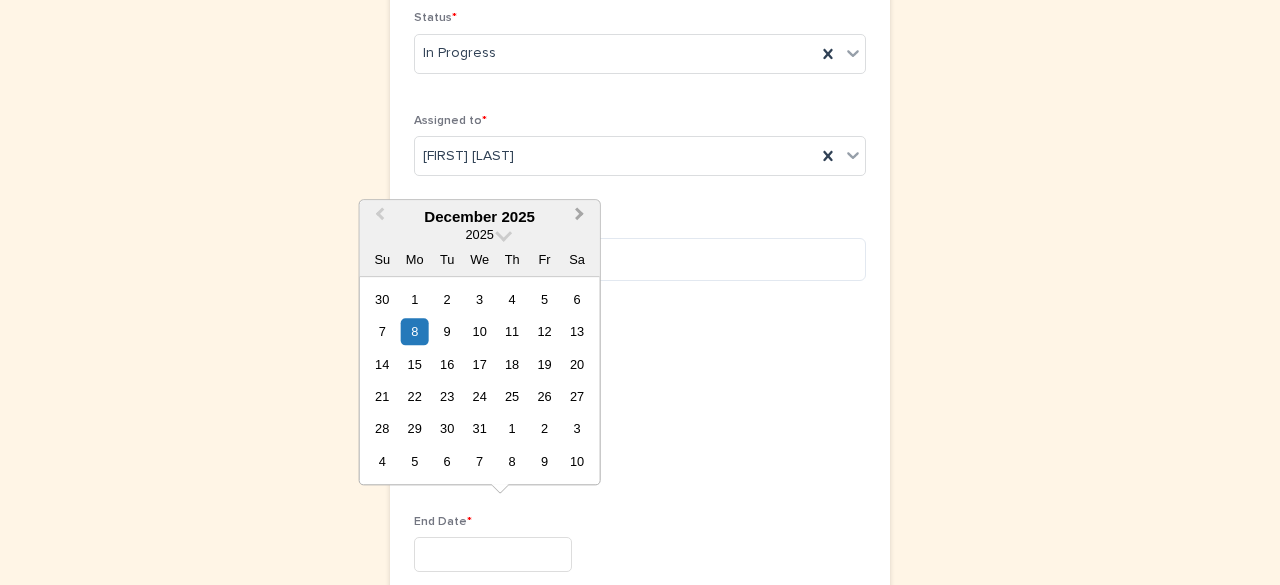 click on "Next Month" at bounding box center [582, 218] 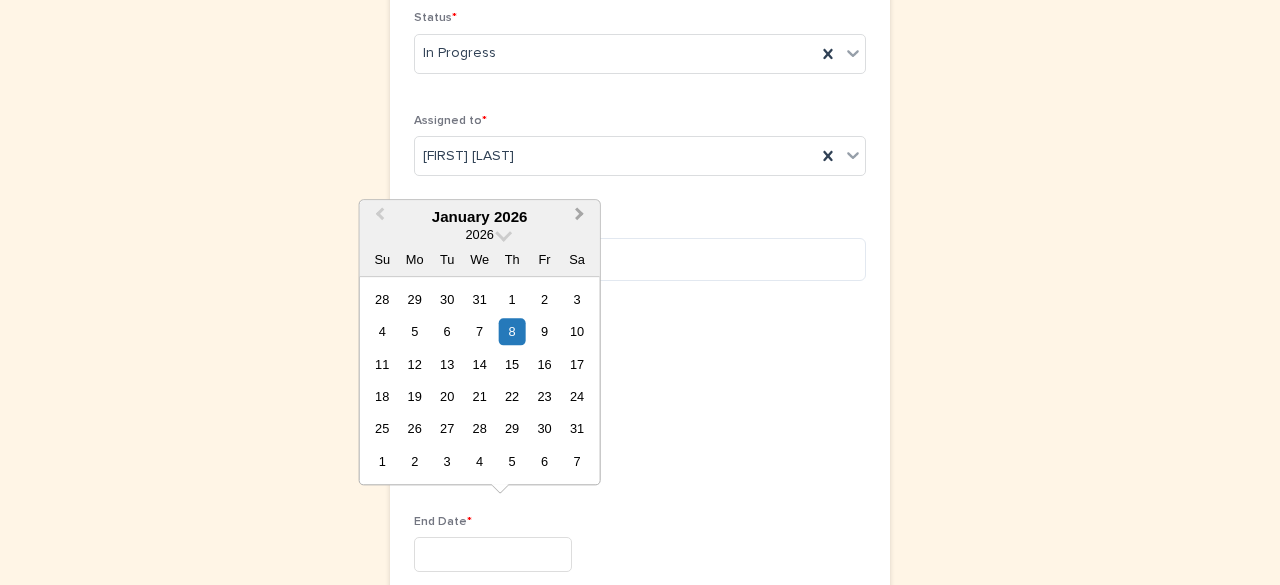 click on "Next Month" at bounding box center [582, 218] 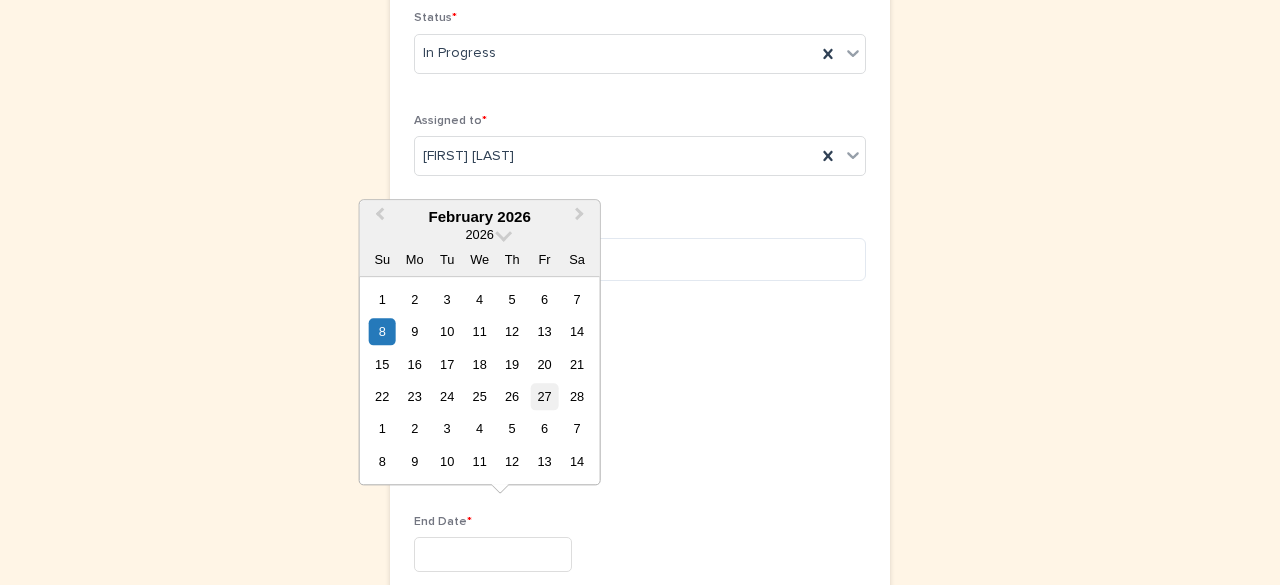 click on "27" at bounding box center (544, 396) 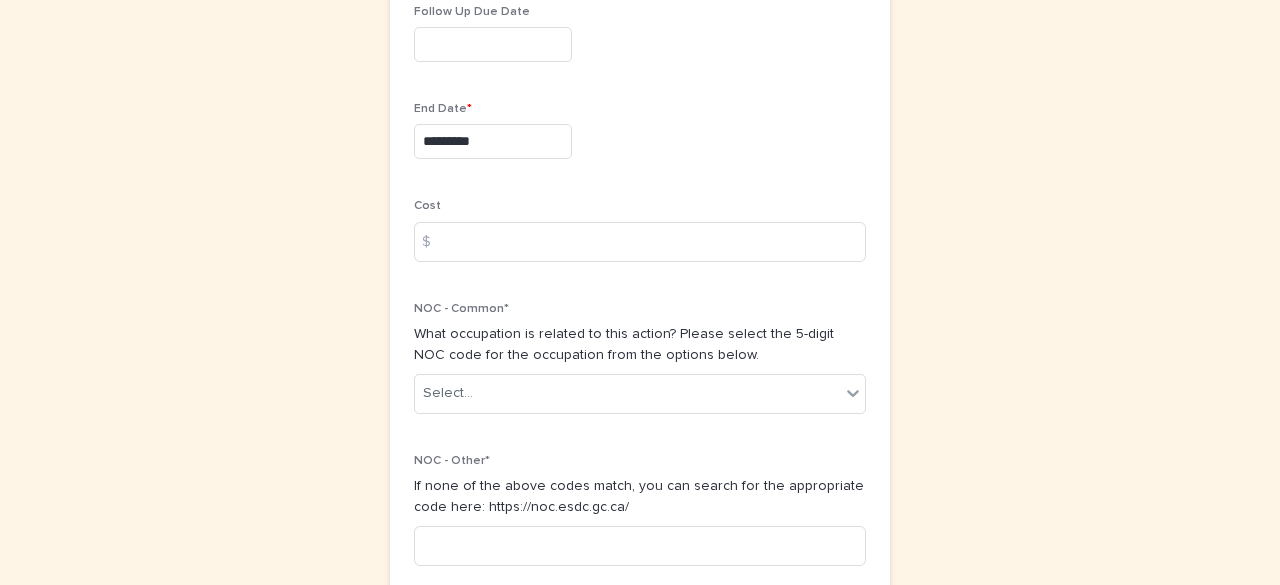 scroll, scrollTop: 1079, scrollLeft: 0, axis: vertical 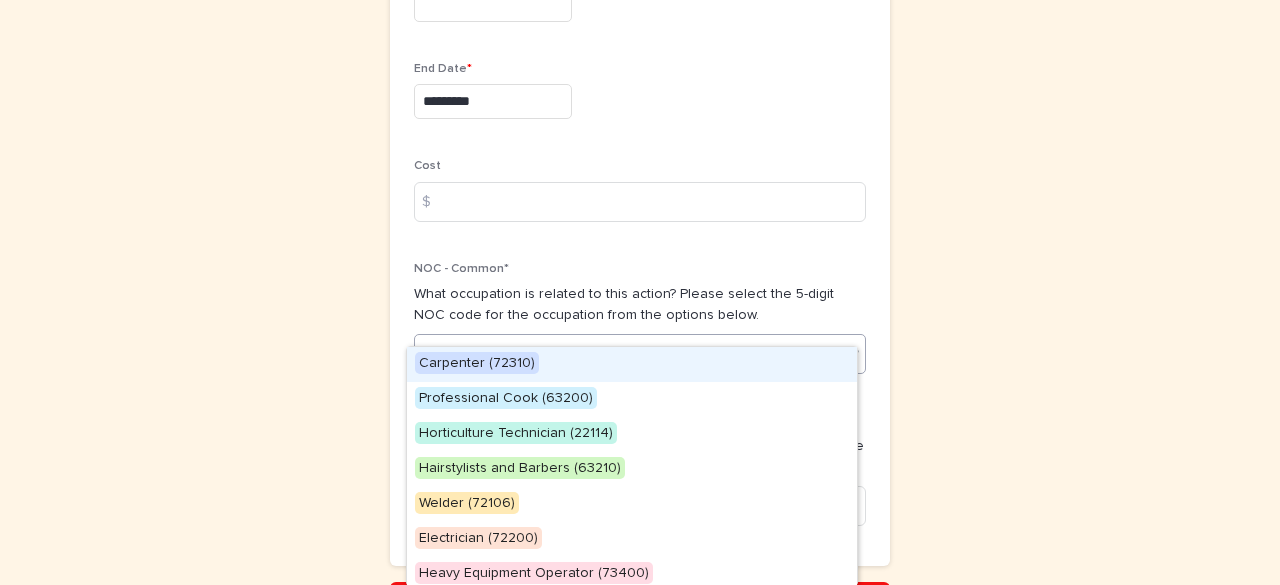 click on "Select..." at bounding box center [627, 353] 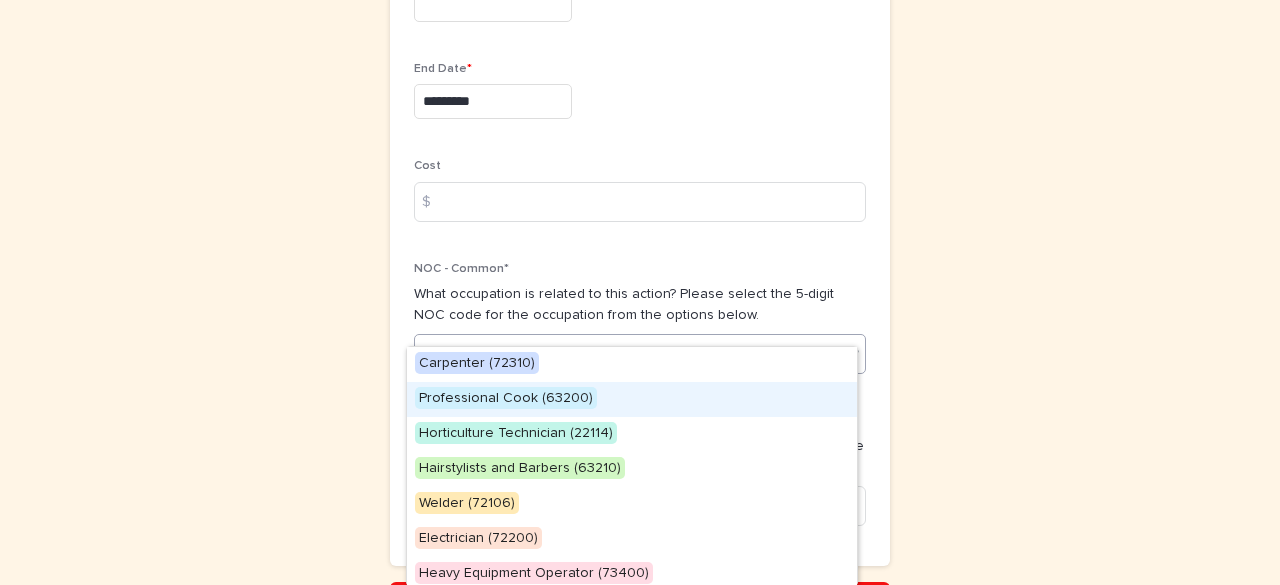 click on "Professional Cook (63200)" at bounding box center (506, 398) 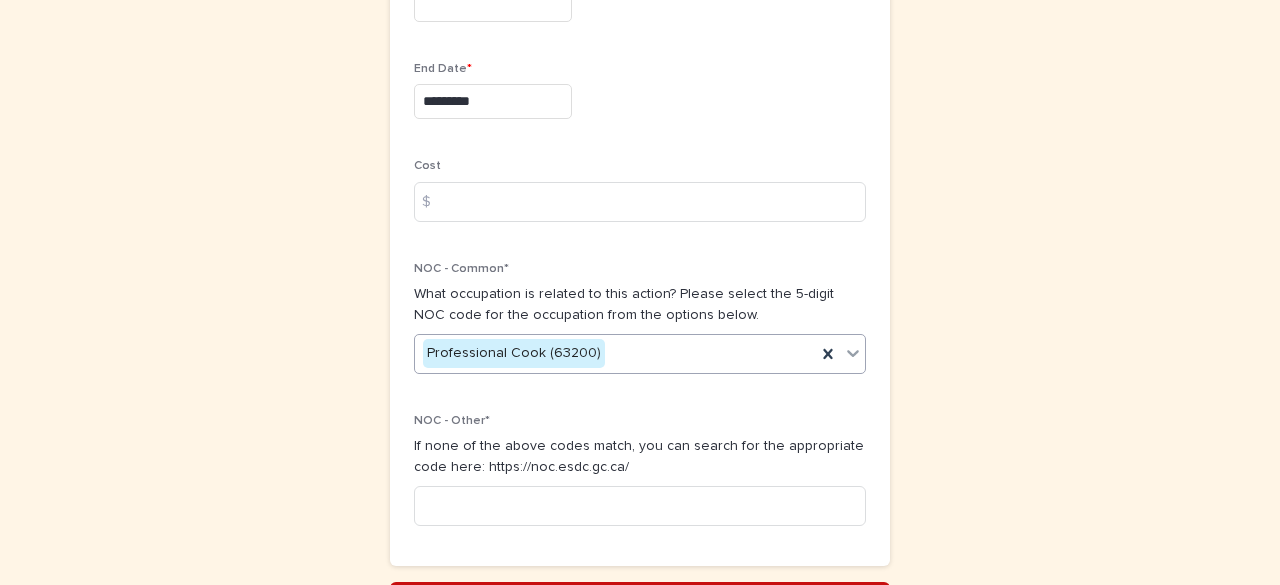 click on "Save" at bounding box center (640, 598) 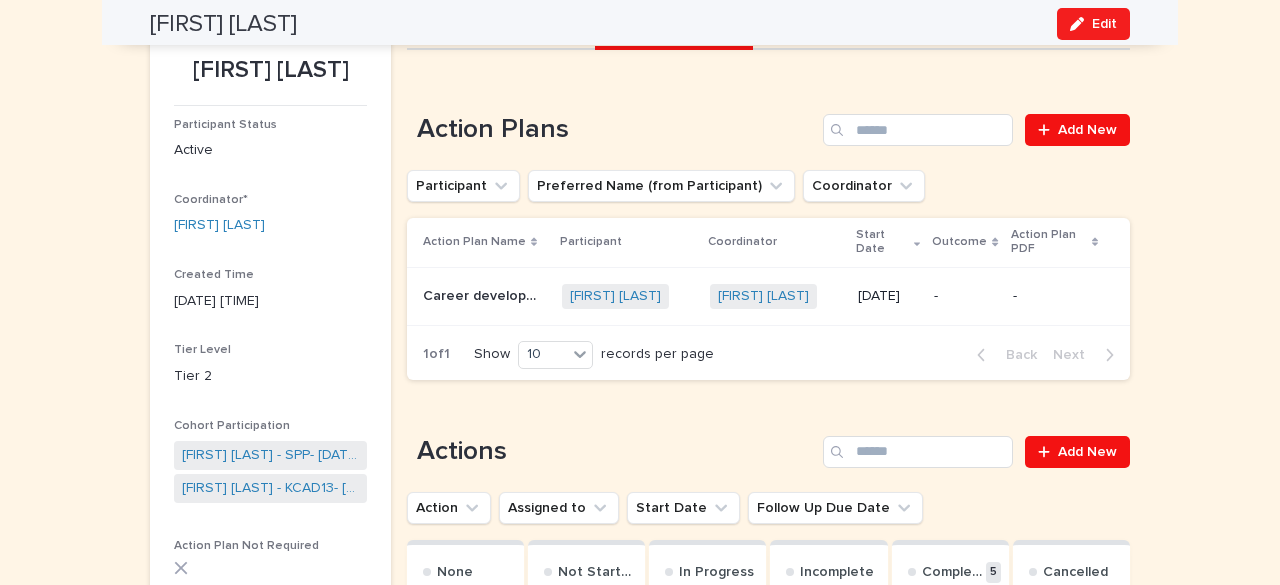 scroll, scrollTop: 0, scrollLeft: 0, axis: both 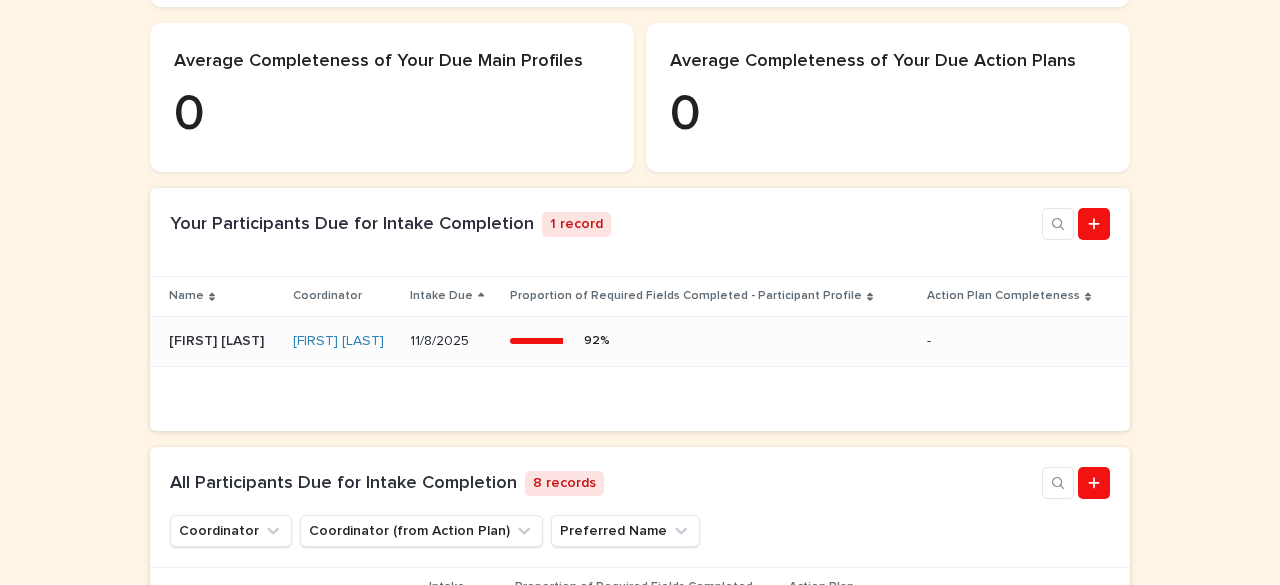 click on "Bryton Gaudet" at bounding box center [218, 339] 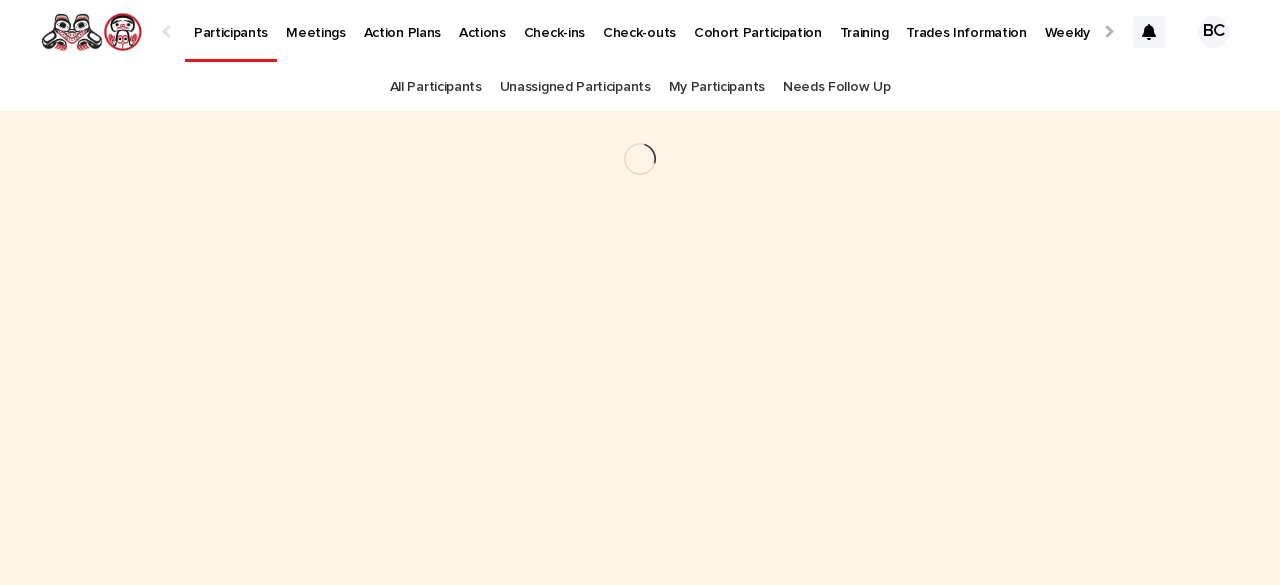 scroll, scrollTop: 0, scrollLeft: 0, axis: both 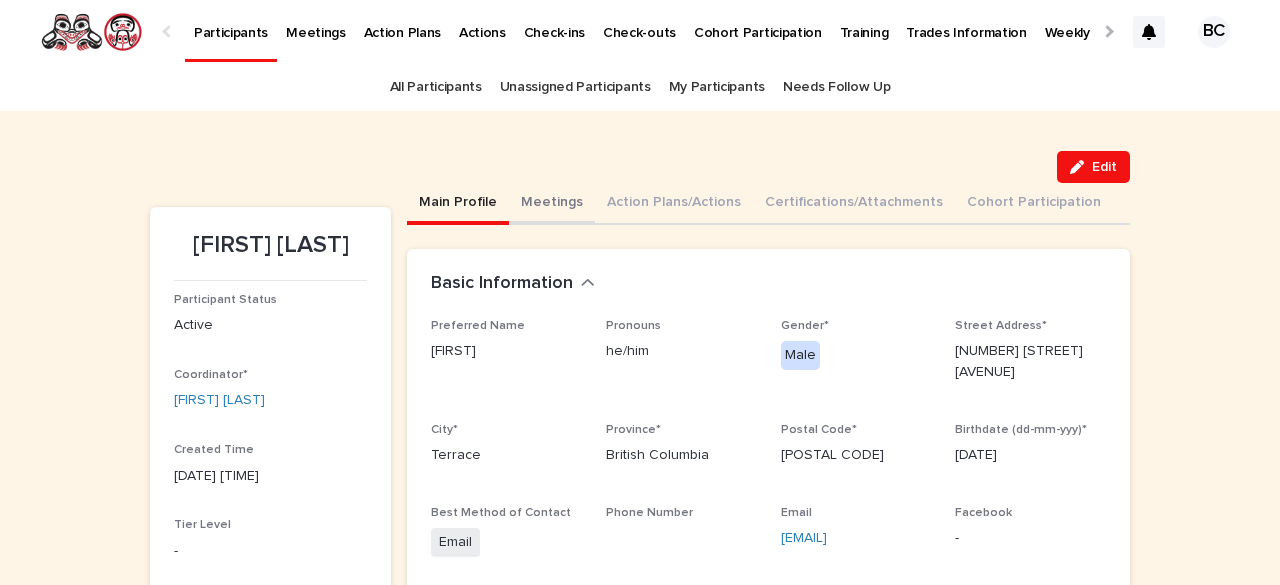 click on "Meetings" at bounding box center [552, 204] 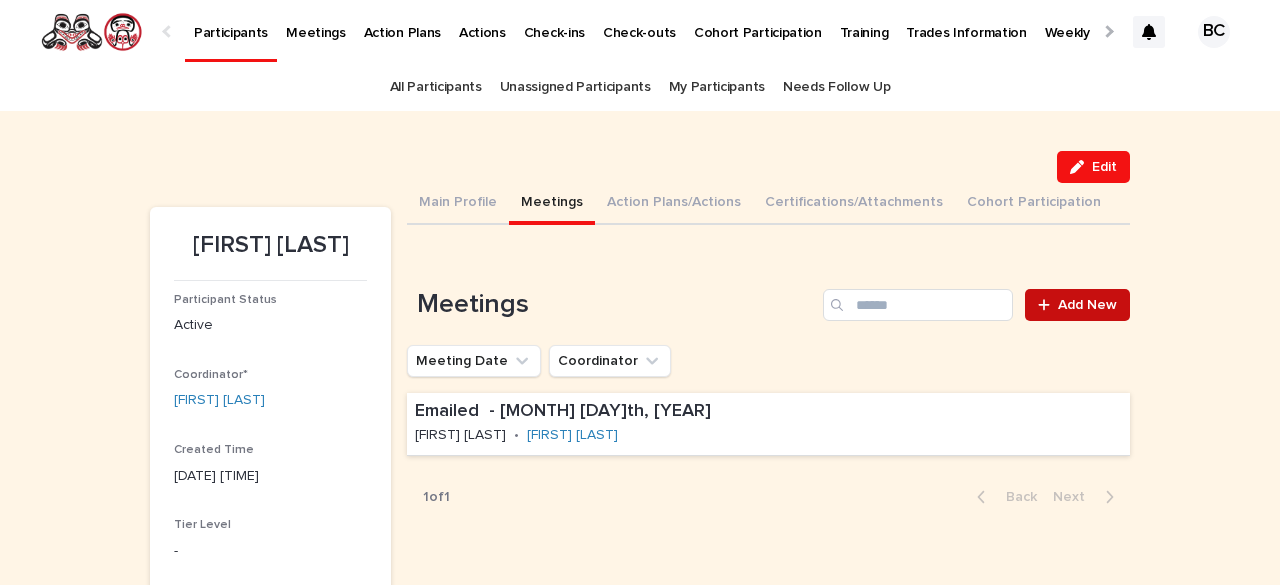 click on "Add New" at bounding box center (1087, 305) 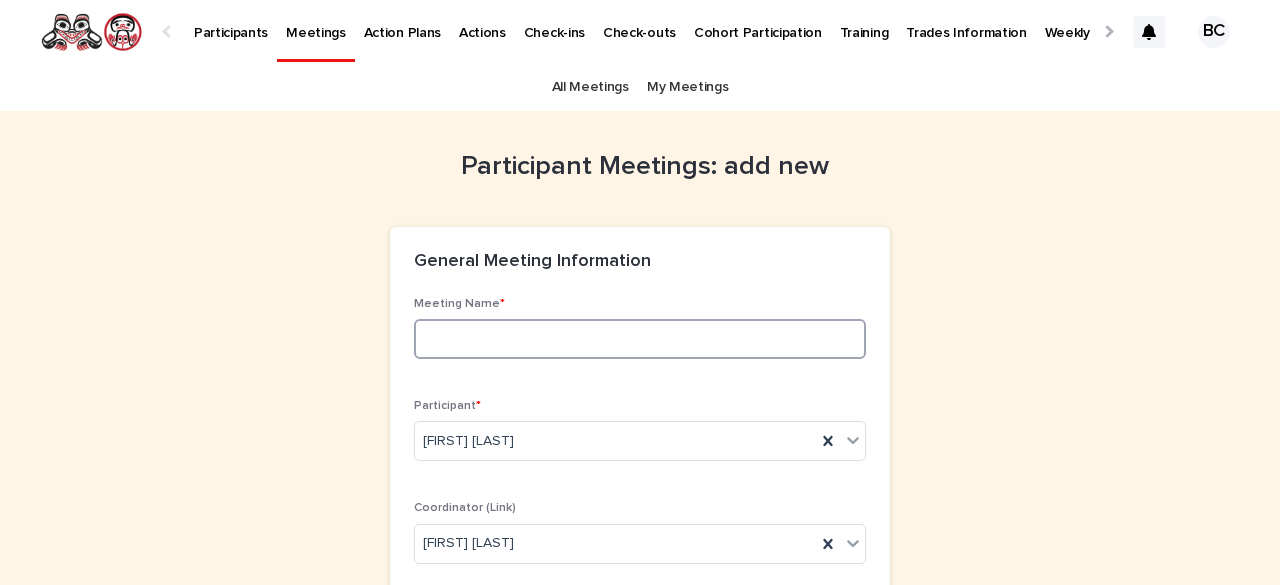 click at bounding box center (640, 339) 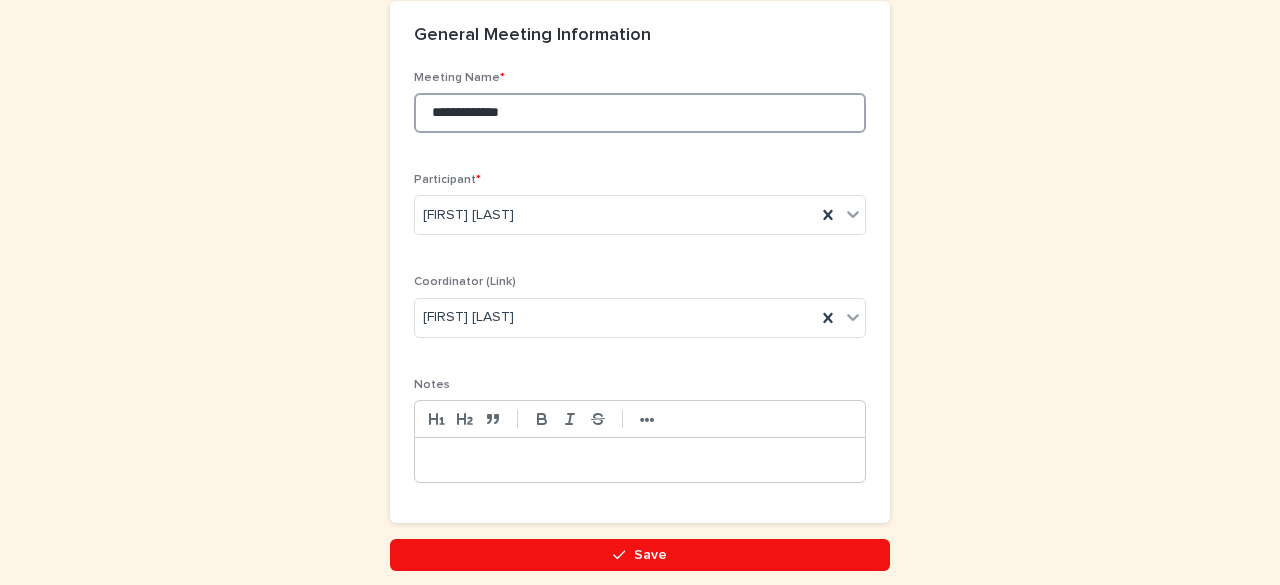 scroll, scrollTop: 309, scrollLeft: 0, axis: vertical 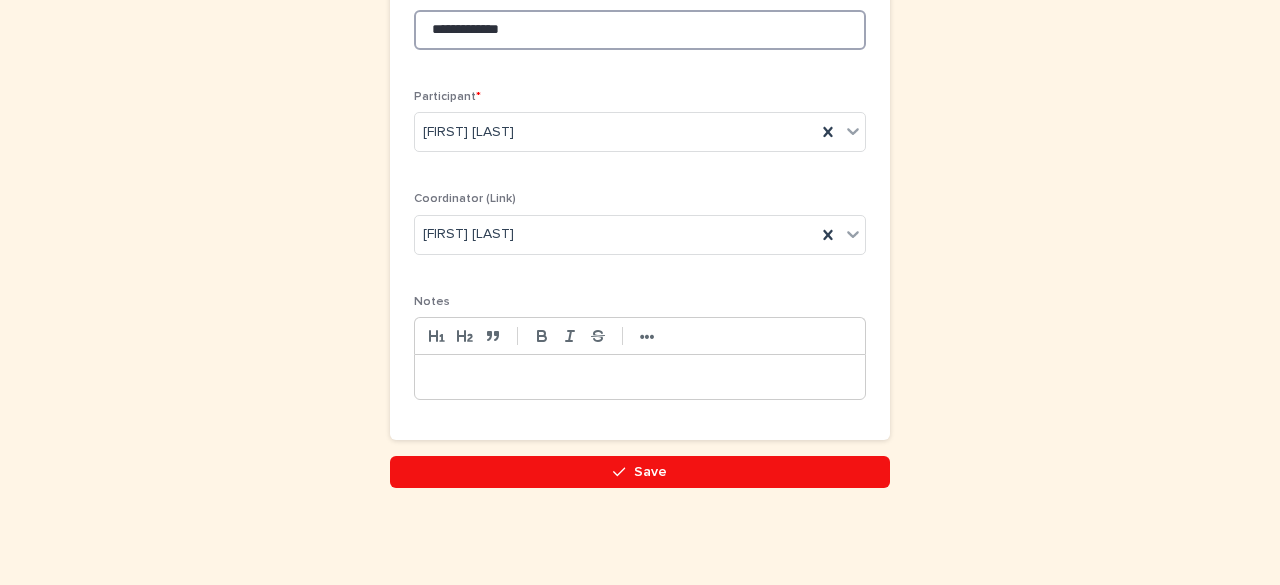 type on "**********" 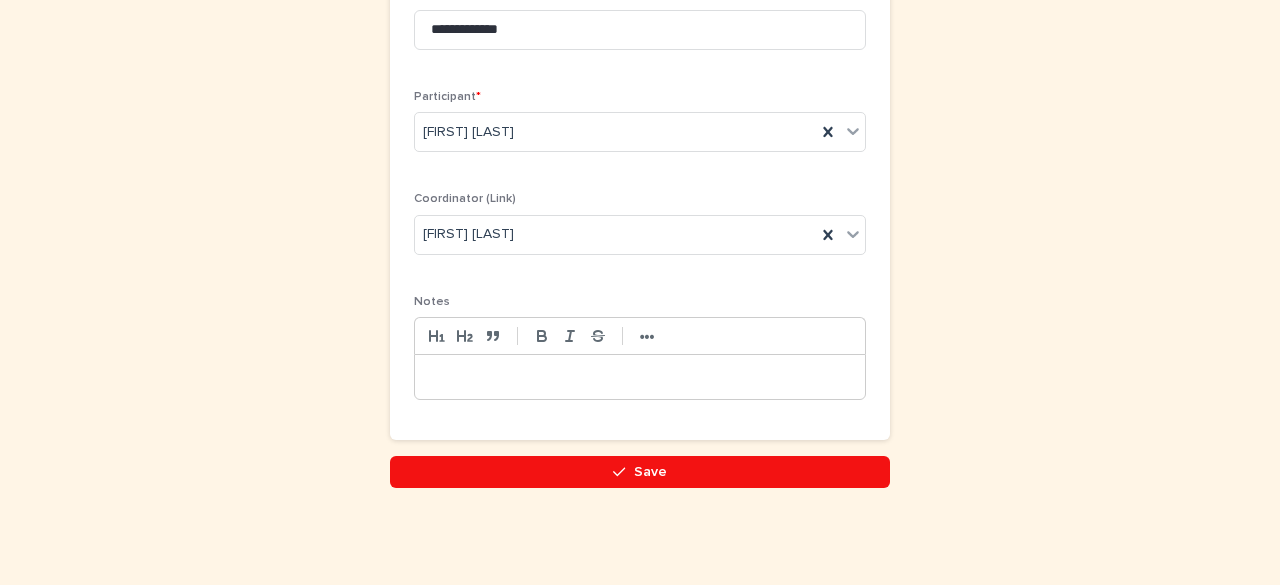 click at bounding box center (640, 377) 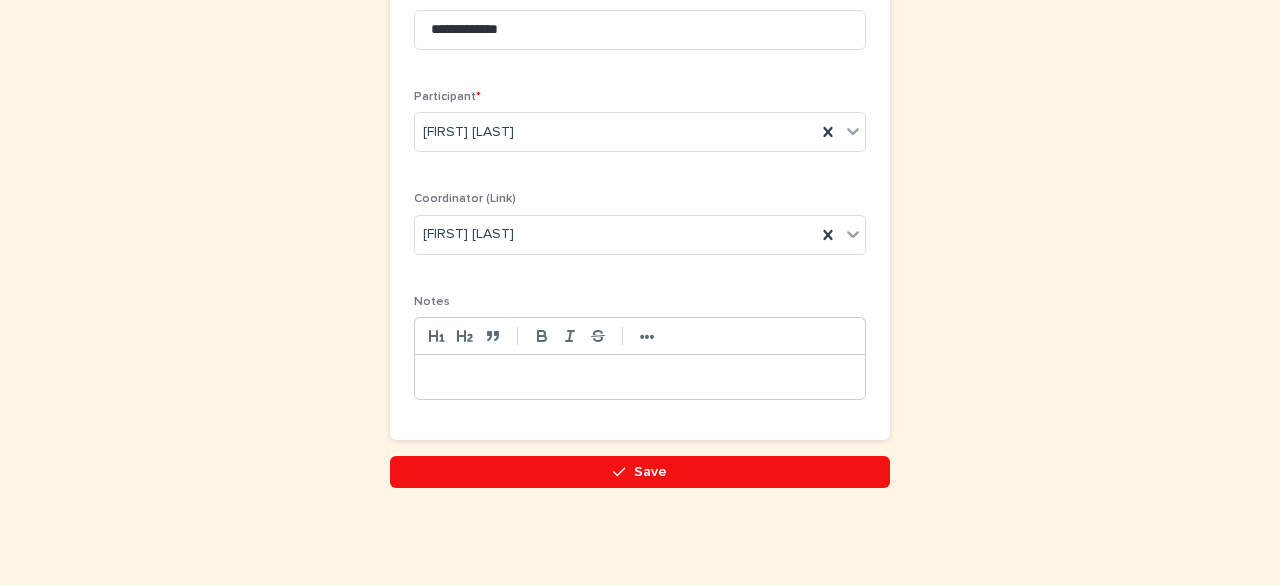 type 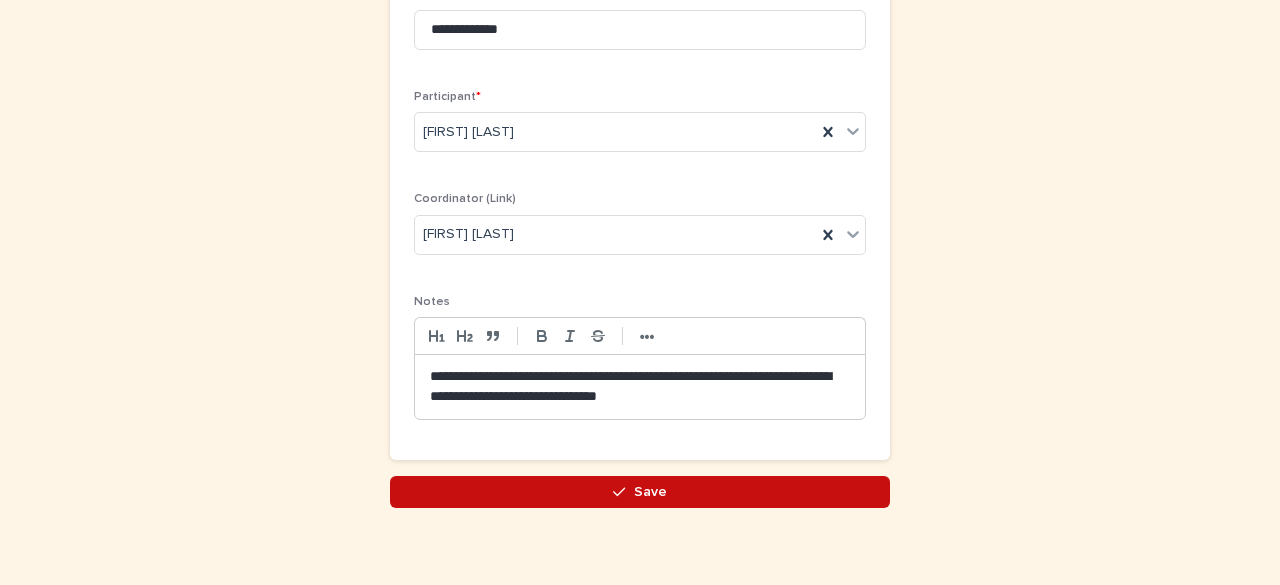 click on "Save" at bounding box center (640, 492) 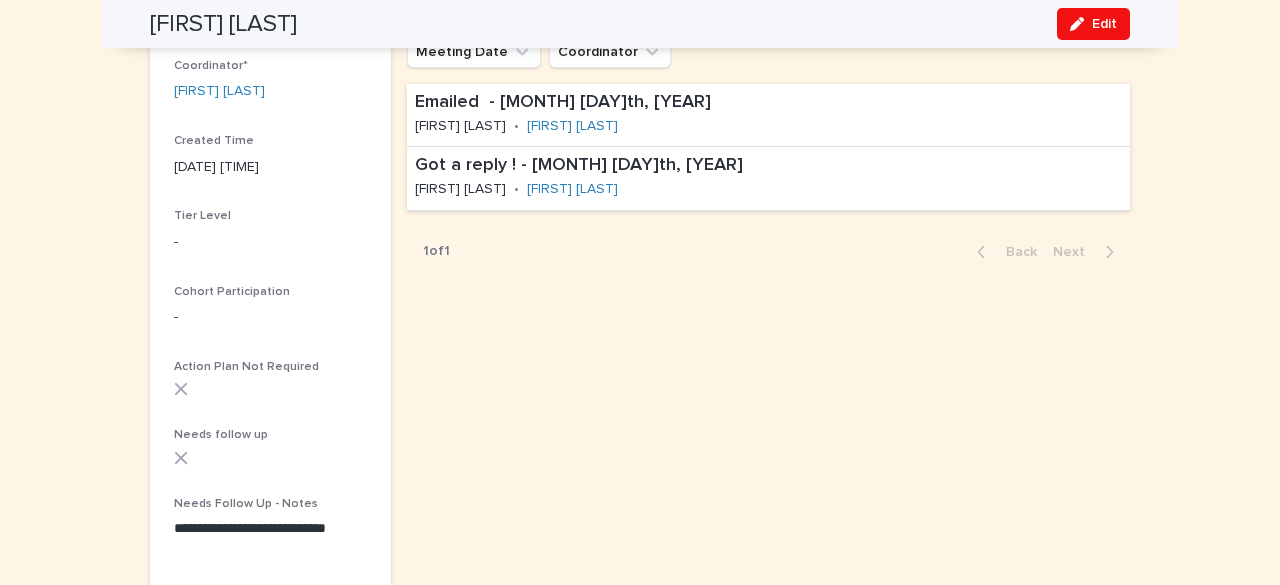 scroll, scrollTop: 0, scrollLeft: 0, axis: both 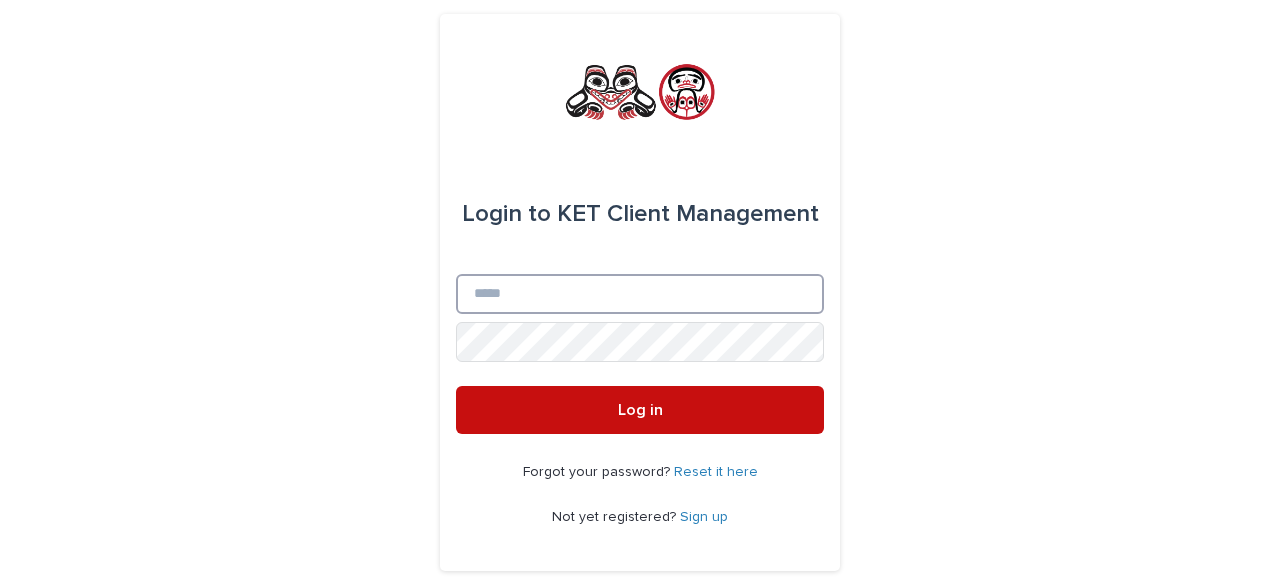 type on "**********" 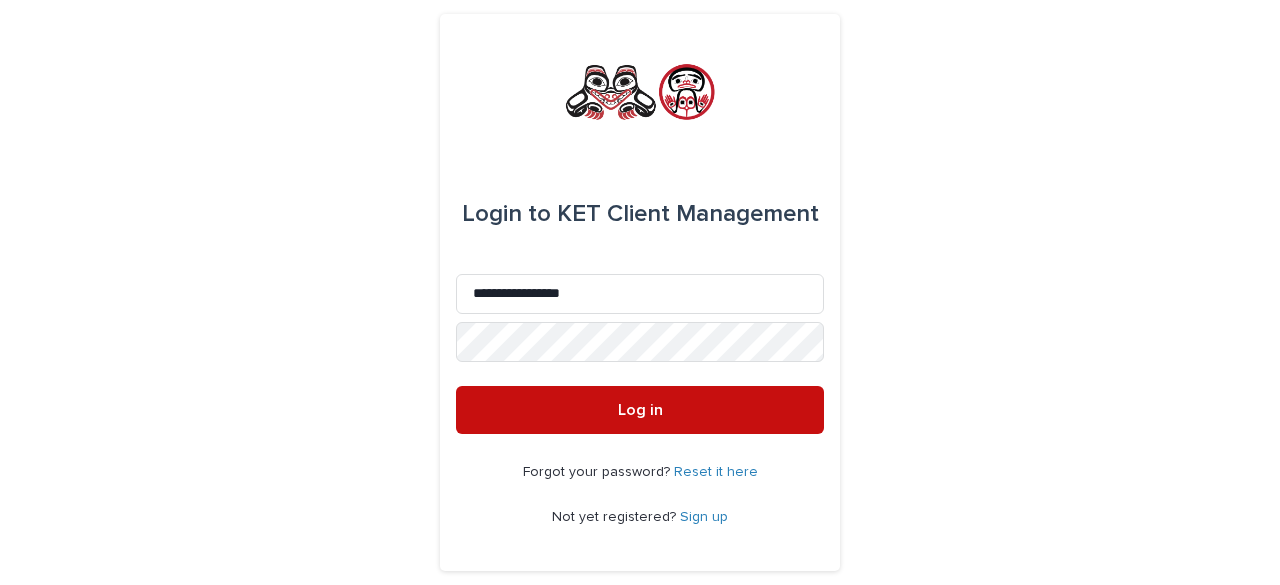 click on "Log in" at bounding box center [640, 410] 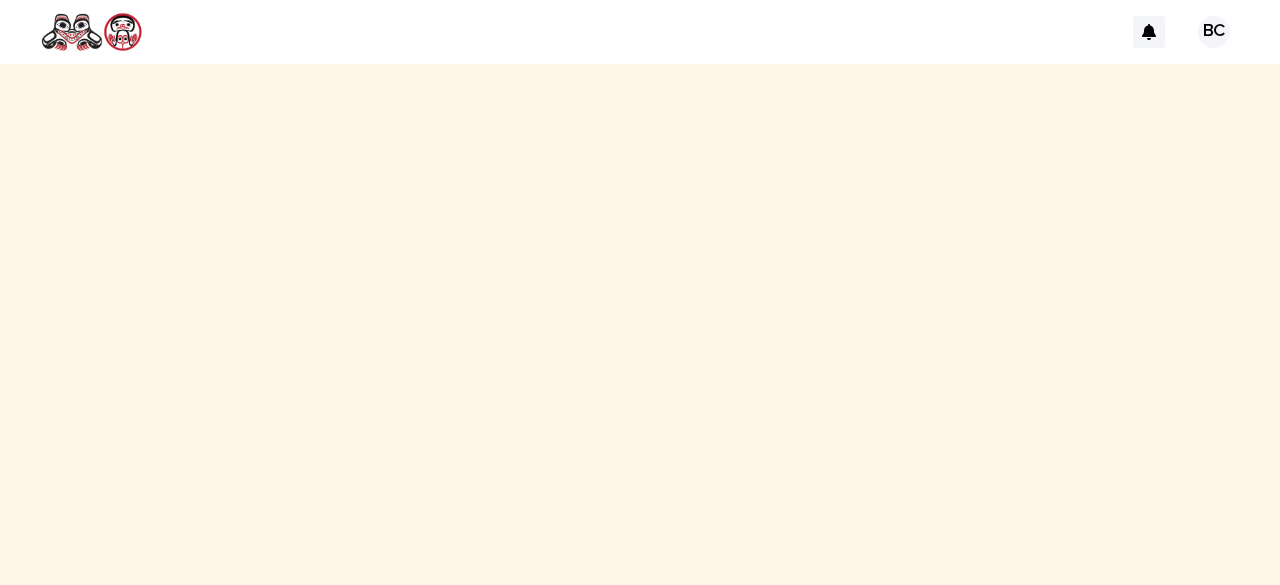 scroll, scrollTop: 0, scrollLeft: 0, axis: both 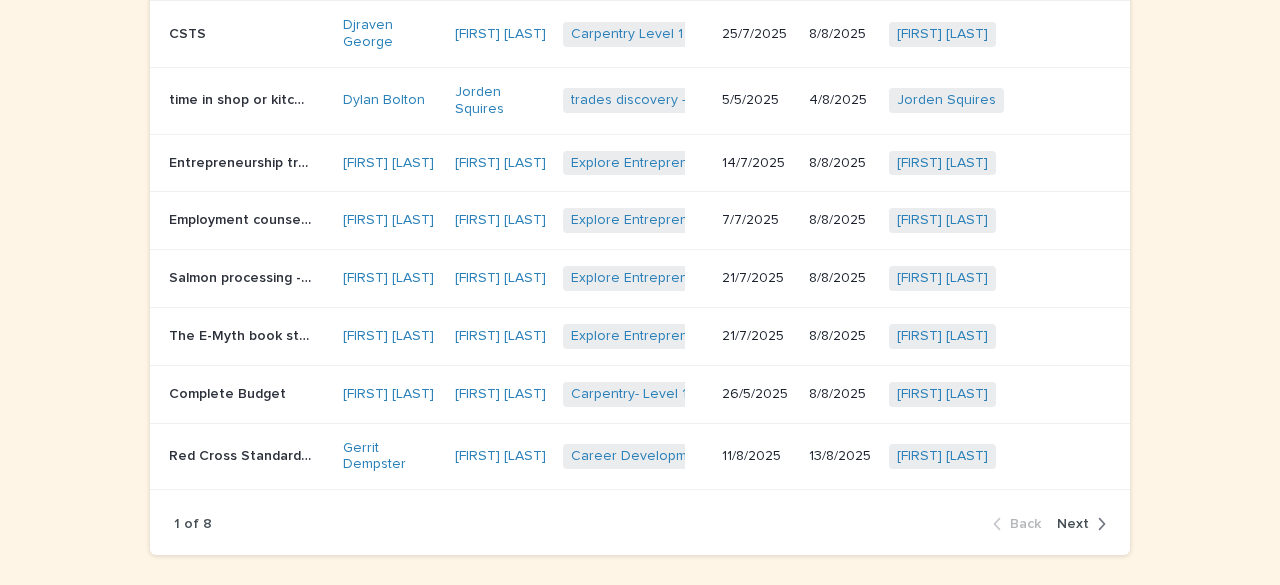 click at bounding box center (1097, 524) 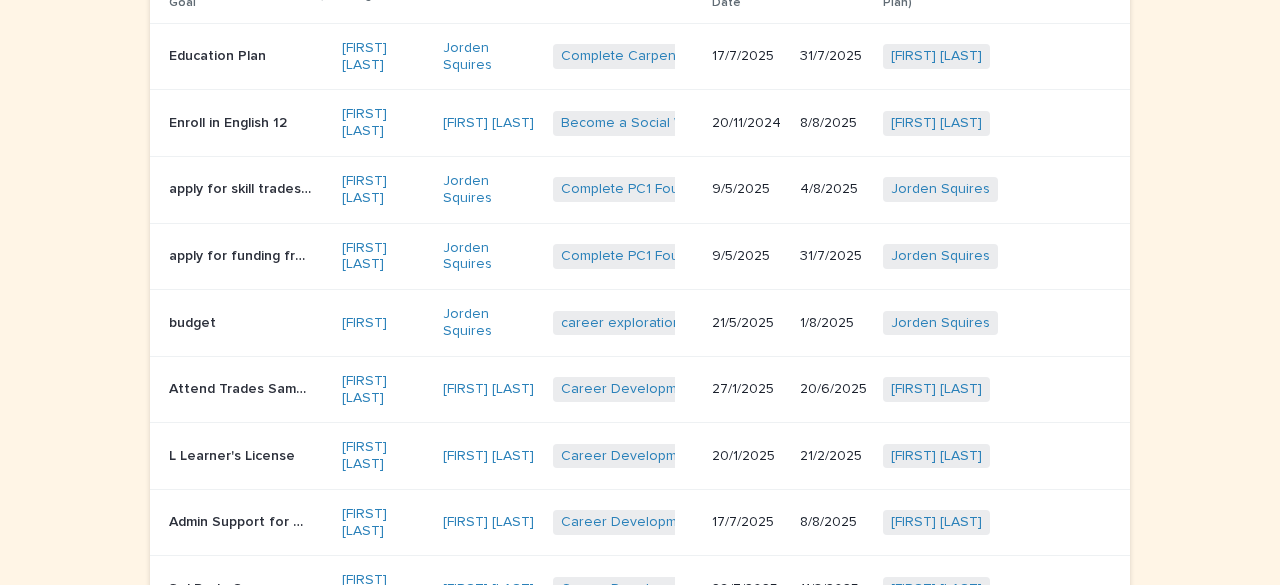 scroll, scrollTop: 1246, scrollLeft: 0, axis: vertical 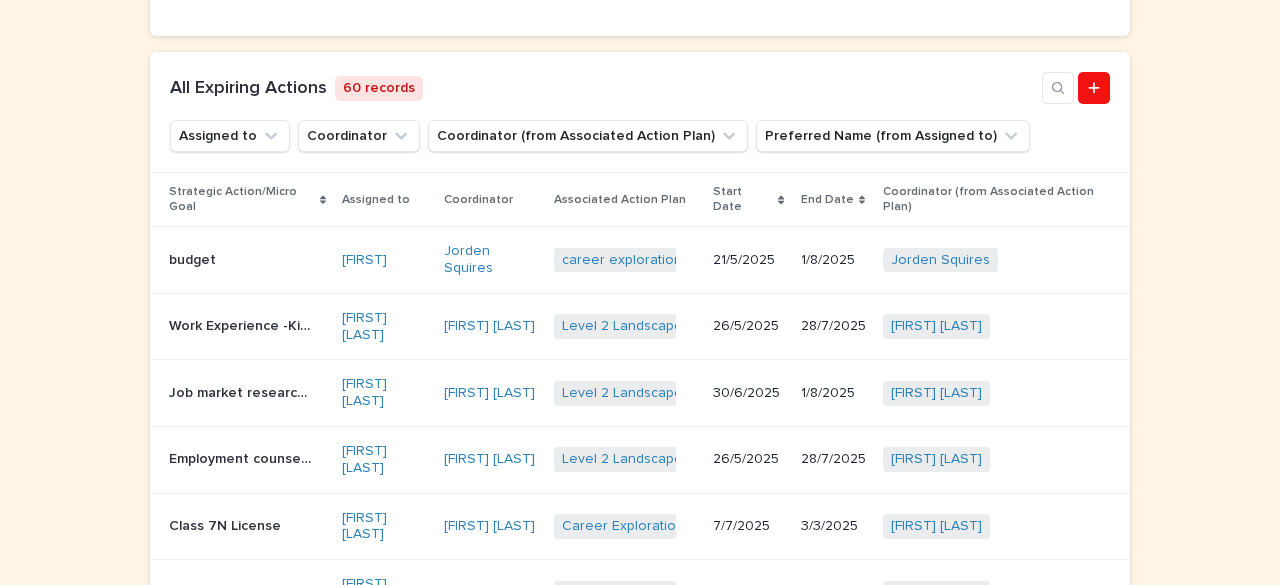 click on "Loading... Saving… Loading... Saving… Loading... Saving… Loading... Saving… Loading... Saving… The in-progress Actions listed here have end dates that have passed or are coming up in the next week.   Please click through to update the status of these Actions. Loading... Saving… Your Total Number of Expiring Actions 0 Loading... Saving… Your Expiring Actions 3 records Coordinator (from Associated Action Plan) Coordinator  Preferred Name (from Assigned to) Strategic Action/Micro Goal Assigned to Coordinator  Associated Action Plan Start Date End Date Follow Up Due Date Coordinator (from Associated Action Plan) Short term  Short term    Carly Chapelle   Bernadette Chaboyer   Career Development  - Carly Chapelle - Apr 15th, 2025   + 0 16/4/2025 20/6/2025 6/5/2025 Bernadette Chaboyer   + 0 Budget  Budget    Aaron Budden   Jorden Squires   Carpentry level 1  - Aaron Budden - Jun 17th, 2025   + 0 20/6/2025 11/7/2025 4/7/2025 Bernadette Chaboyer   + 0 Registering for Carpentry 1    Aaron Budden" at bounding box center [640, 148] 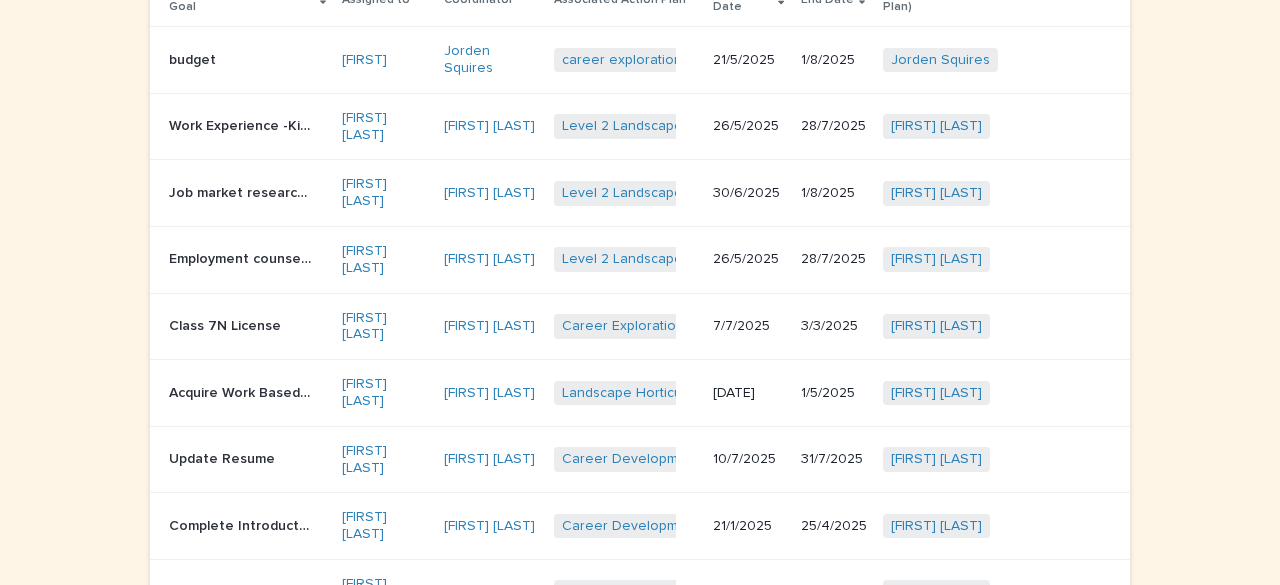 scroll, scrollTop: 1382, scrollLeft: 0, axis: vertical 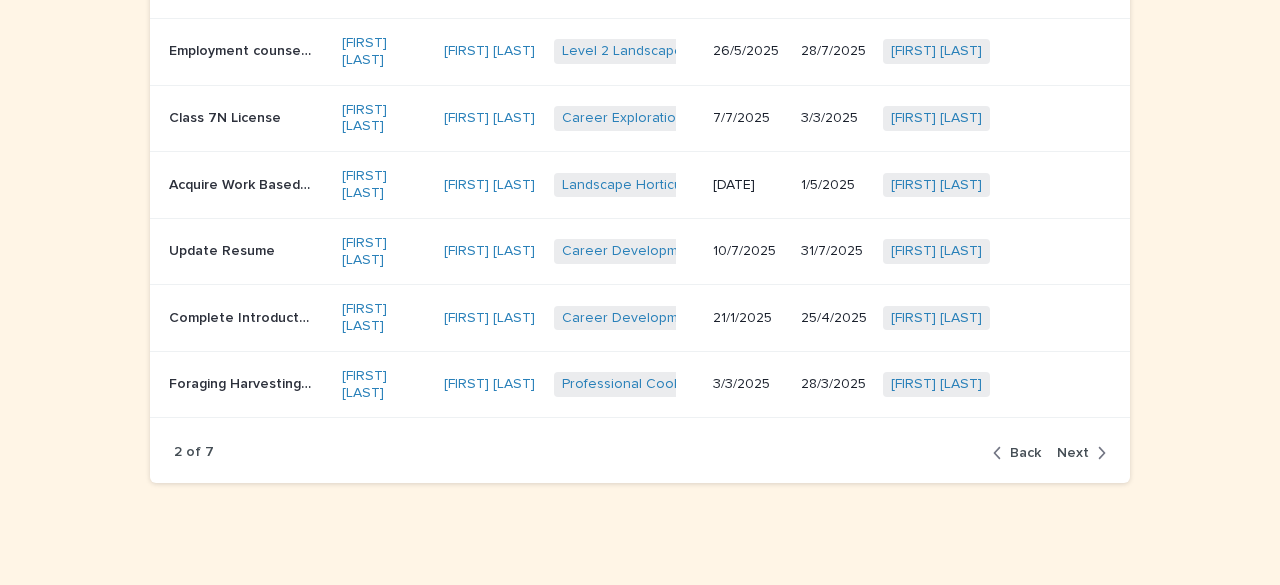 click on "Next" at bounding box center (1073, 453) 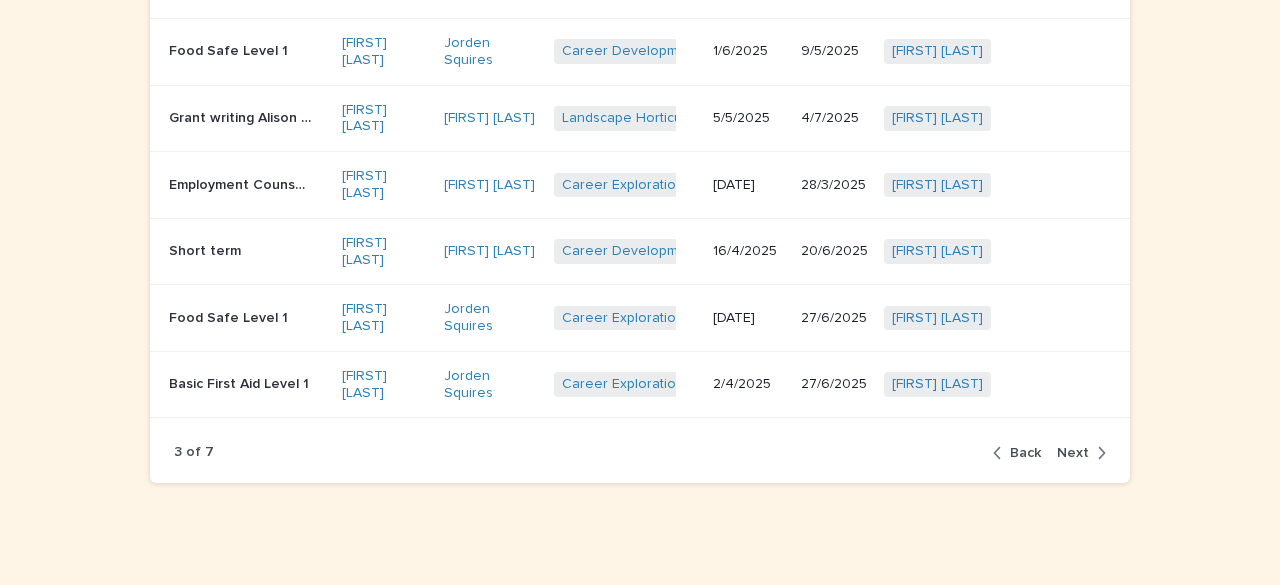 scroll, scrollTop: 1347, scrollLeft: 0, axis: vertical 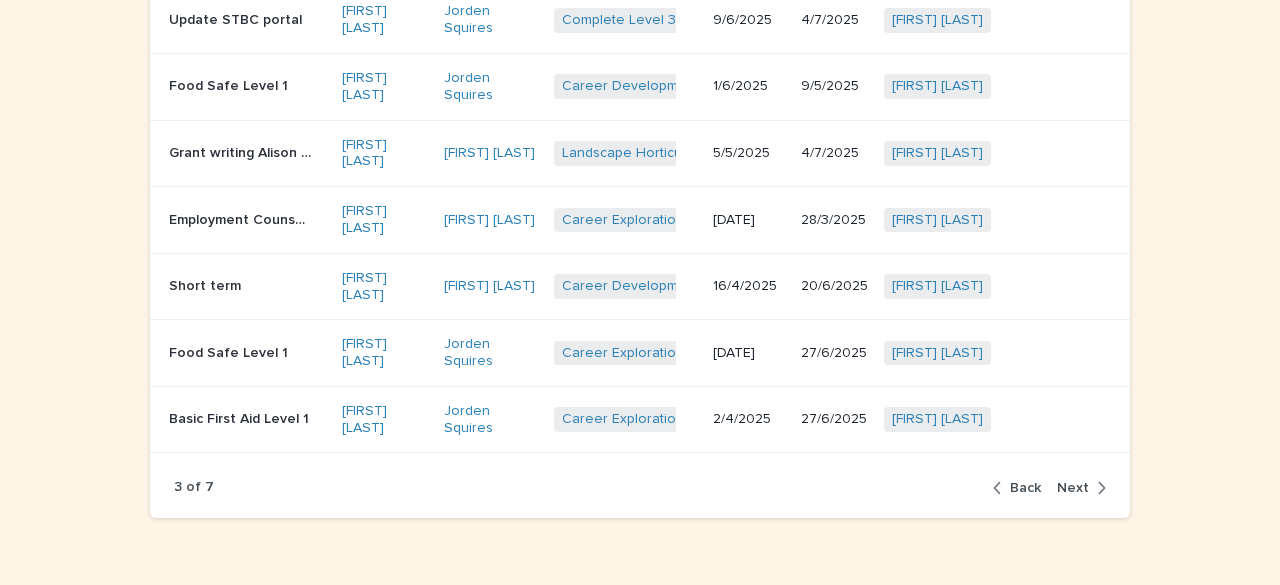 click on "Next" at bounding box center (1073, 488) 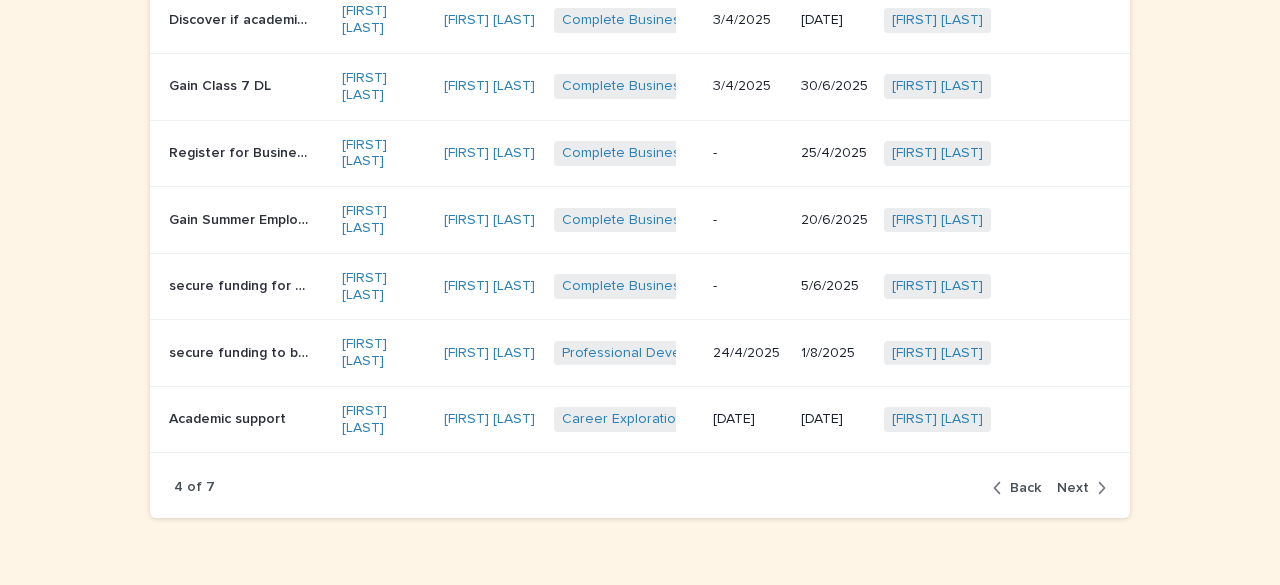 click on "Next" at bounding box center [1073, 488] 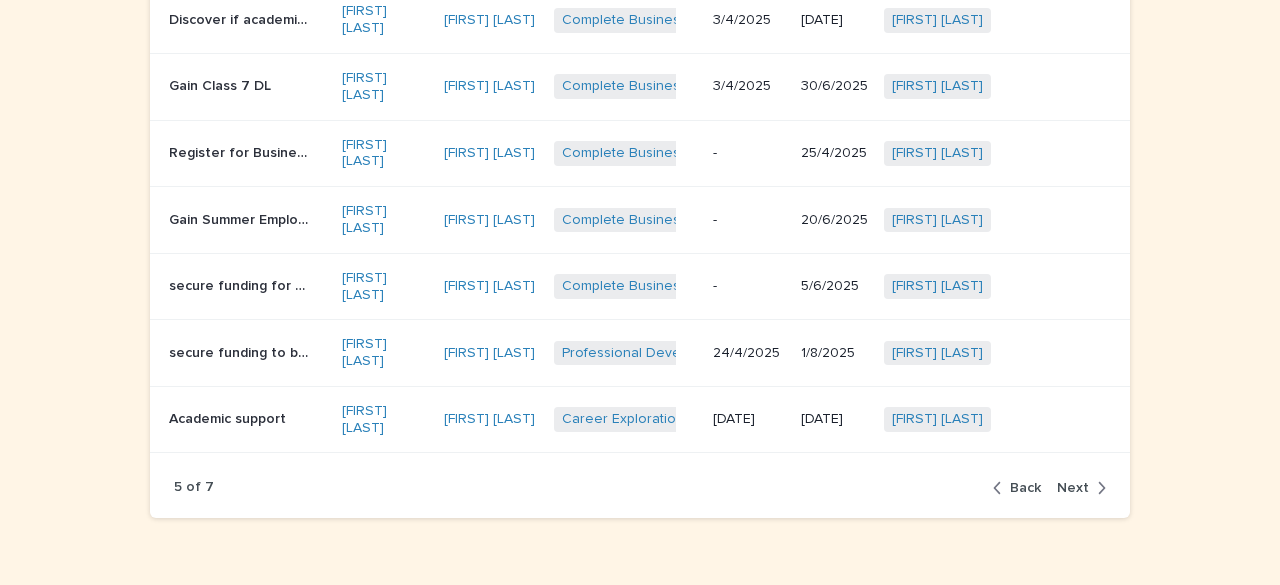 click on "Next" at bounding box center [1073, 488] 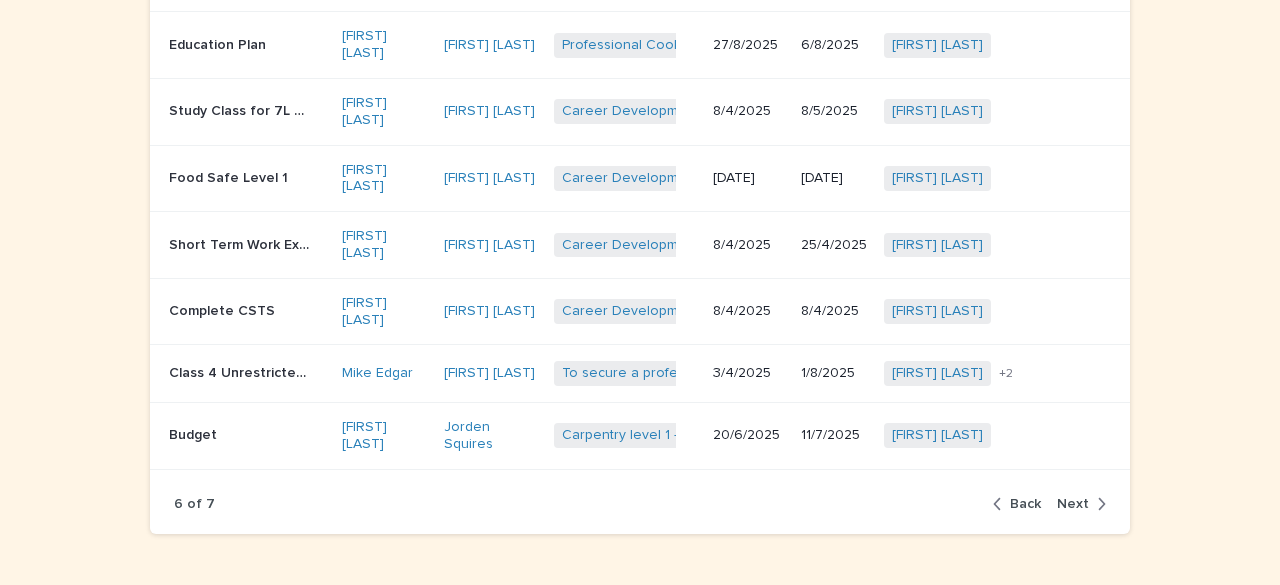 scroll, scrollTop: 1317, scrollLeft: 0, axis: vertical 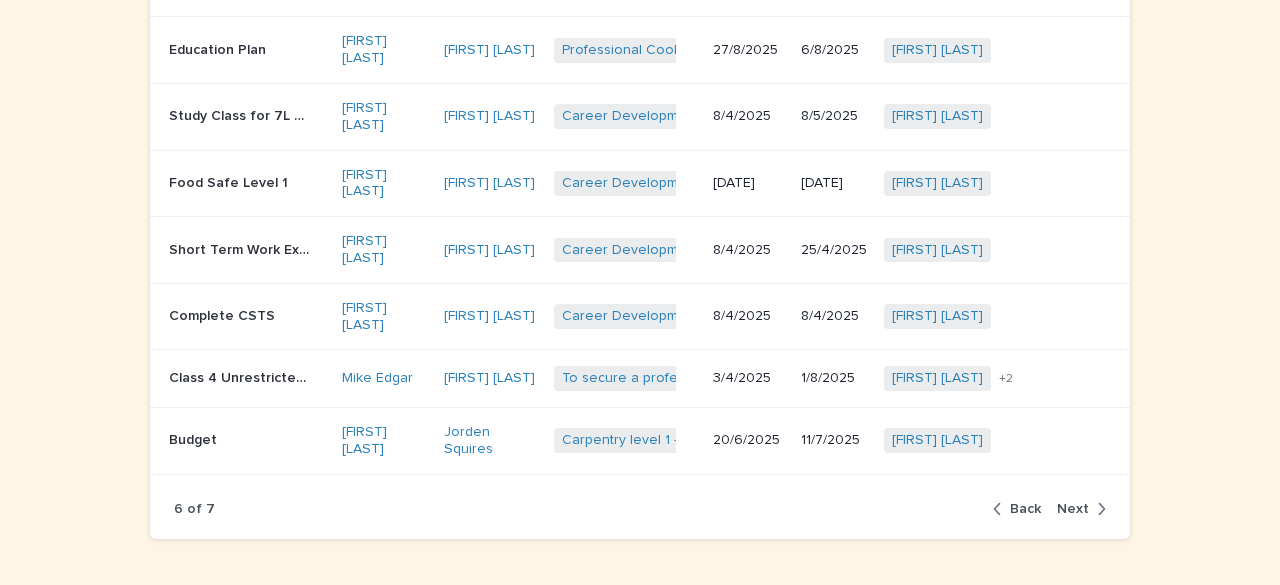 click on "Next" at bounding box center (1073, 509) 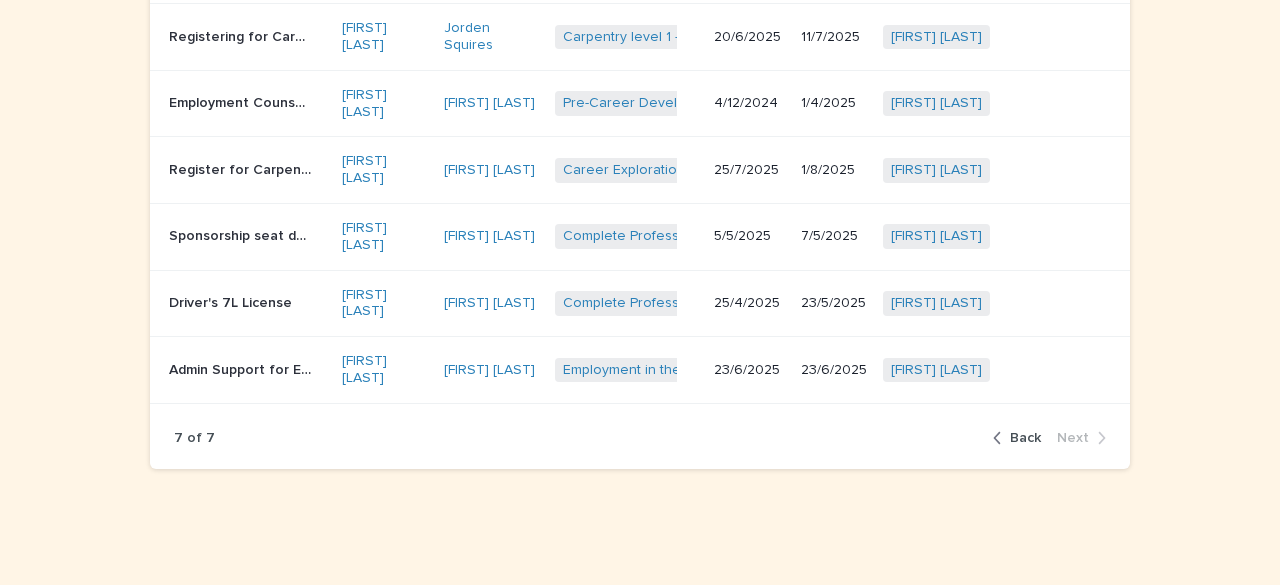 scroll, scrollTop: 1192, scrollLeft: 0, axis: vertical 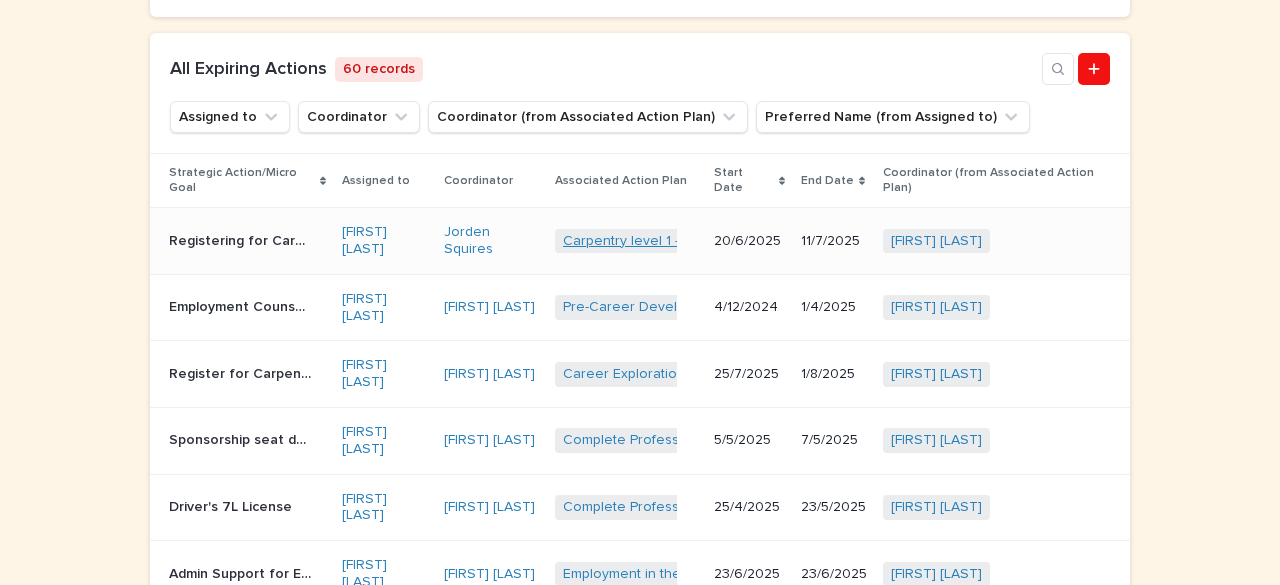 click on "Carpentry level 1  - Aaron Budden - Jun 17th, 2025" at bounding box center [754, 241] 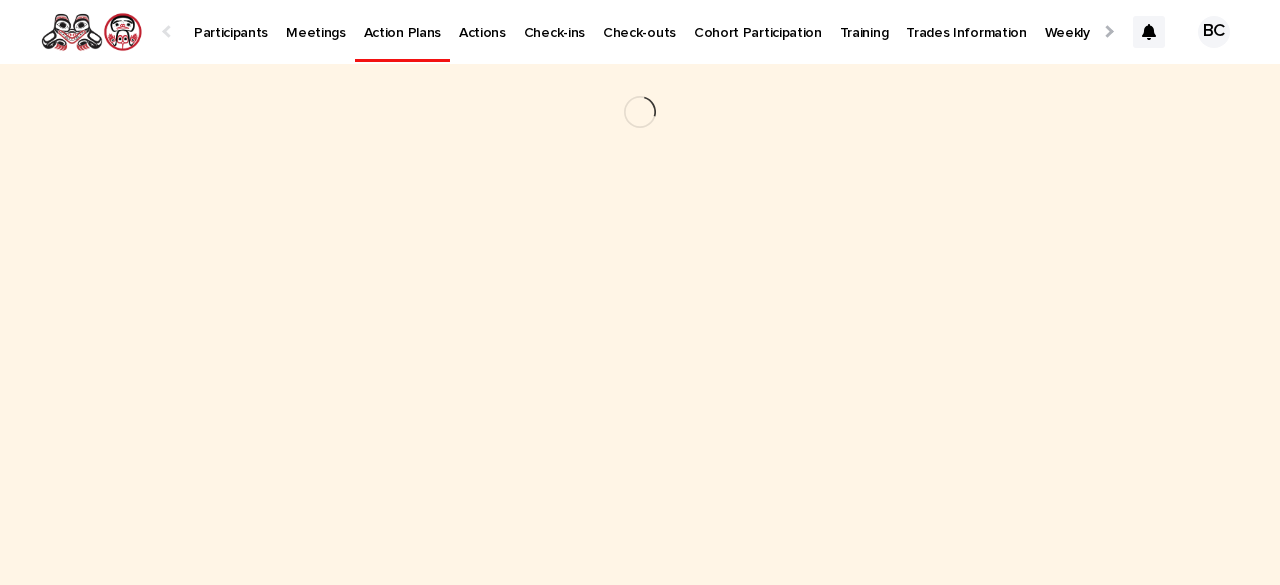 scroll, scrollTop: 0, scrollLeft: 0, axis: both 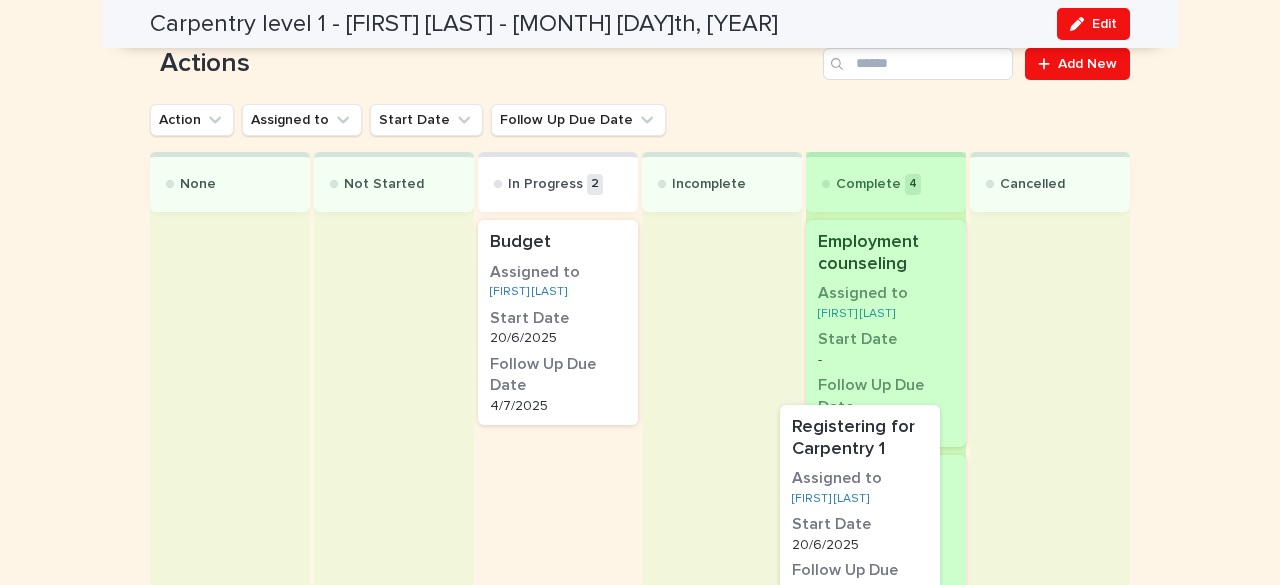 drag, startPoint x: 562, startPoint y: 513, endPoint x: 876, endPoint y: 483, distance: 315.42987 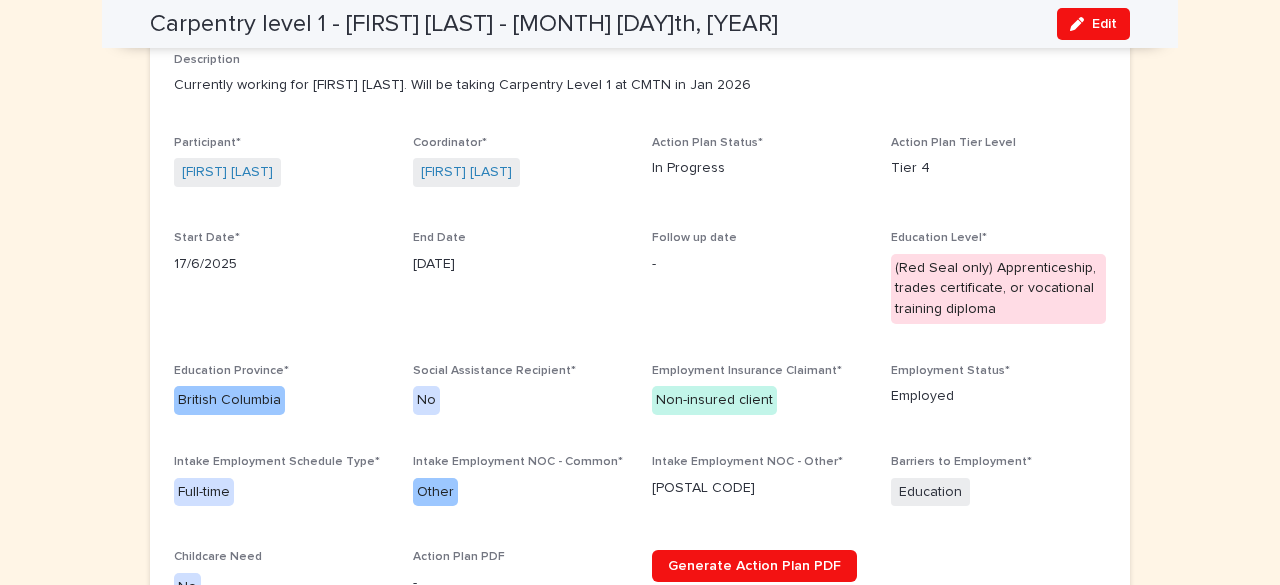 scroll, scrollTop: 0, scrollLeft: 0, axis: both 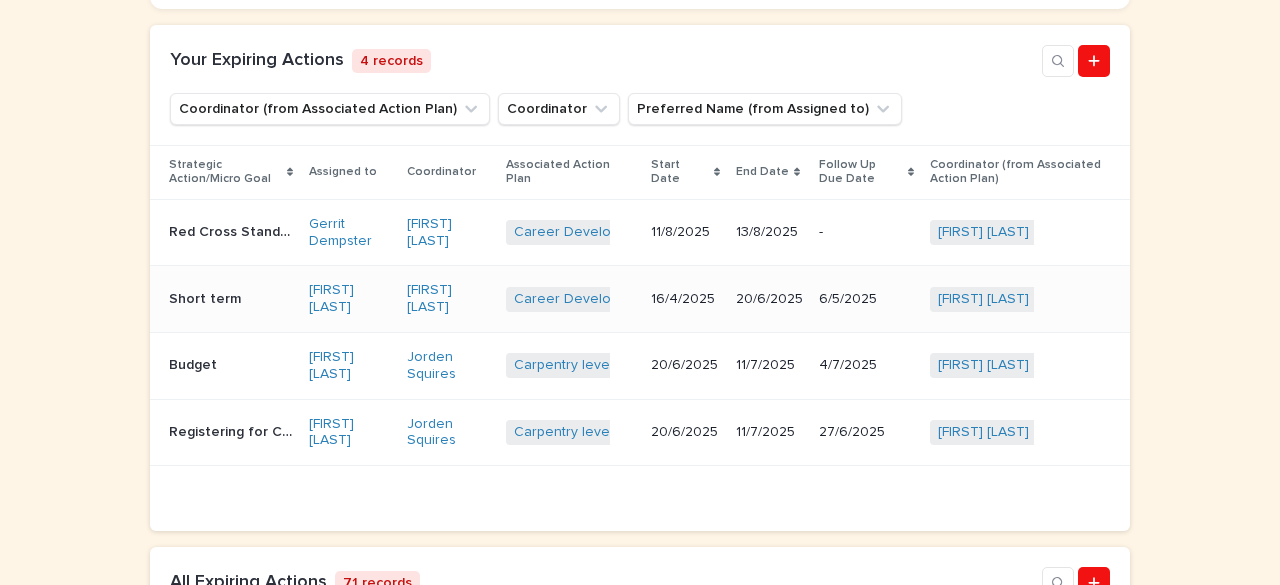click on "Short term" at bounding box center [207, 297] 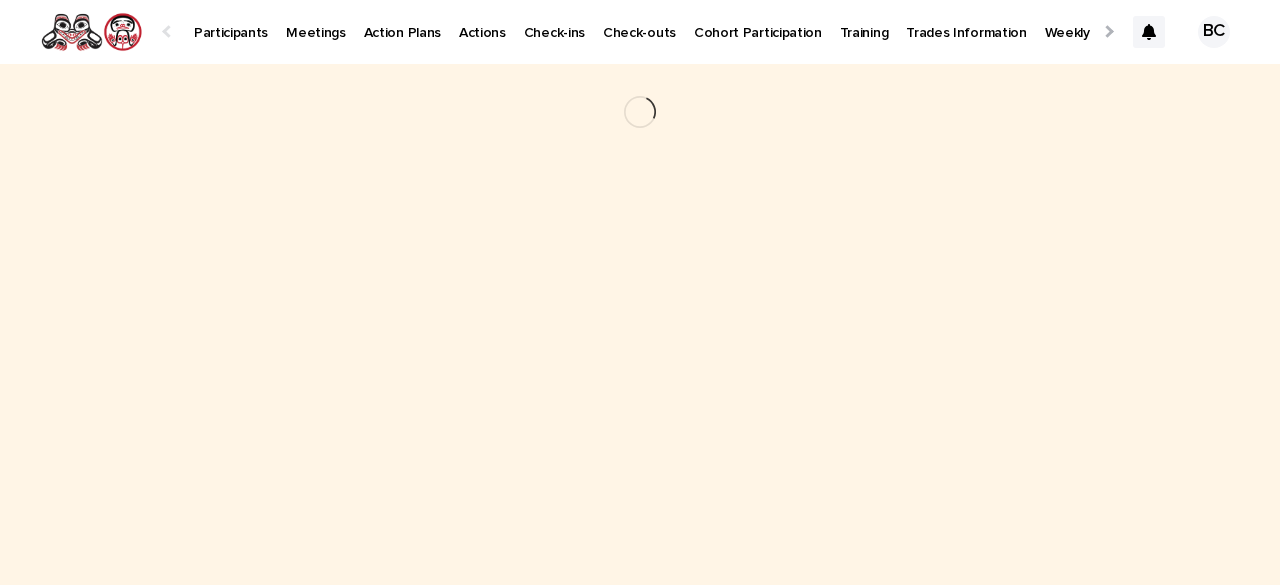 scroll, scrollTop: 0, scrollLeft: 0, axis: both 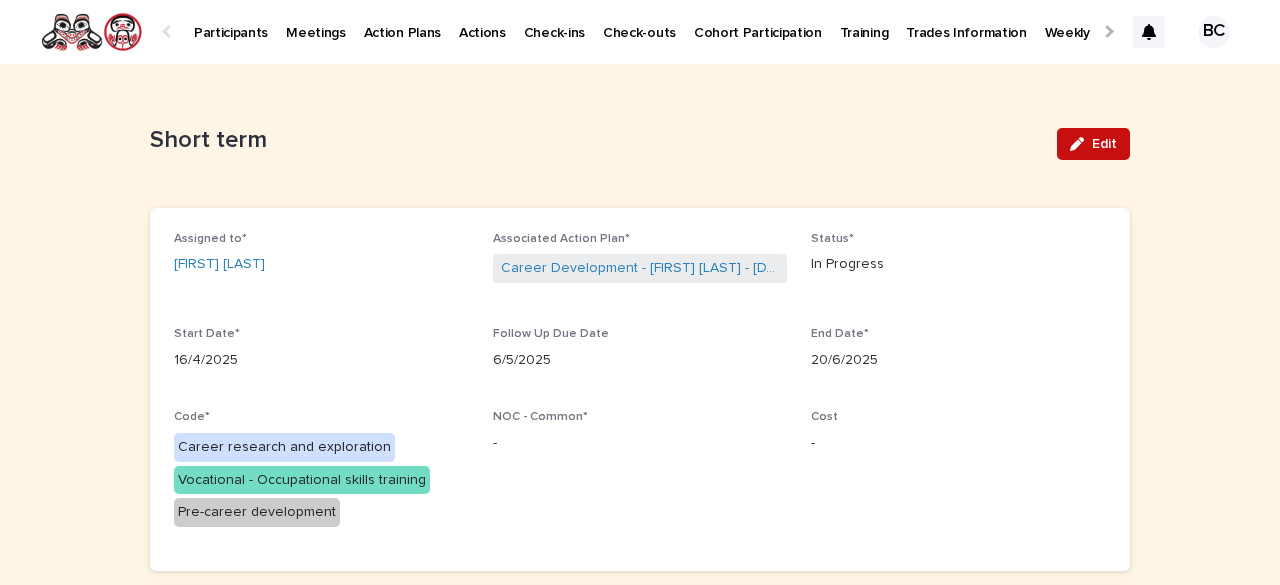click on "Edit" at bounding box center (1093, 144) 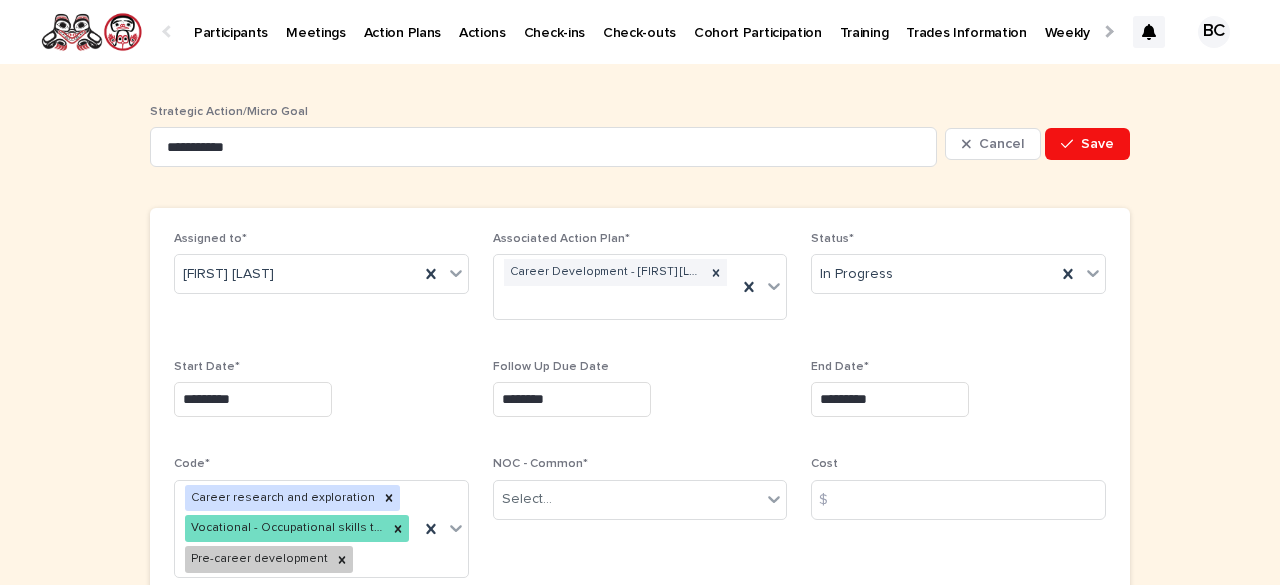 click on "*********" at bounding box center (890, 399) 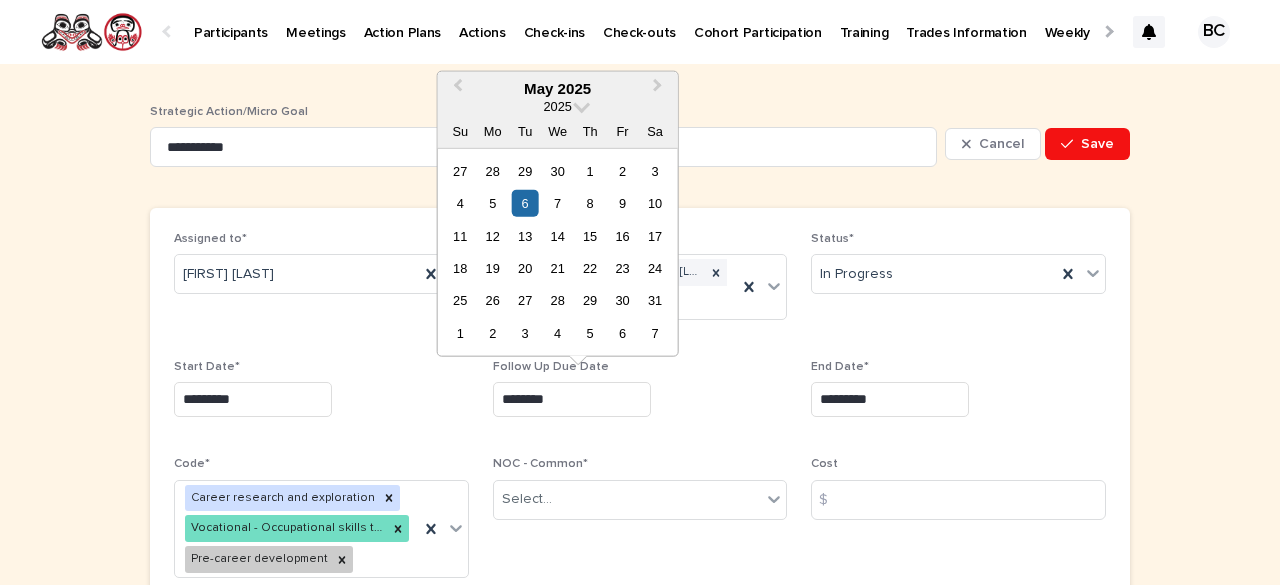 click on "********" at bounding box center (572, 399) 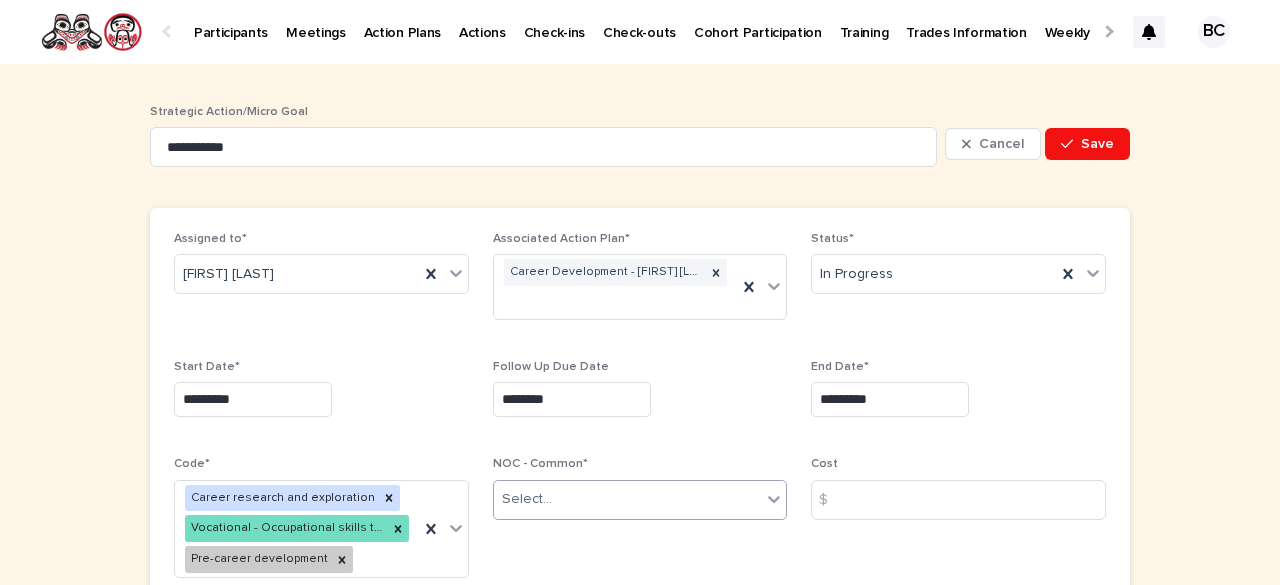 click on "Select..." at bounding box center (628, 499) 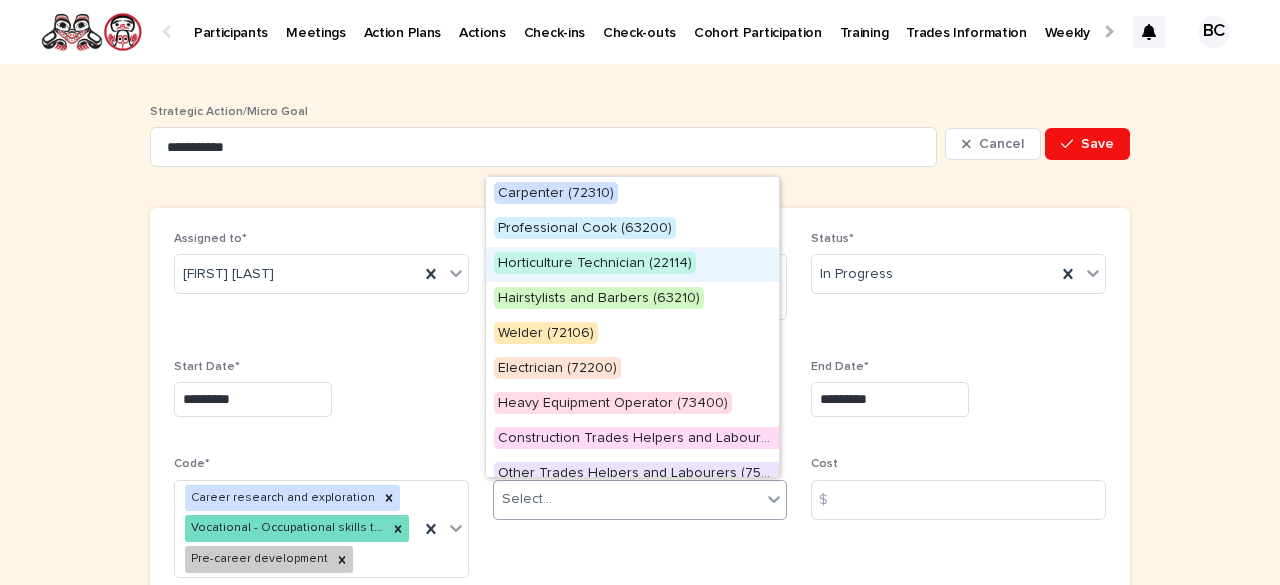 click on "Horticulture Technician (22114)" at bounding box center (595, 263) 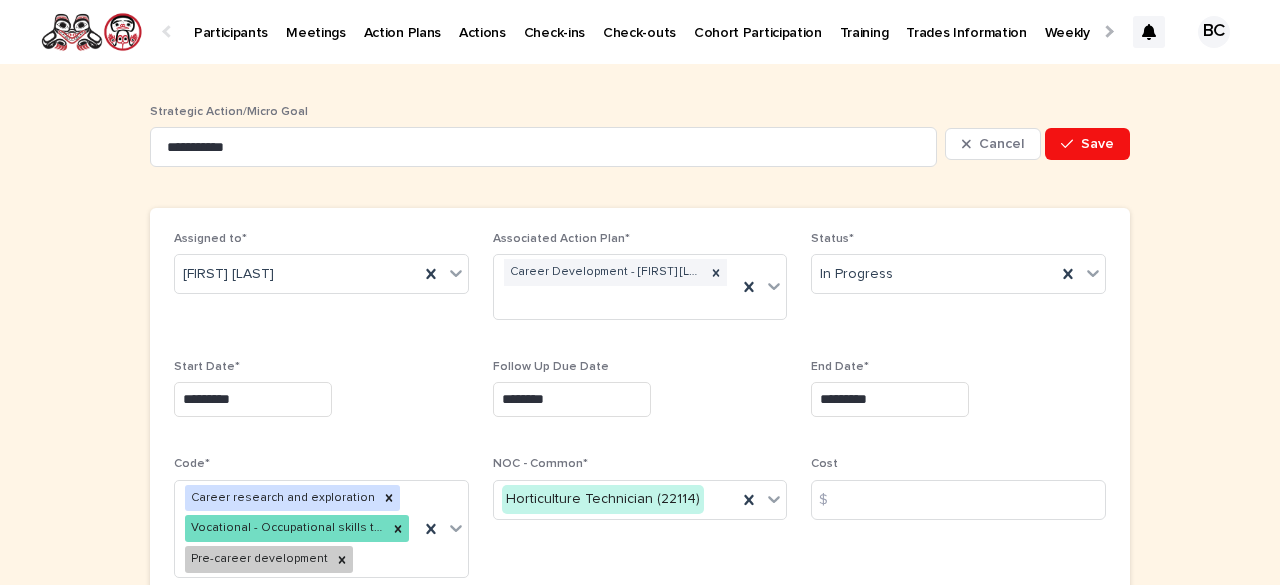 click on "********" at bounding box center [640, 399] 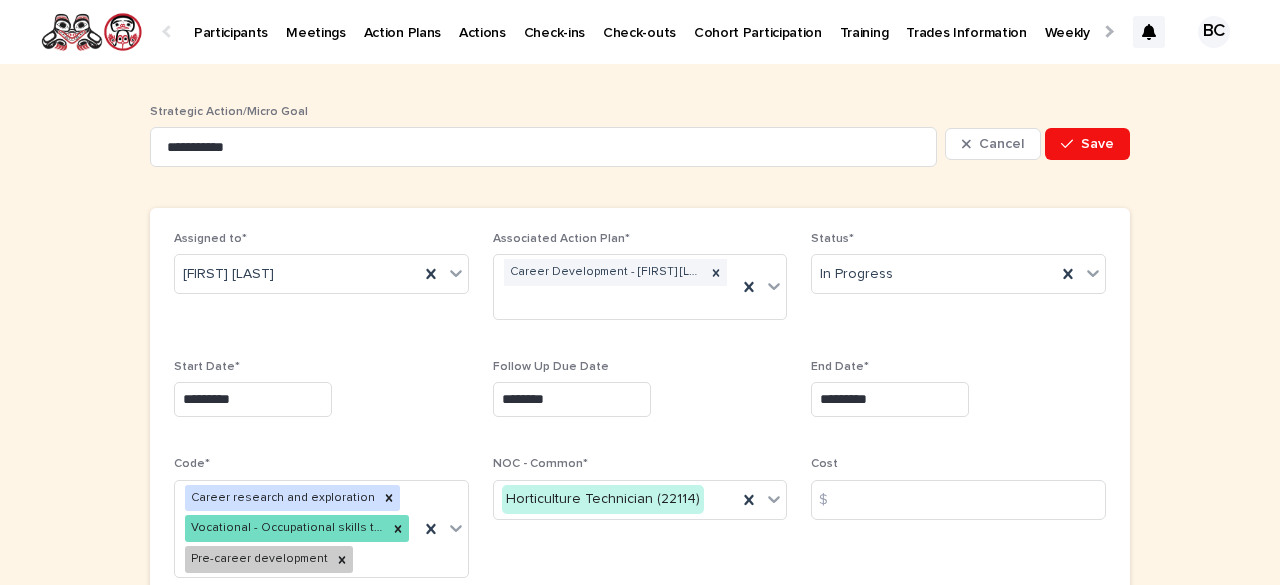 click on "**********" at bounding box center (543, 144) 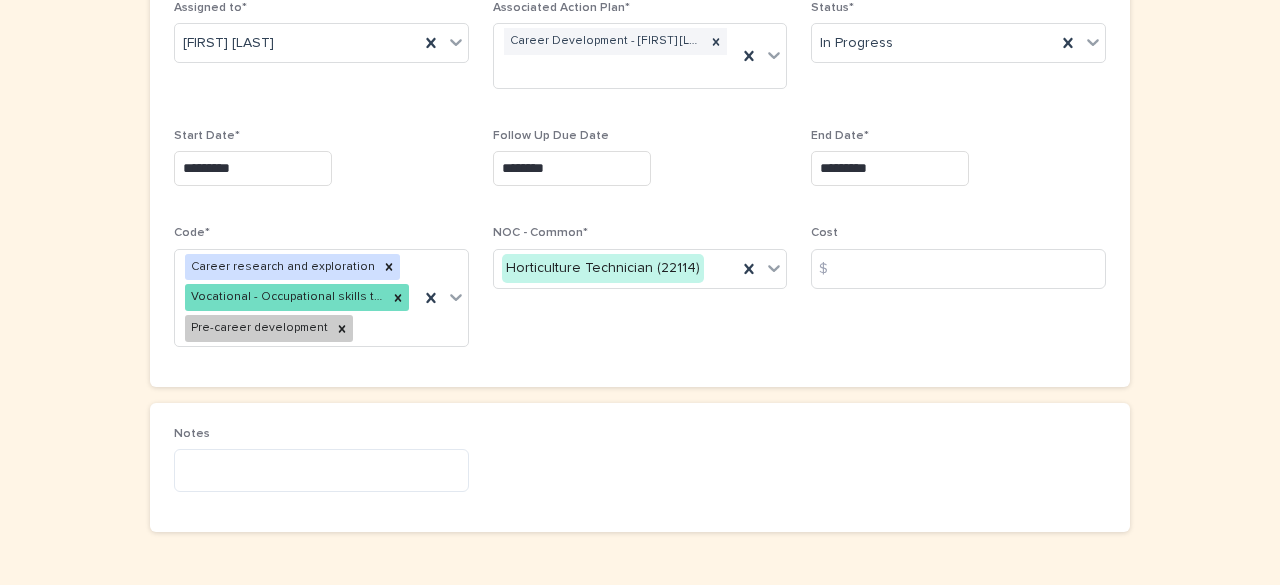 scroll, scrollTop: 291, scrollLeft: 0, axis: vertical 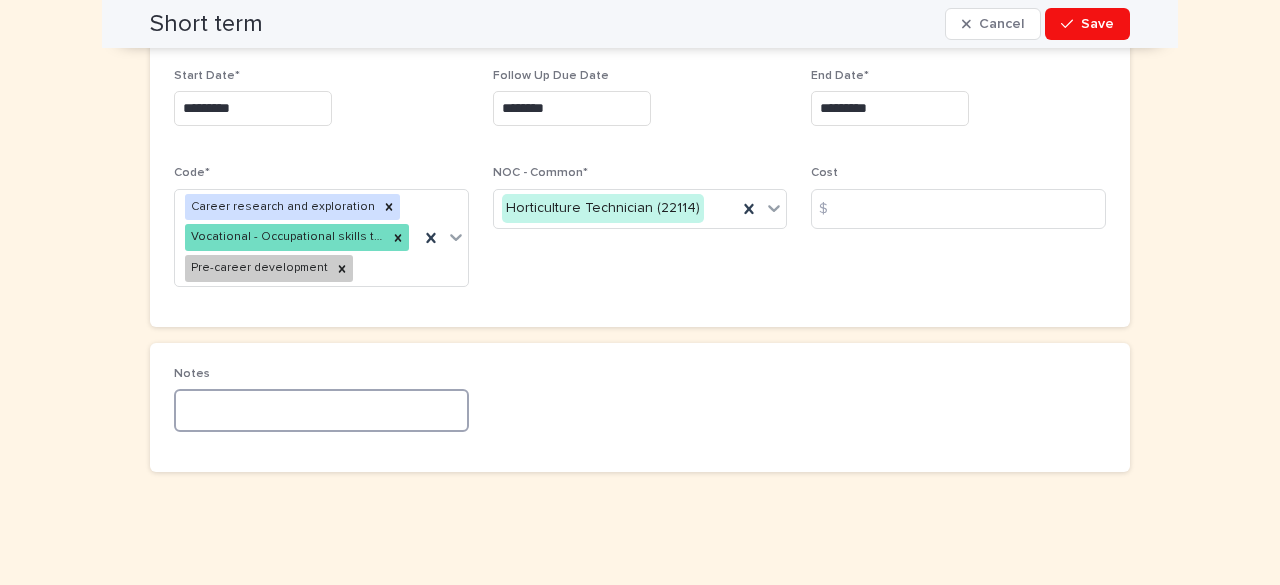 click at bounding box center [321, 410] 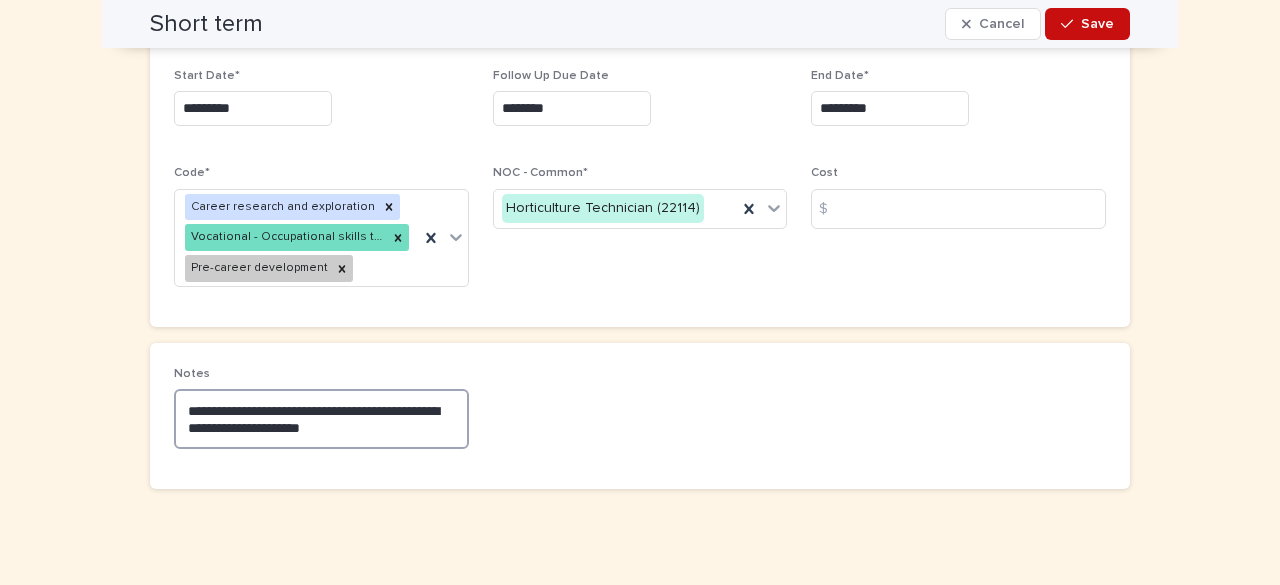 type on "**********" 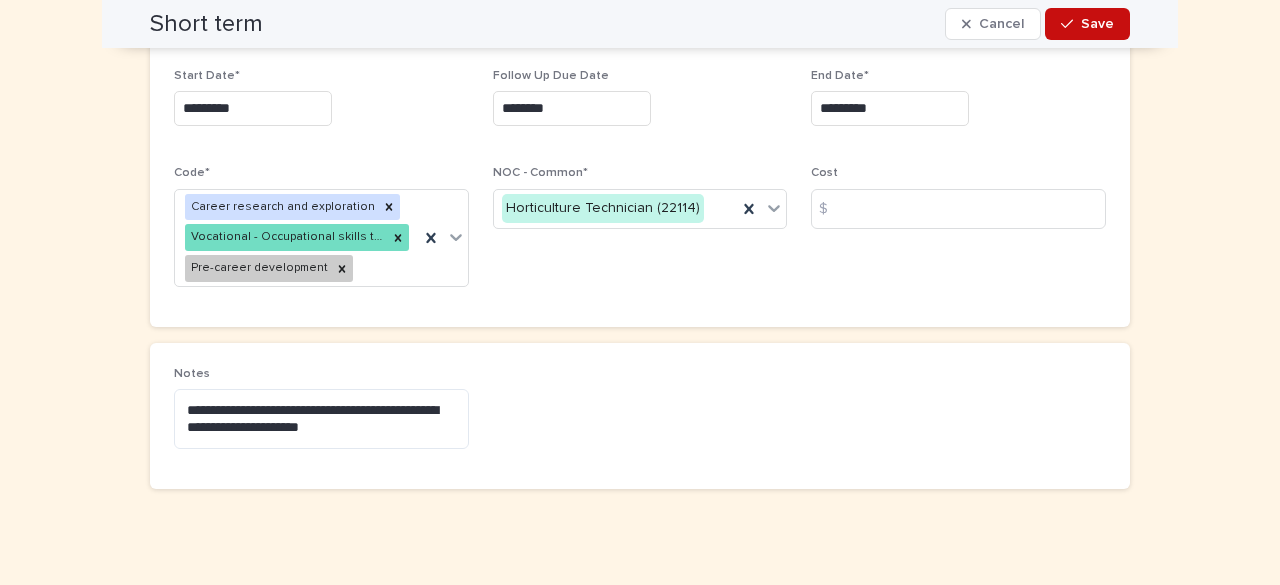 click 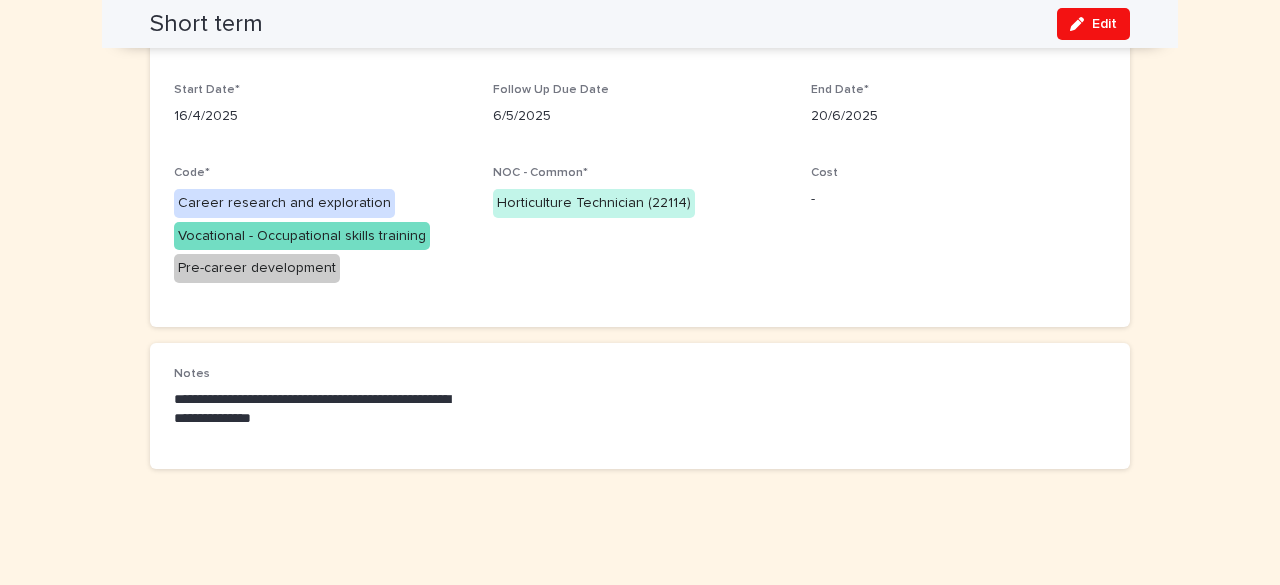 scroll, scrollTop: 244, scrollLeft: 0, axis: vertical 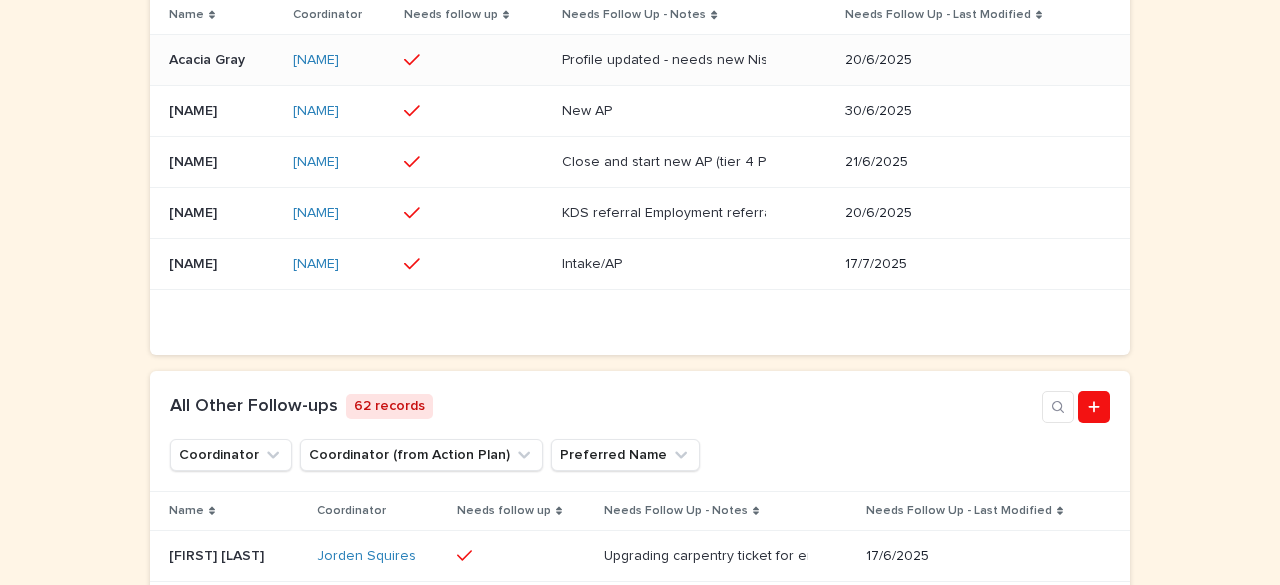 click on "Acacia Gray" at bounding box center [209, 58] 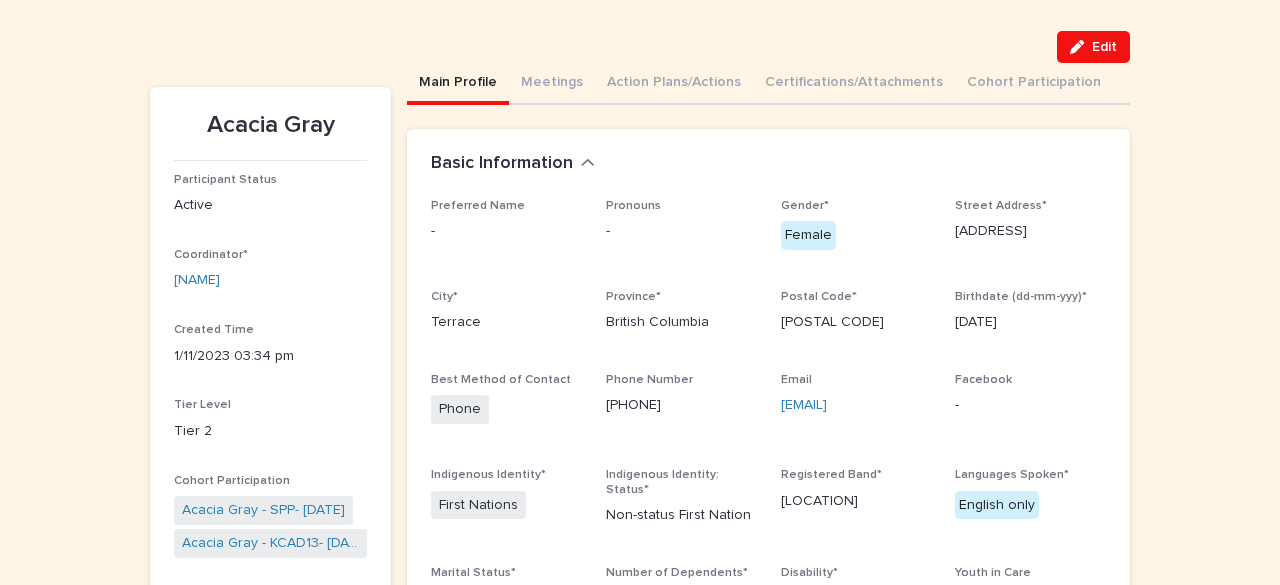 scroll, scrollTop: 80, scrollLeft: 0, axis: vertical 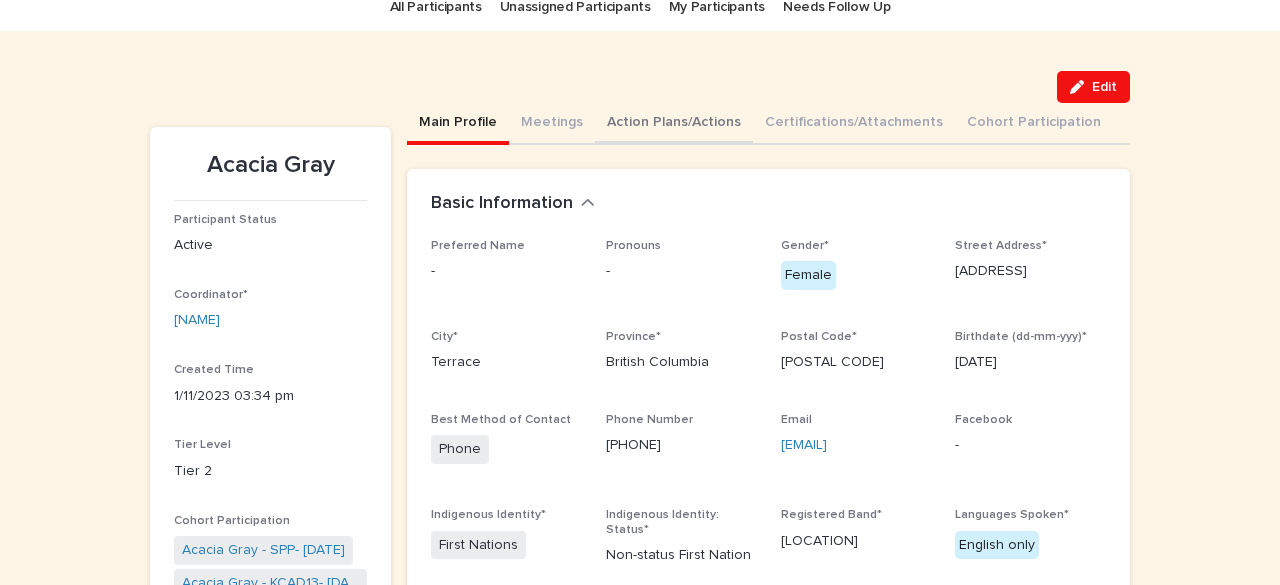 click on "Action Plans/Actions" at bounding box center [674, 124] 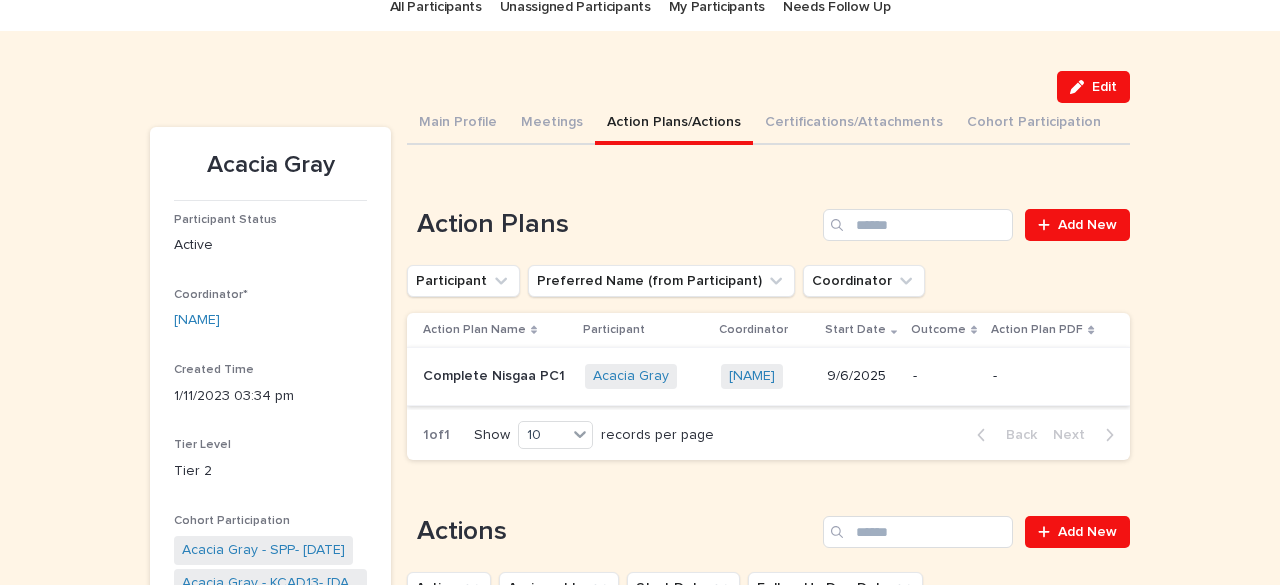 type 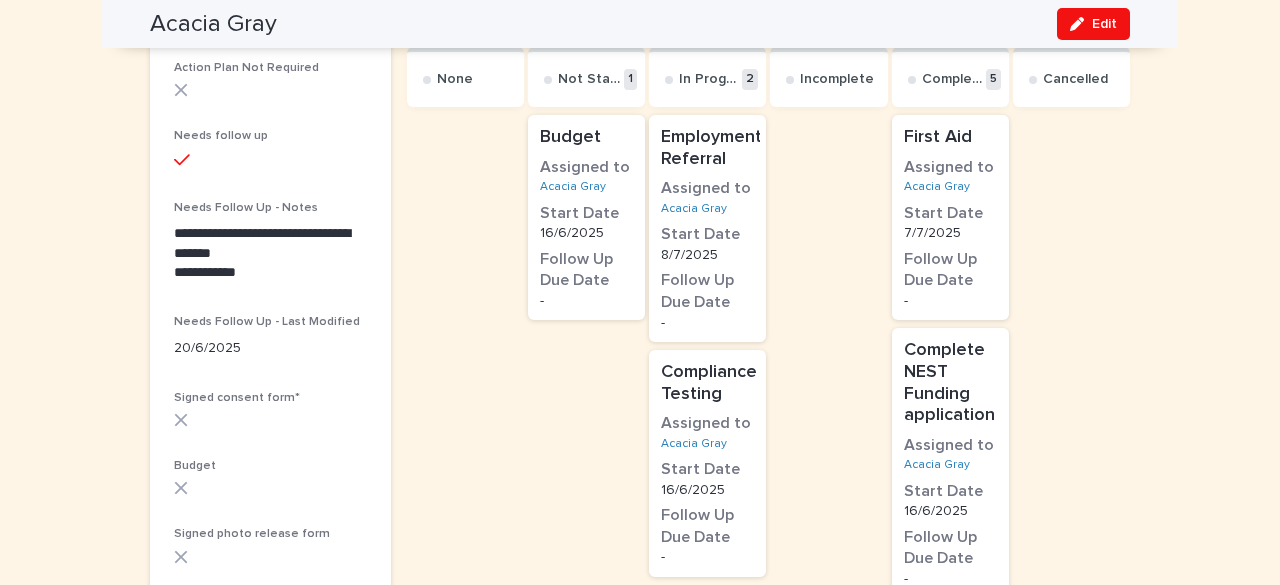 scroll, scrollTop: 680, scrollLeft: 0, axis: vertical 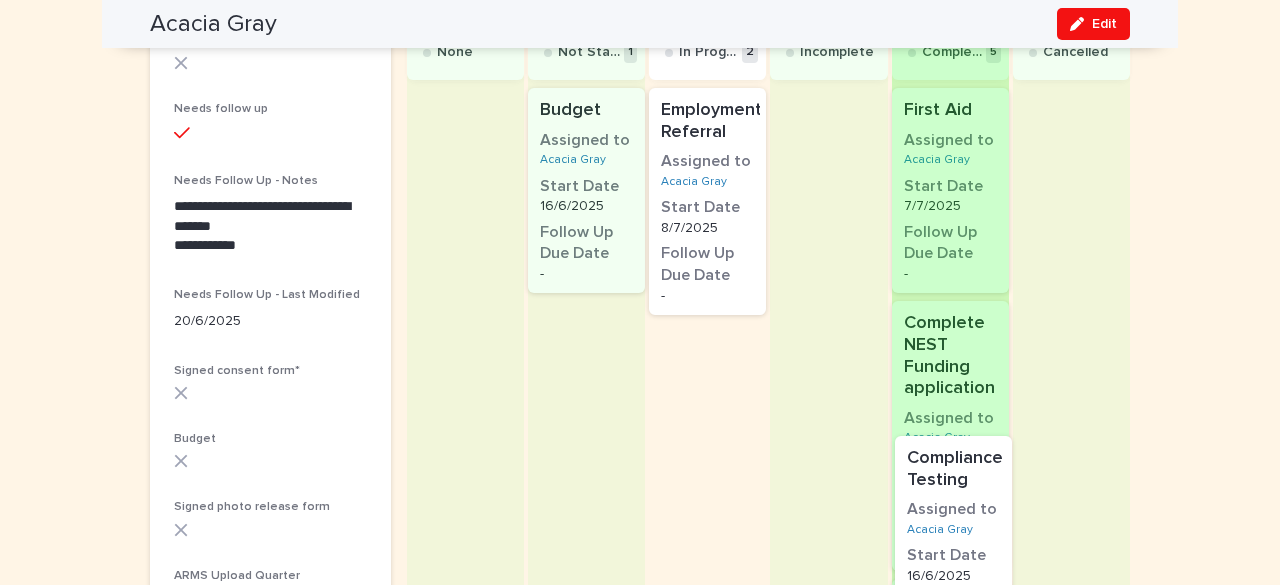 drag, startPoint x: 699, startPoint y: 454, endPoint x: 961, endPoint y: 551, distance: 279.37967 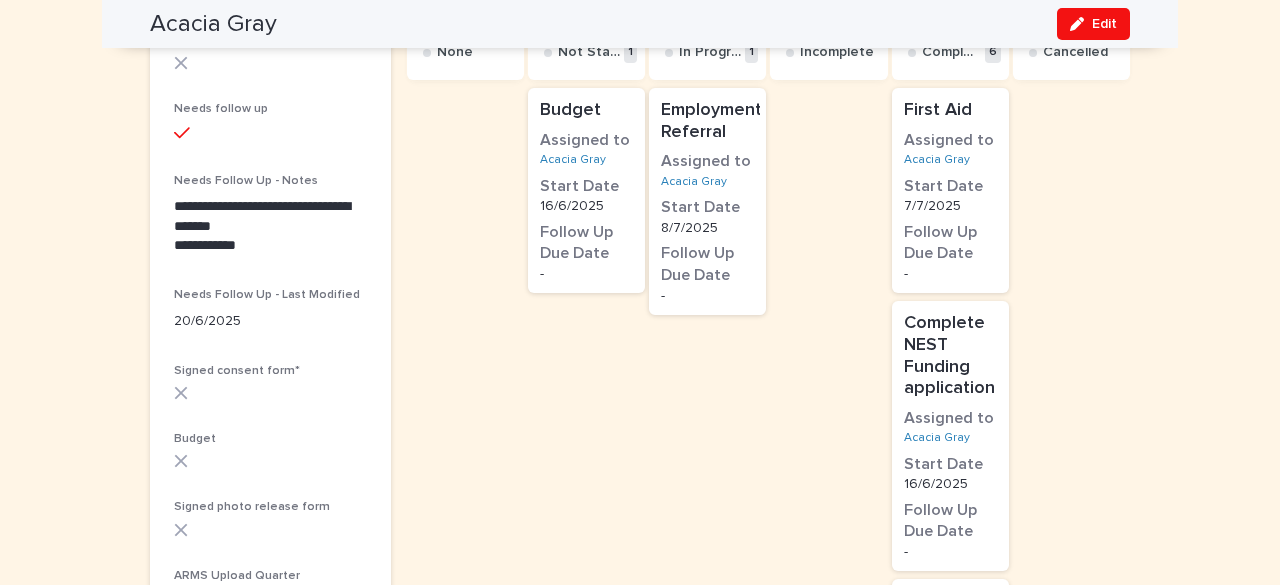 click on "Follow Up Due Date" at bounding box center (707, 264) 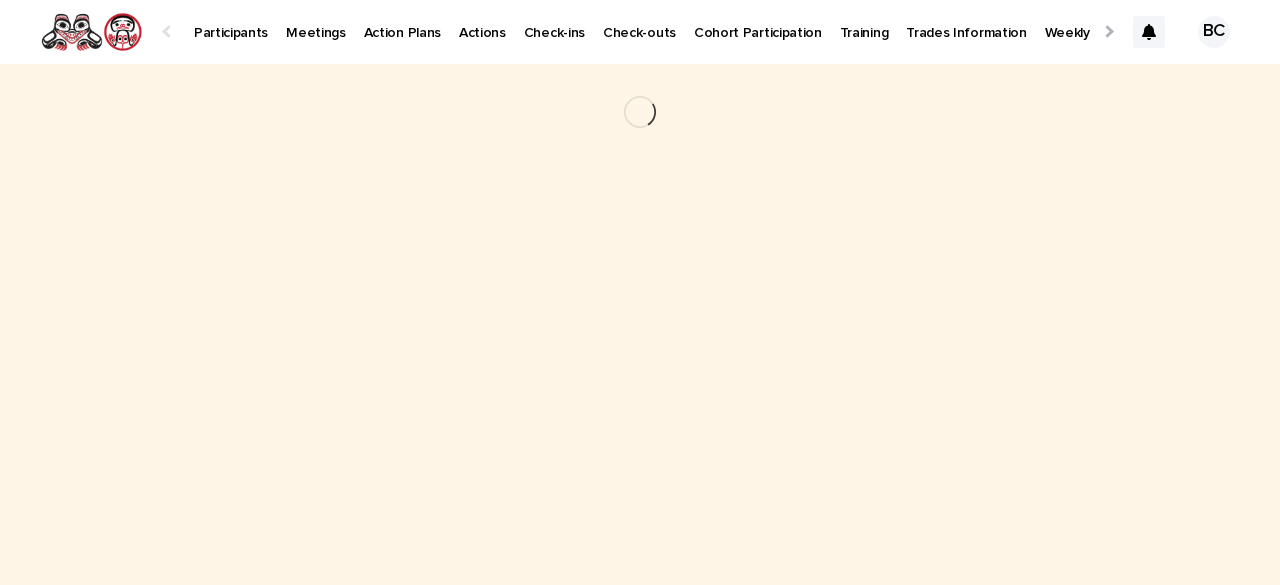 scroll, scrollTop: 0, scrollLeft: 0, axis: both 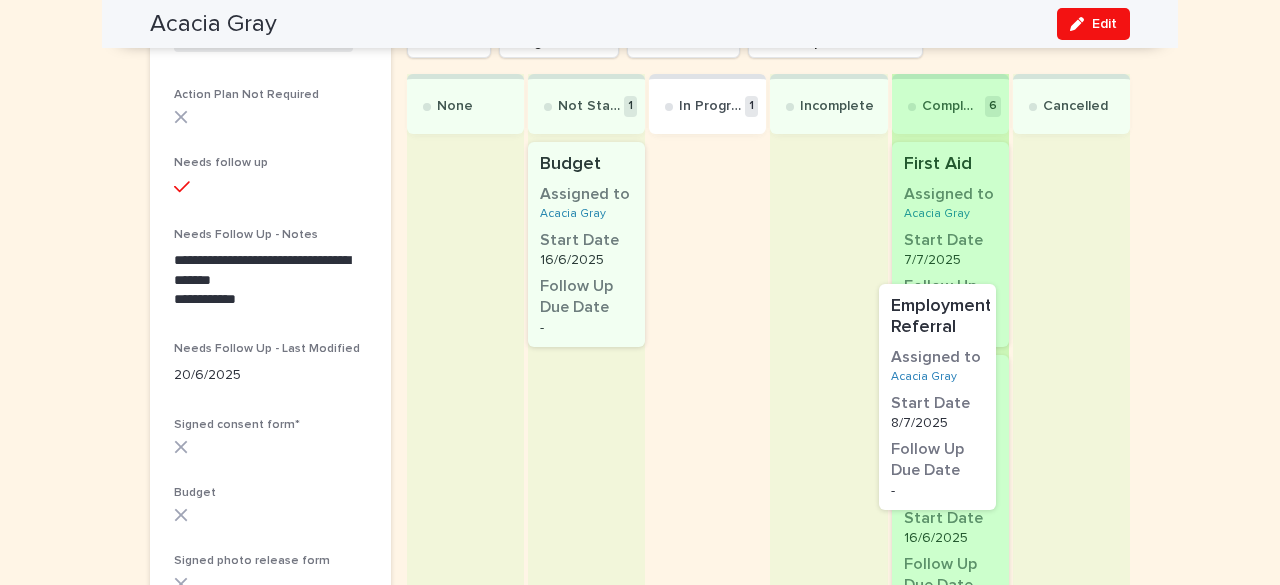 drag, startPoint x: 674, startPoint y: 223, endPoint x: 928, endPoint y: 350, distance: 283.98062 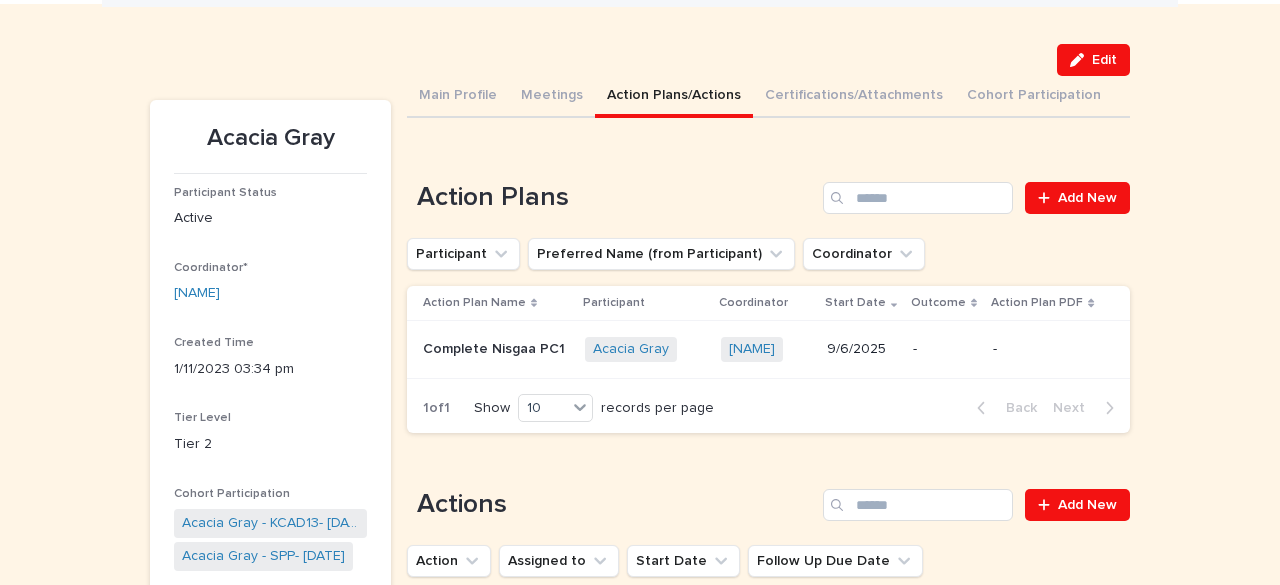 scroll, scrollTop: 106, scrollLeft: 0, axis: vertical 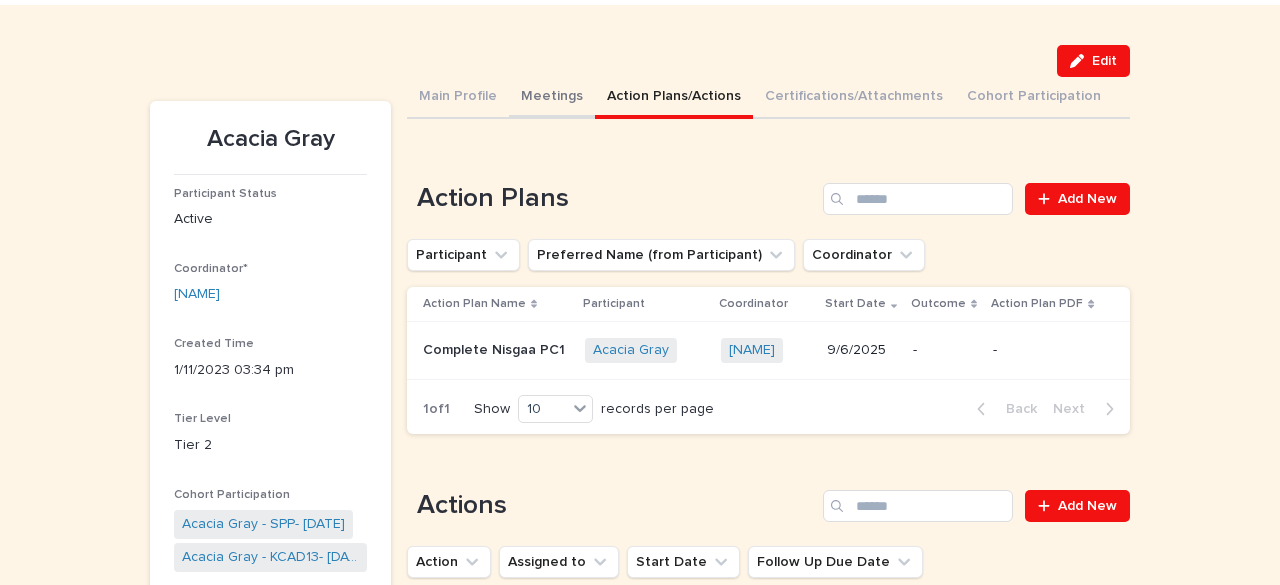 click on "Meetings" at bounding box center (552, 98) 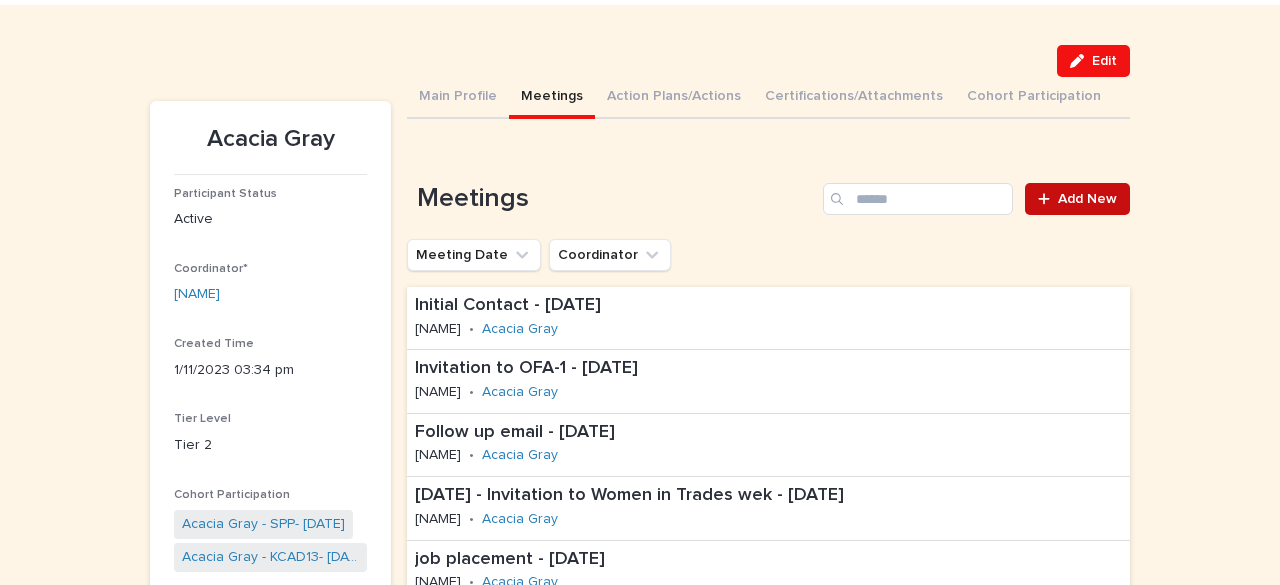click on "Add New" at bounding box center (1087, 199) 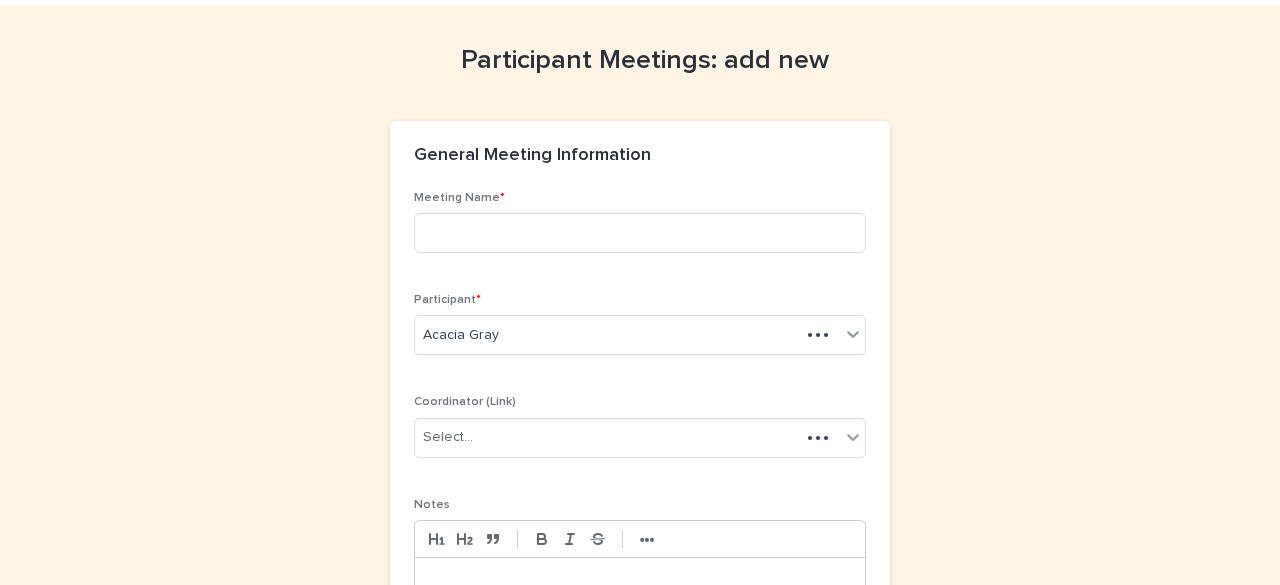 scroll, scrollTop: 0, scrollLeft: 0, axis: both 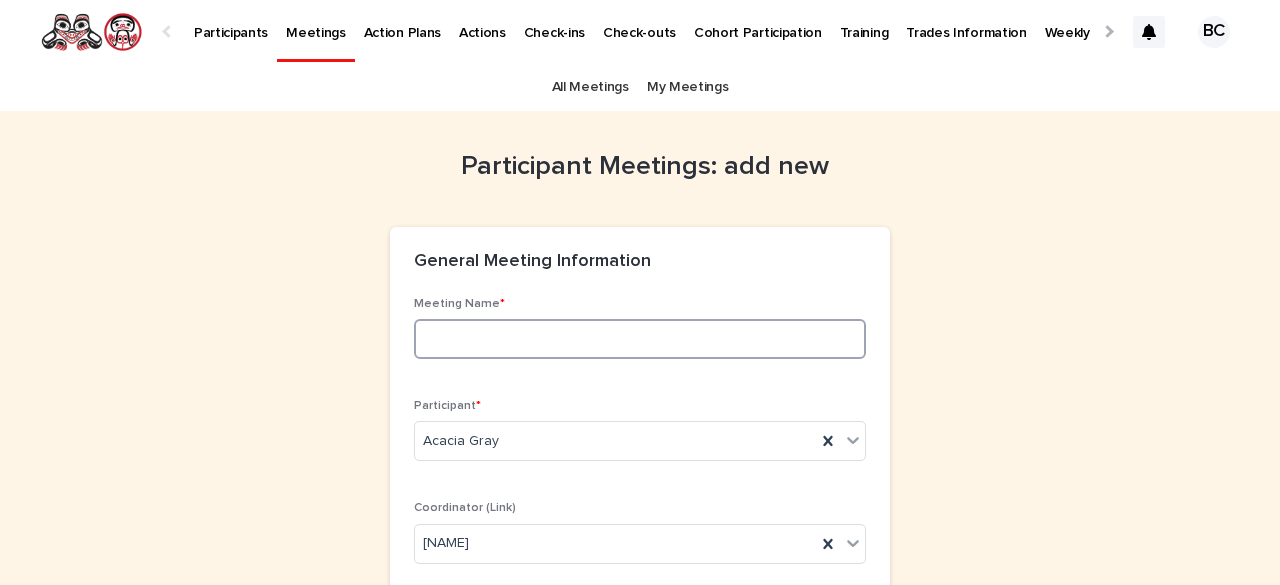 click at bounding box center (640, 339) 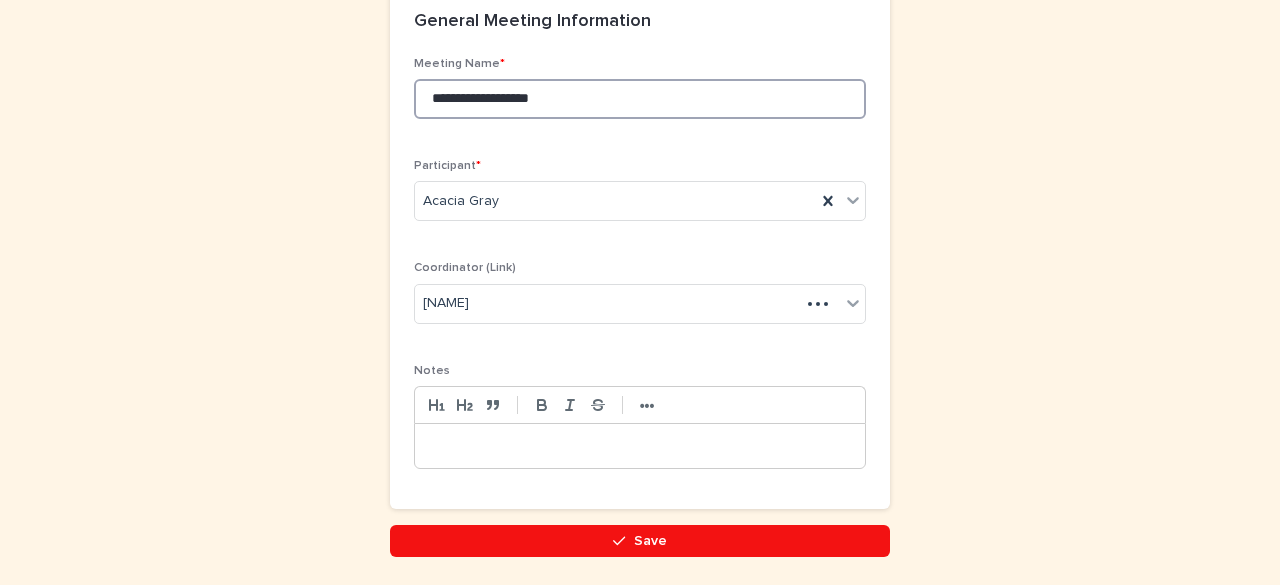 scroll, scrollTop: 309, scrollLeft: 0, axis: vertical 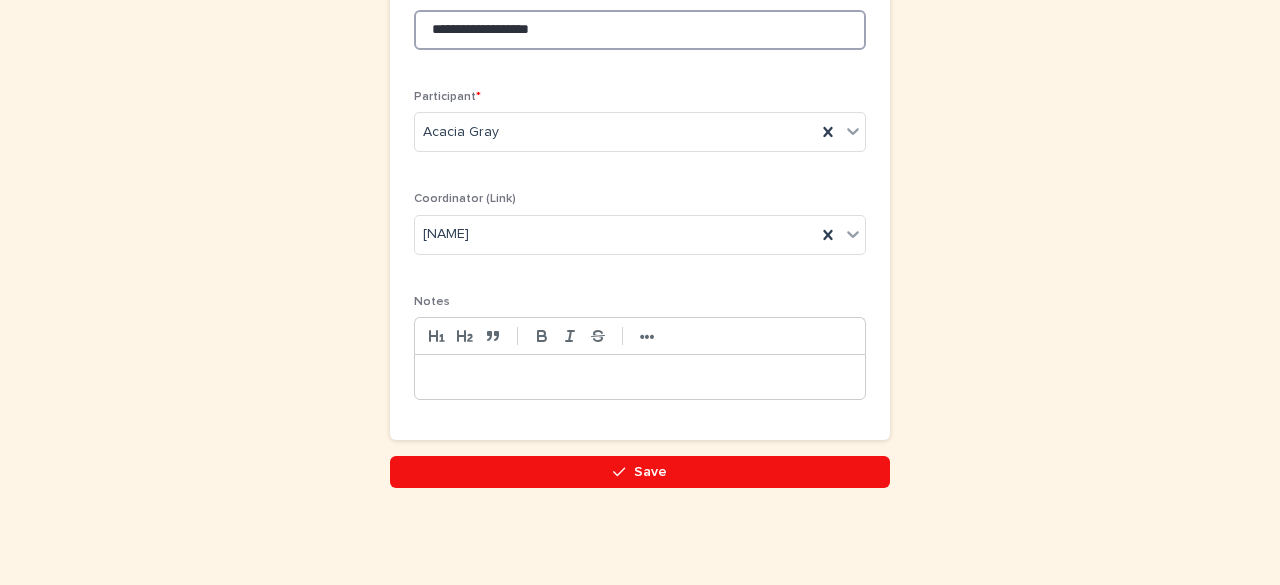 type on "**********" 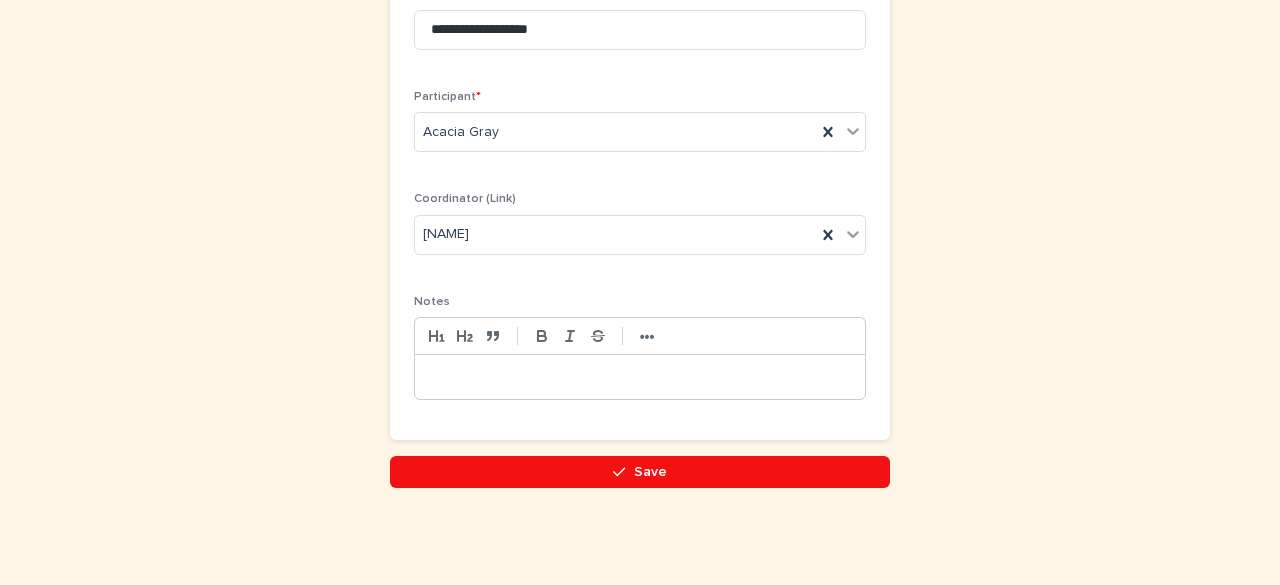click at bounding box center (640, 377) 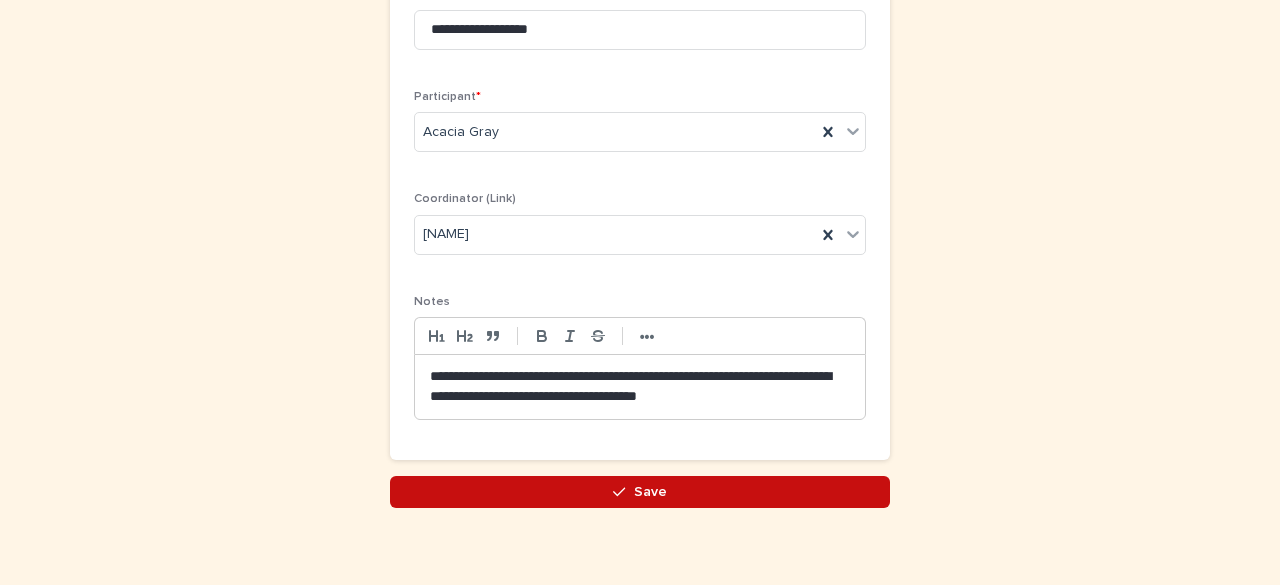 click on "Save" at bounding box center (640, 492) 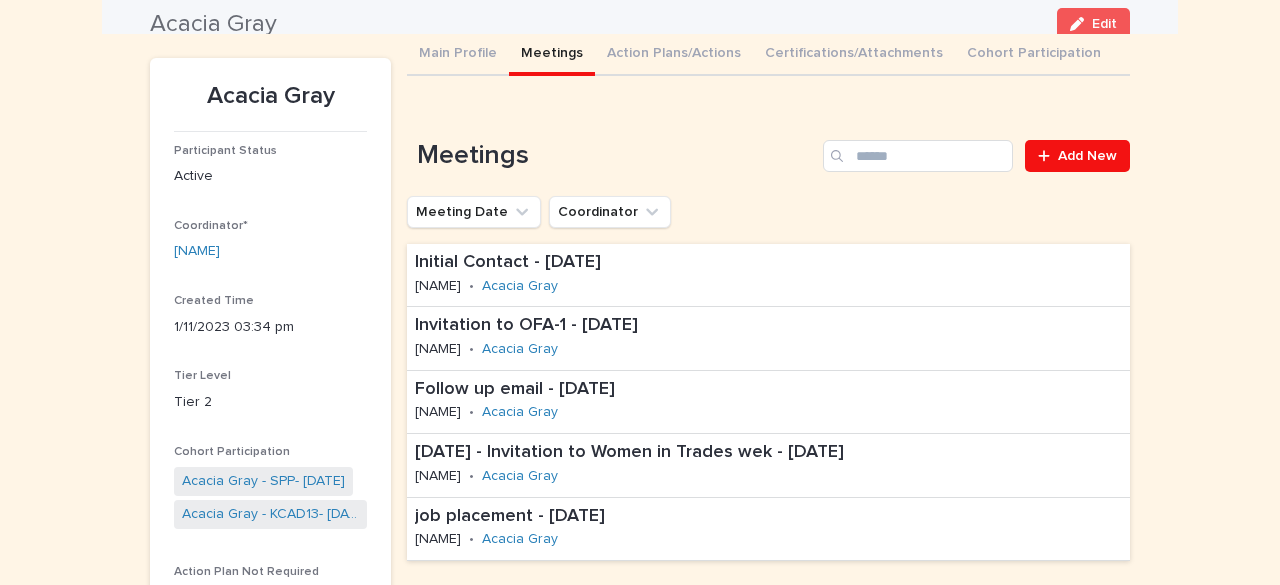 scroll, scrollTop: 0, scrollLeft: 0, axis: both 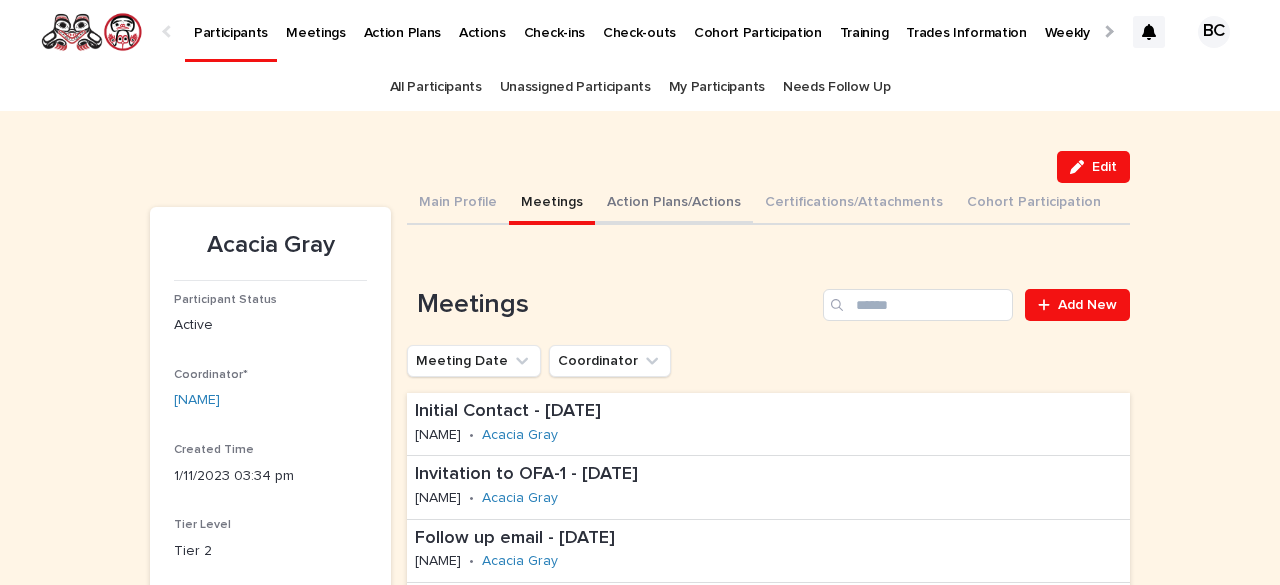 click on "Action Plans/Actions" at bounding box center [674, 204] 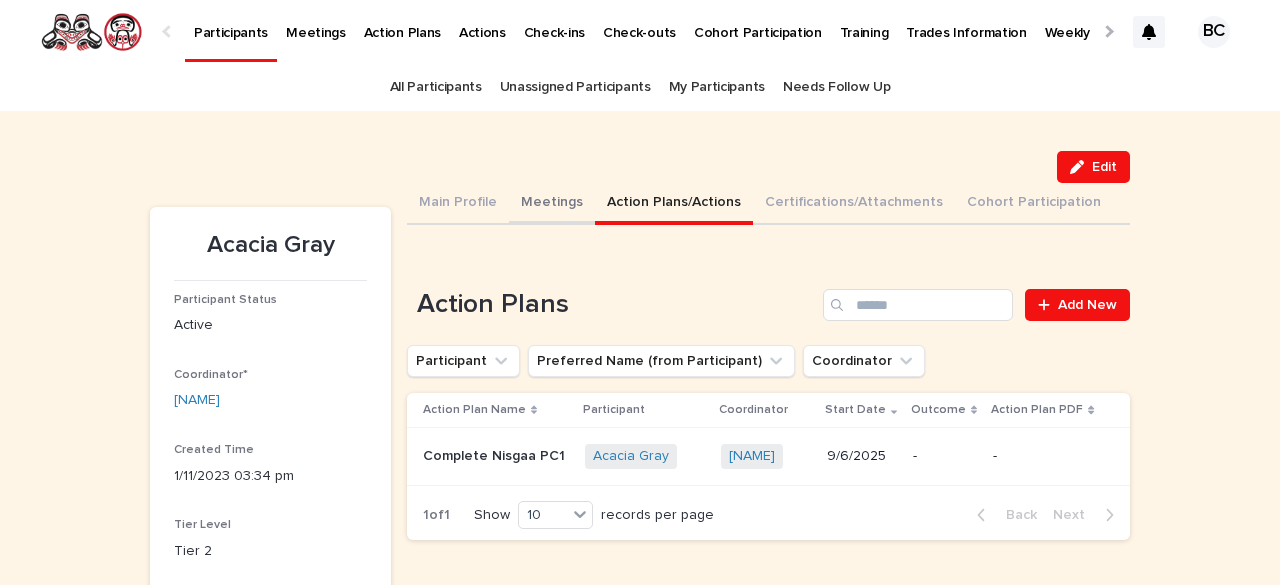 click on "Meetings" at bounding box center [552, 204] 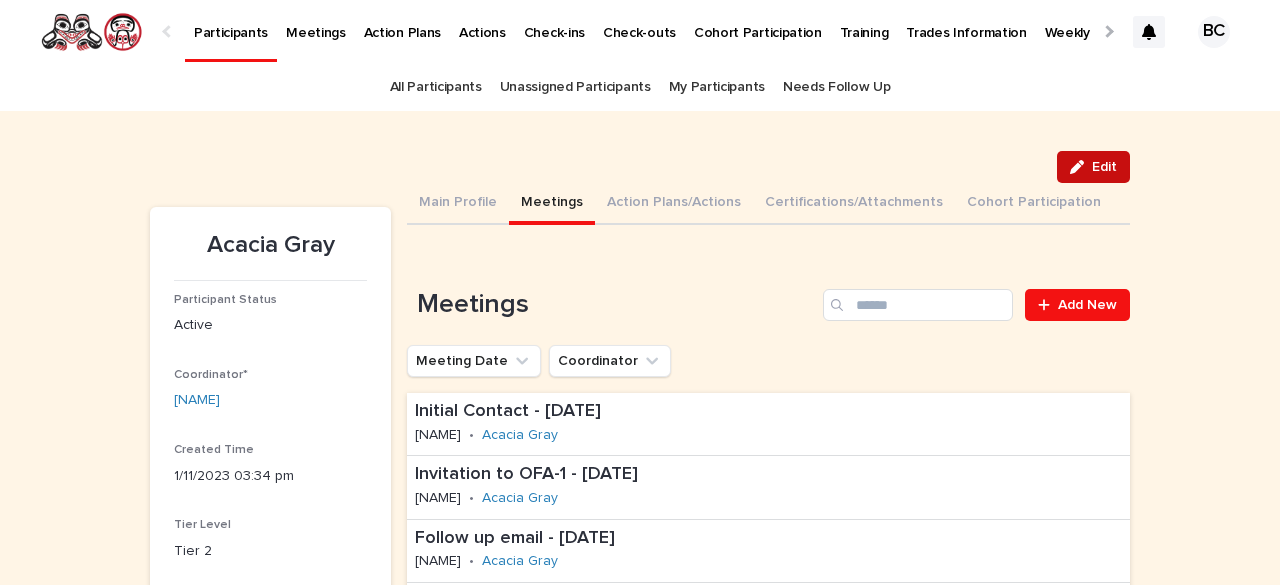 click at bounding box center (1081, 167) 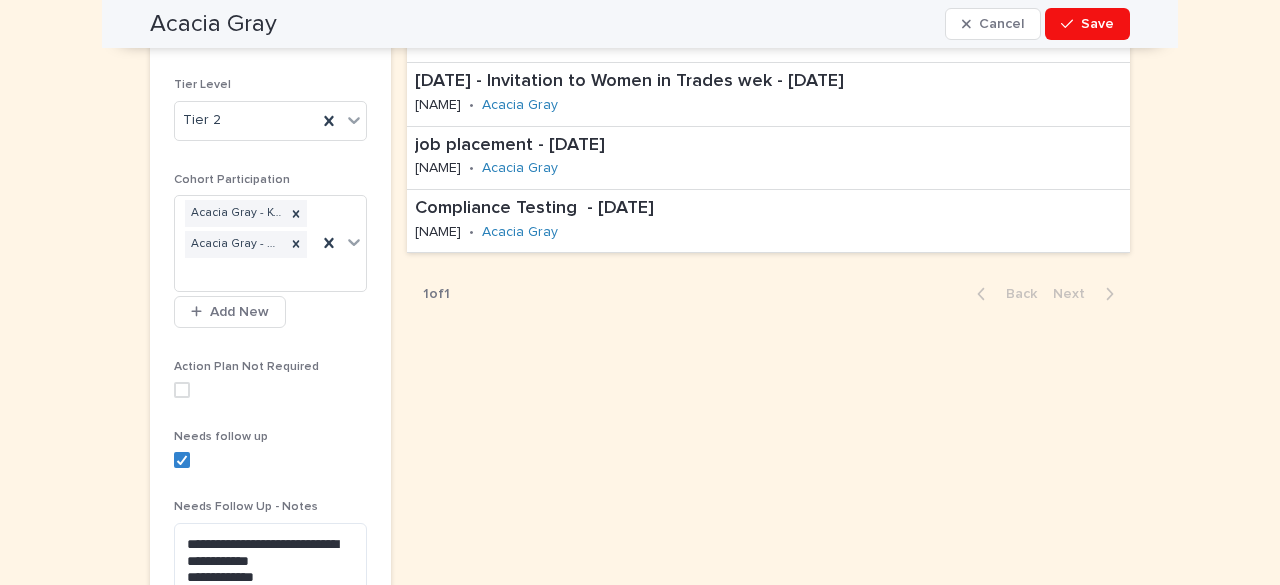 scroll, scrollTop: 546, scrollLeft: 0, axis: vertical 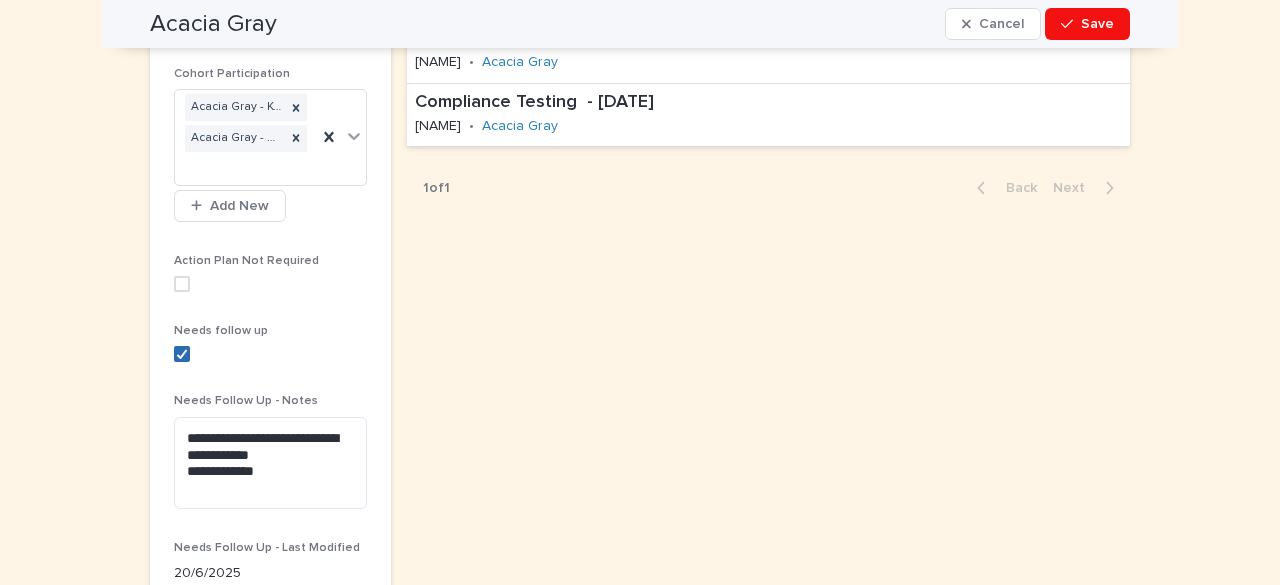 click 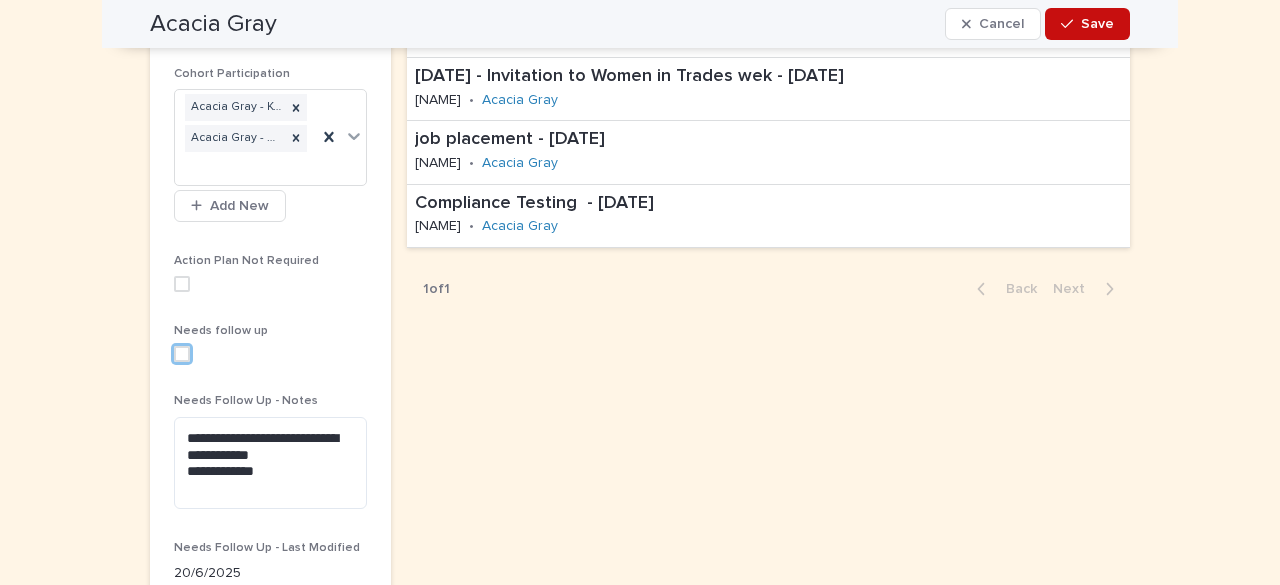click on "Save" at bounding box center [1097, 24] 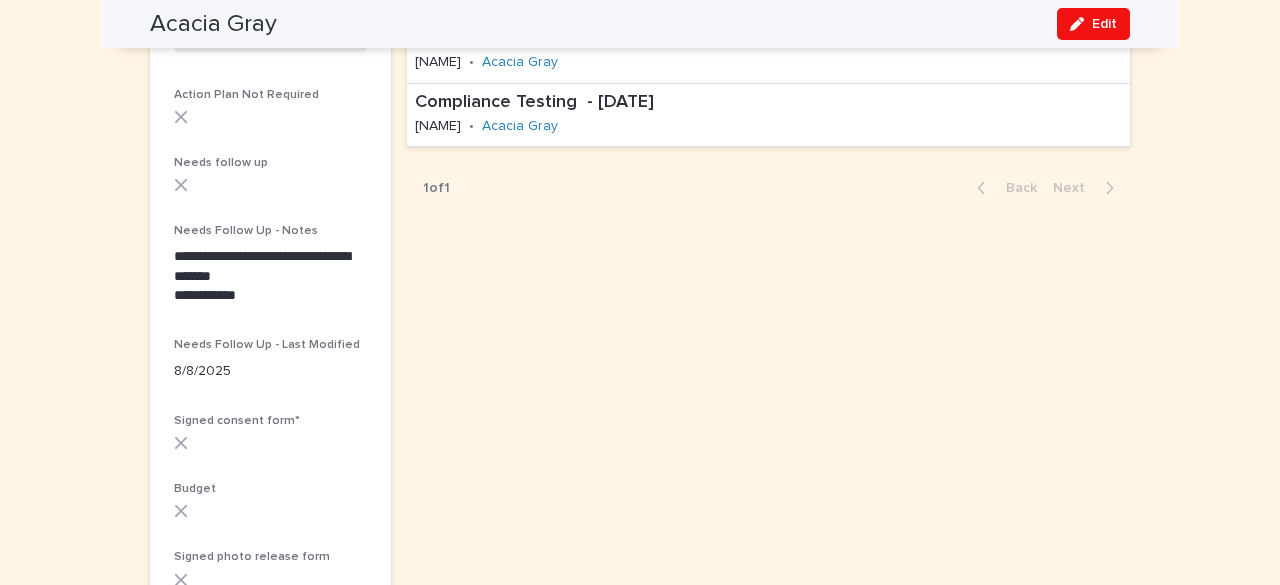 scroll, scrollTop: 490, scrollLeft: 0, axis: vertical 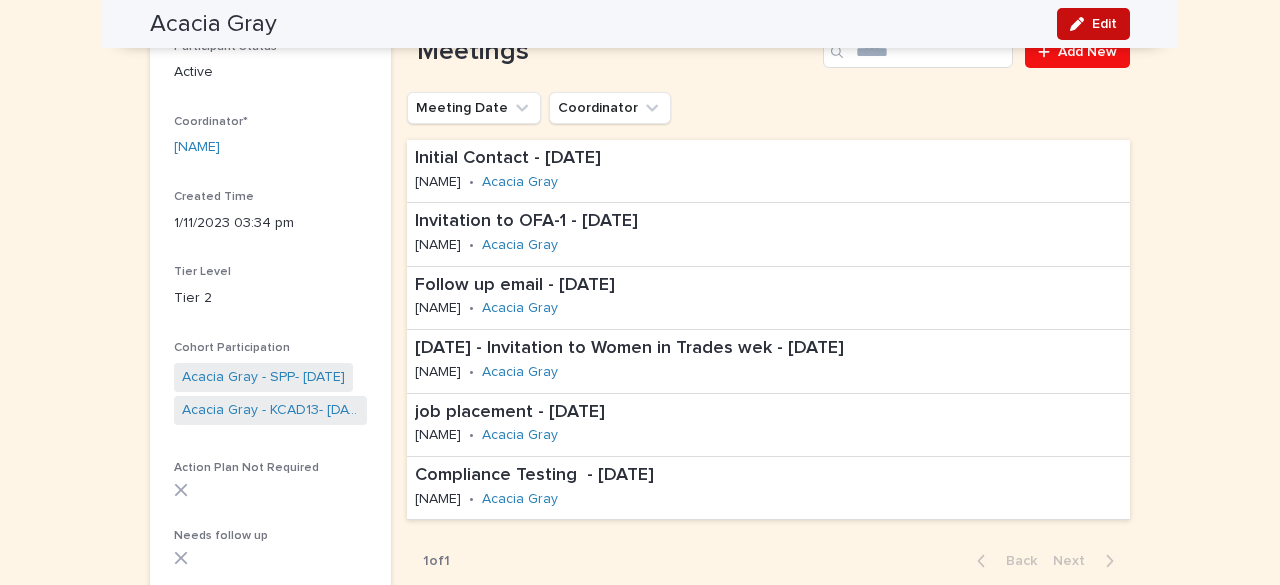 click on "Edit" at bounding box center [1093, 24] 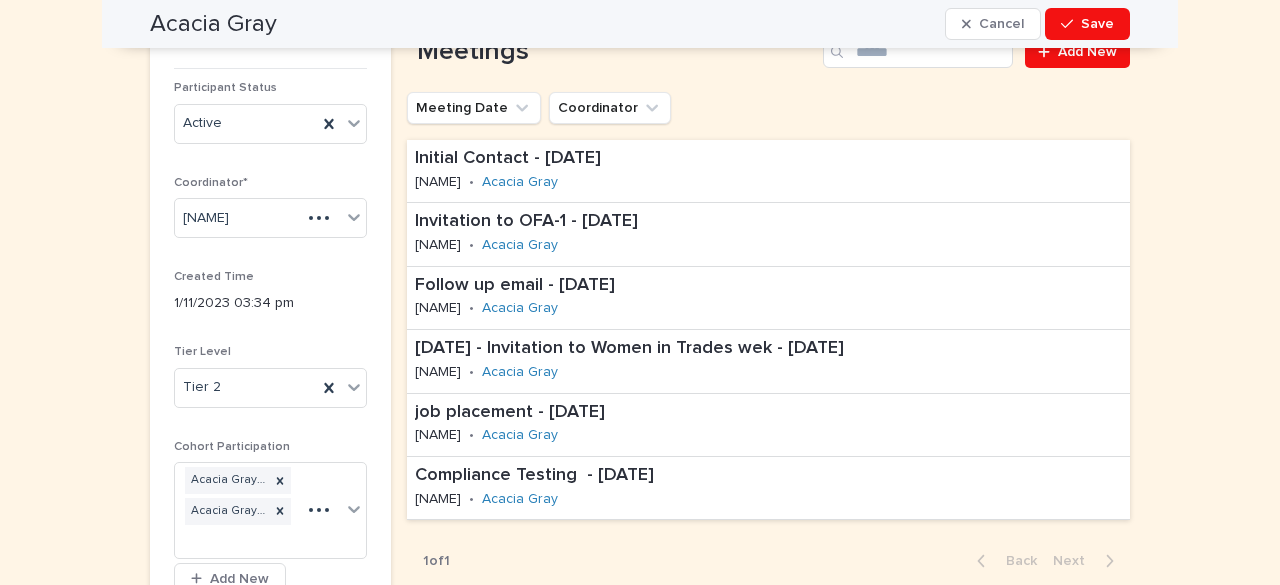 scroll, scrollTop: 364, scrollLeft: 0, axis: vertical 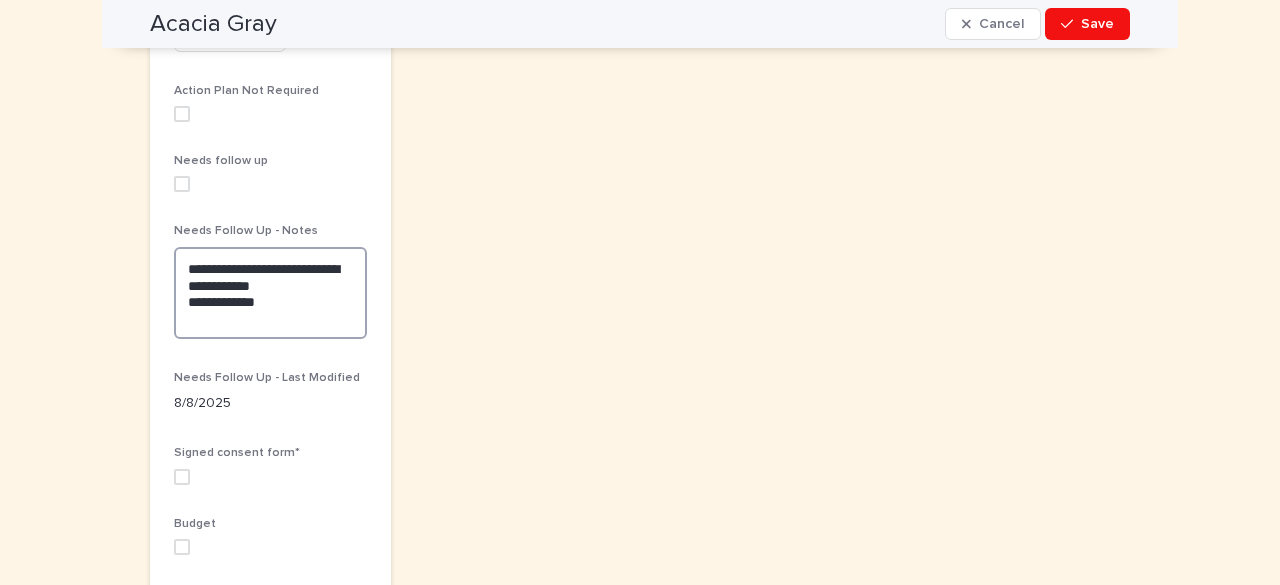 click on "**********" at bounding box center [270, 293] 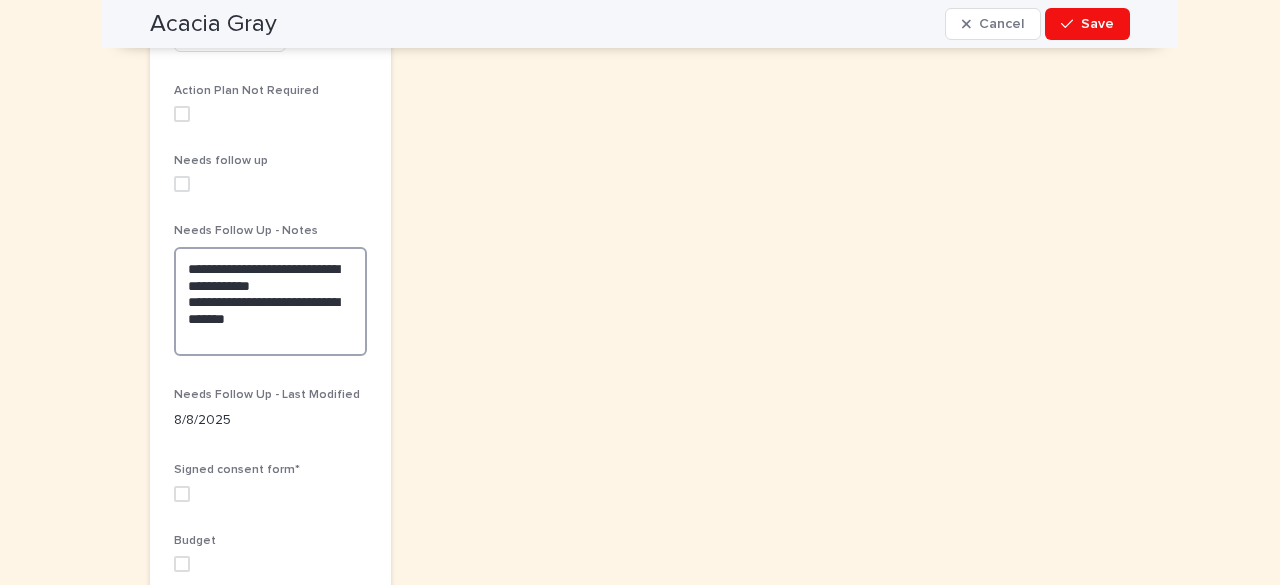 click on "**********" at bounding box center [270, 301] 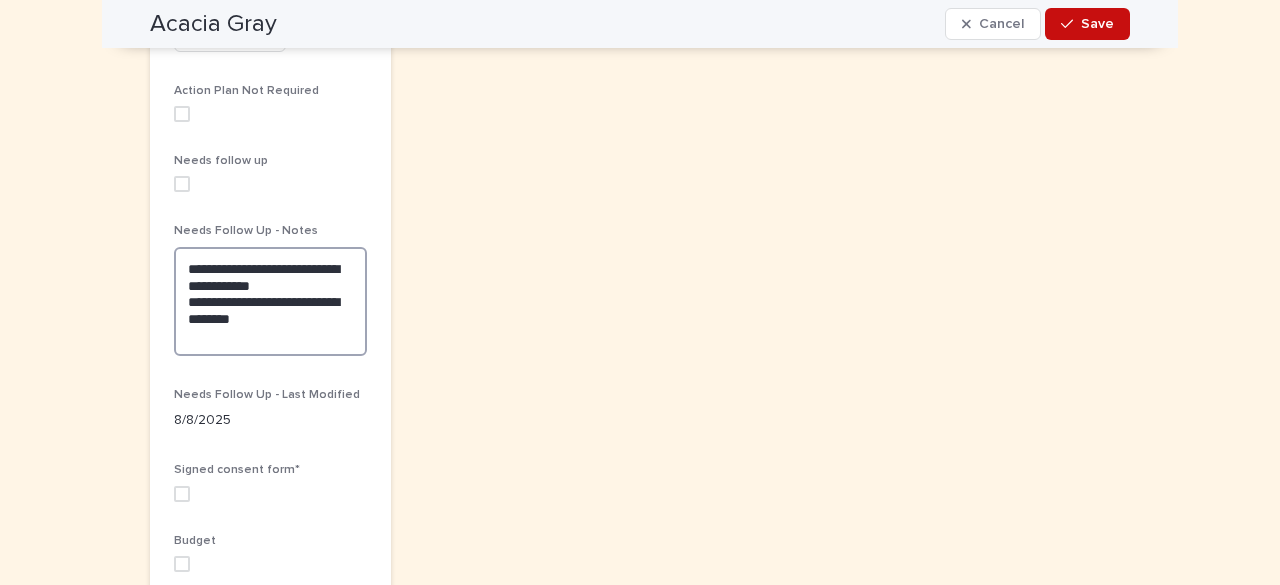 type on "**********" 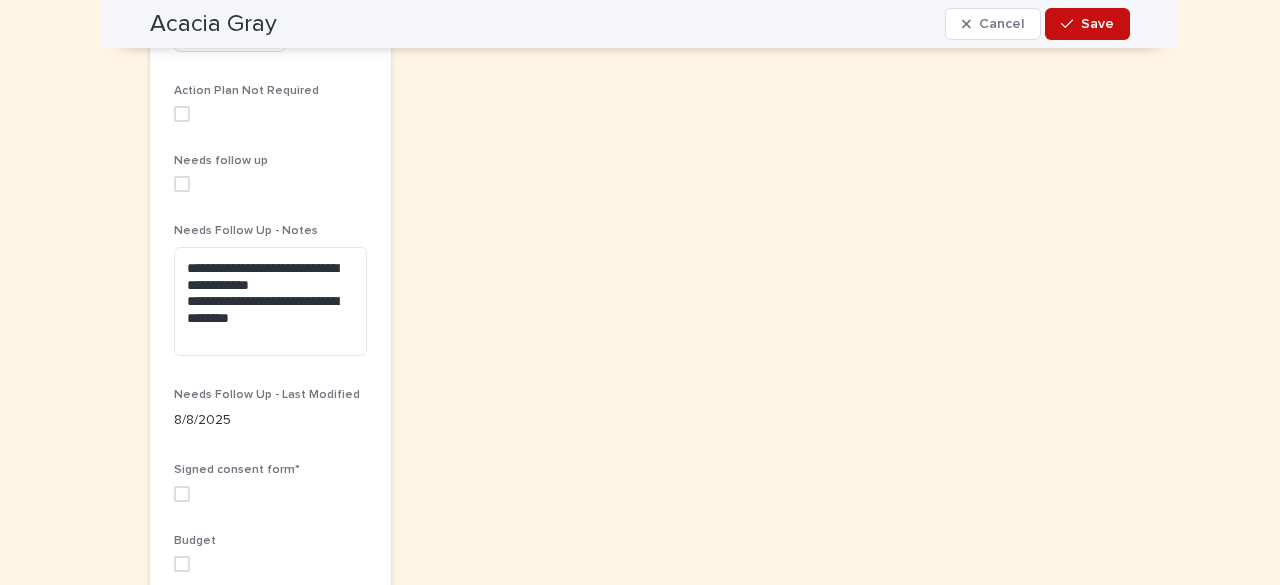 click 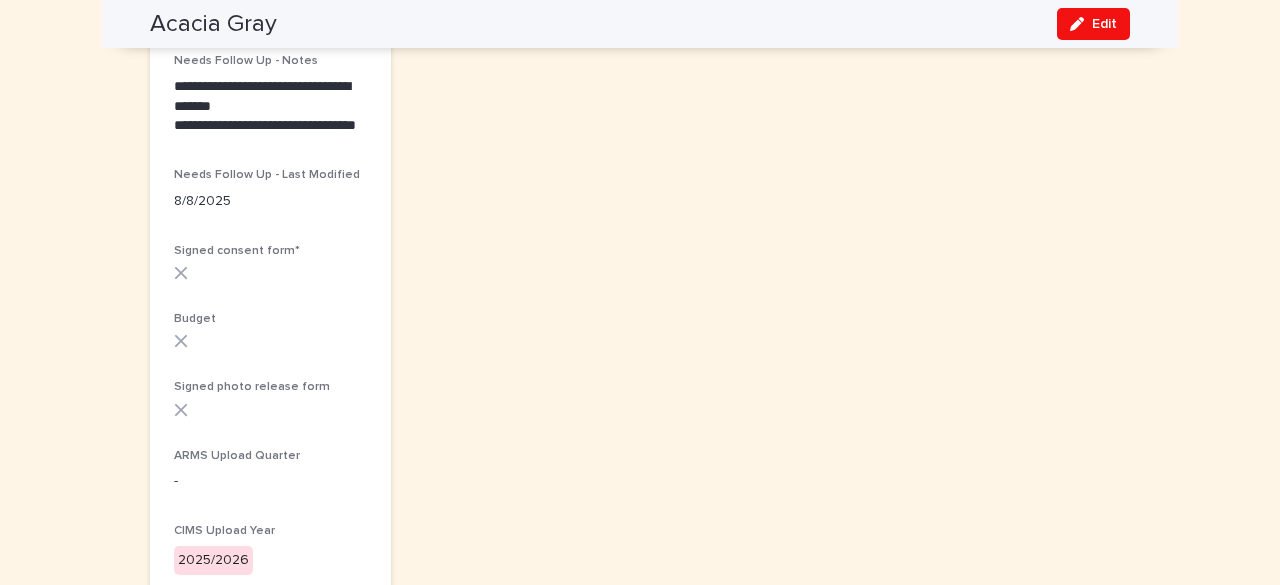 scroll, scrollTop: 662, scrollLeft: 0, axis: vertical 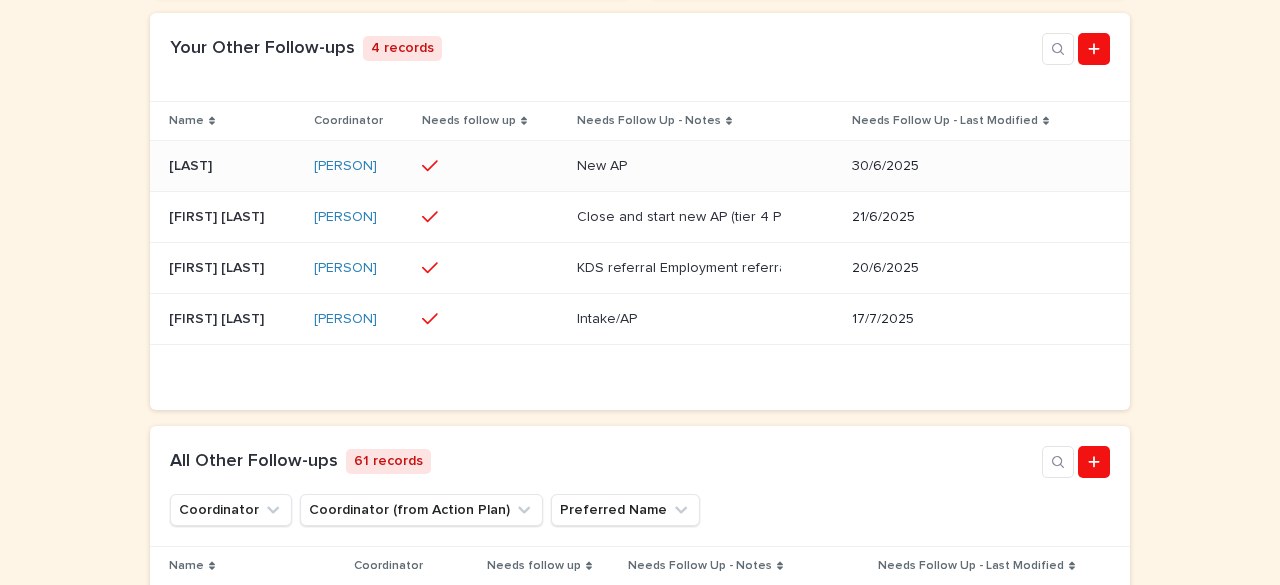 click on "[FIRST] [LAST]" at bounding box center [192, 164] 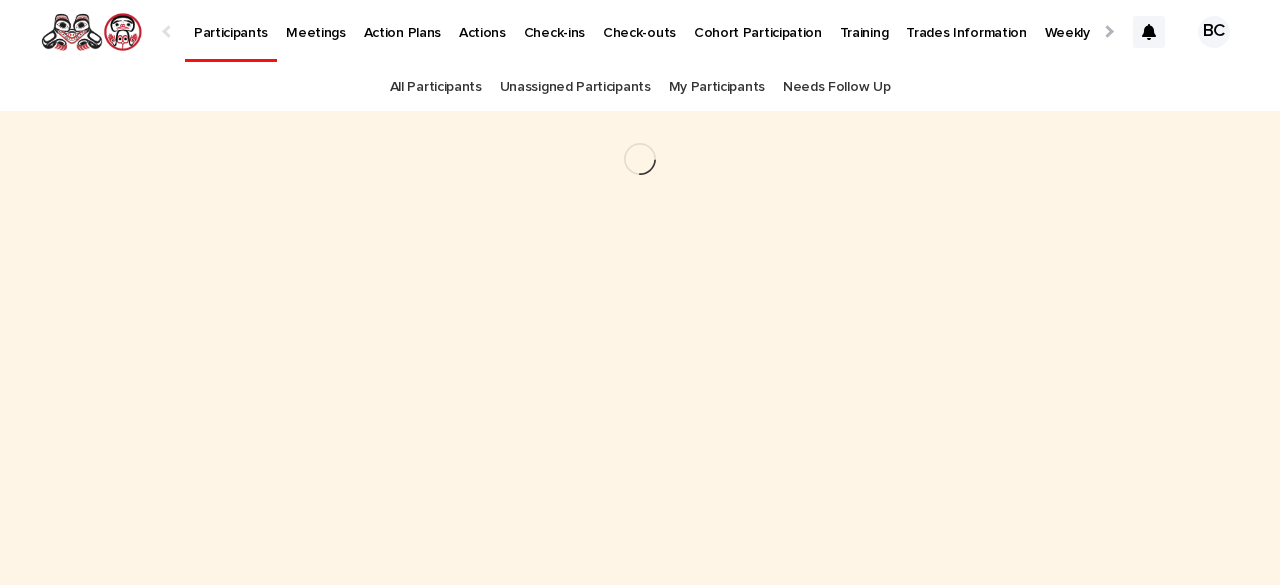 scroll, scrollTop: 0, scrollLeft: 0, axis: both 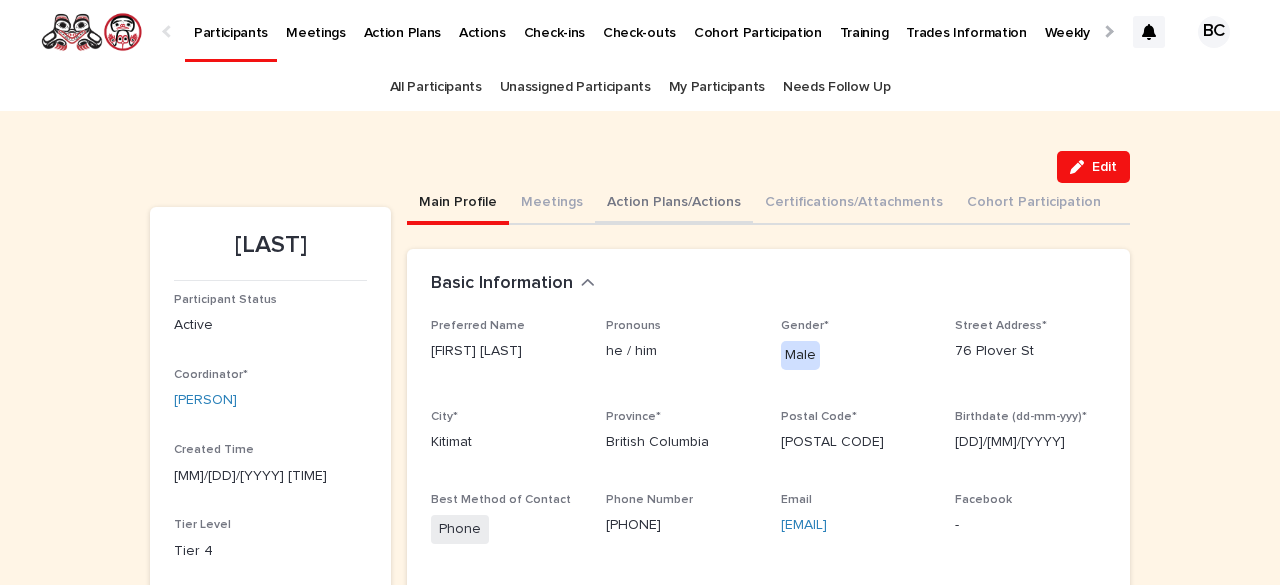 click on "Action Plans/Actions" at bounding box center (674, 204) 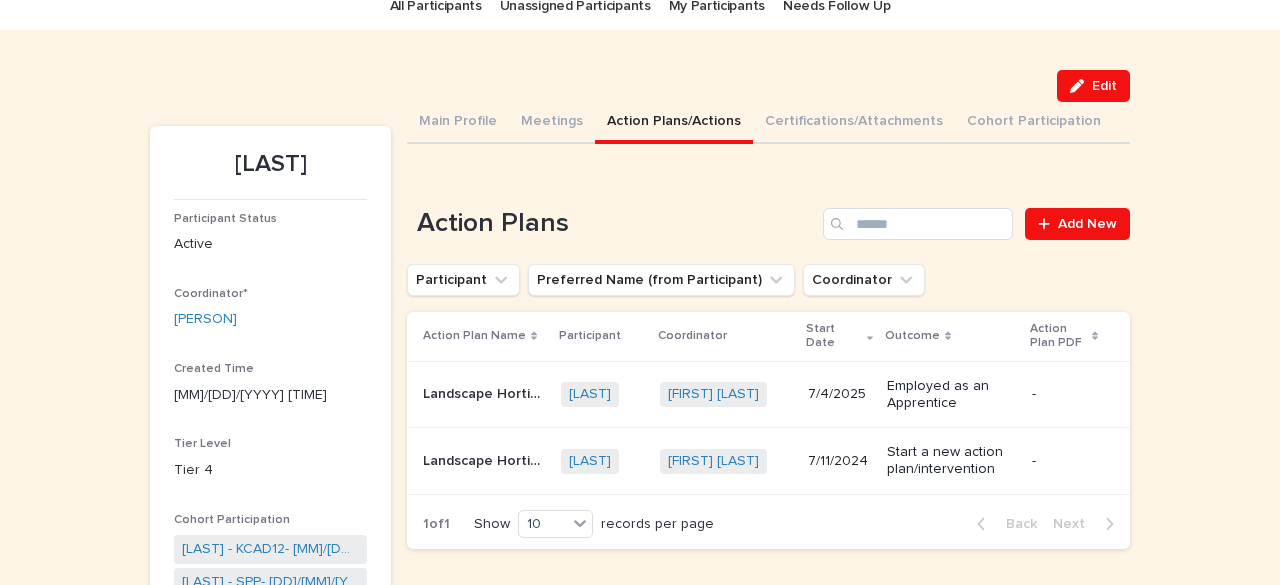 scroll, scrollTop: 103, scrollLeft: 0, axis: vertical 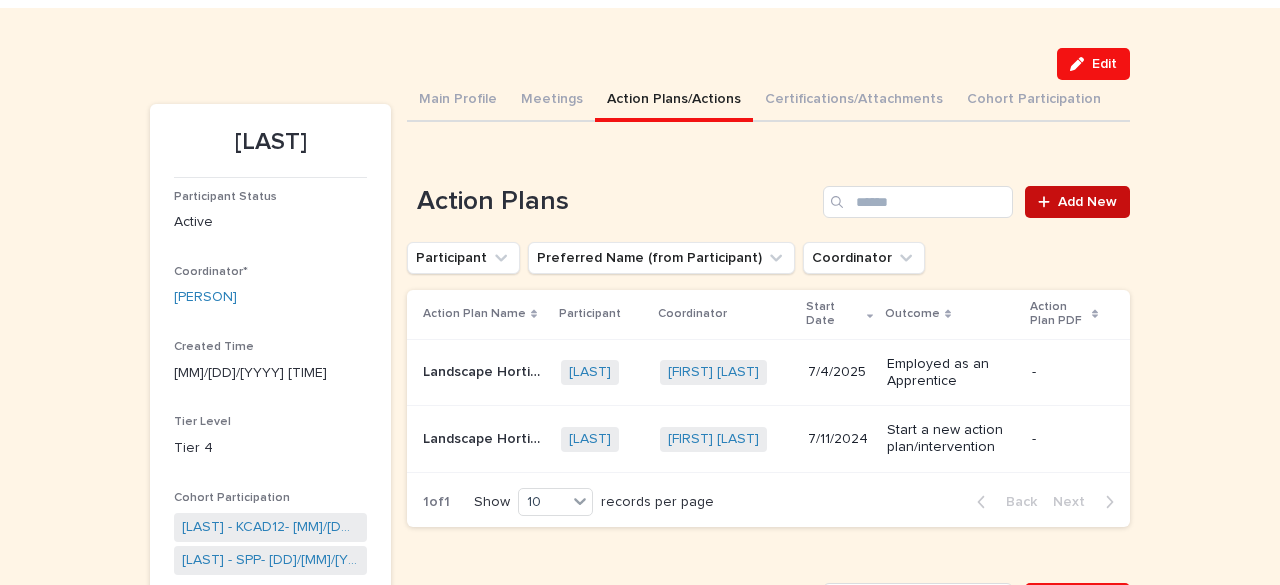 click on "Add New" at bounding box center [1087, 202] 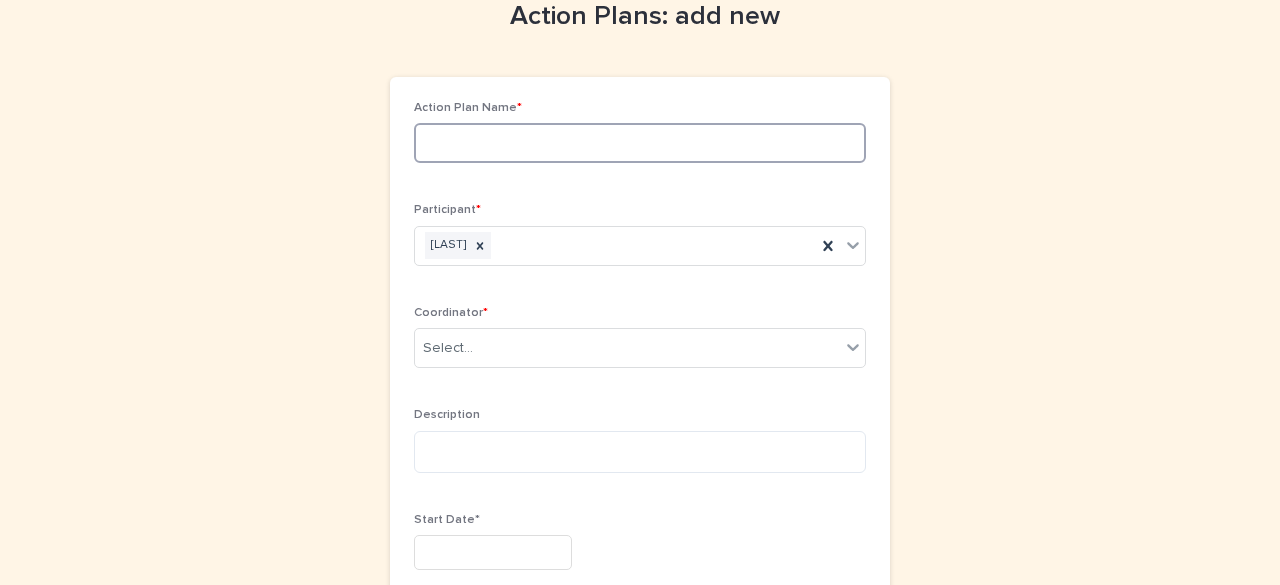 click at bounding box center [640, 143] 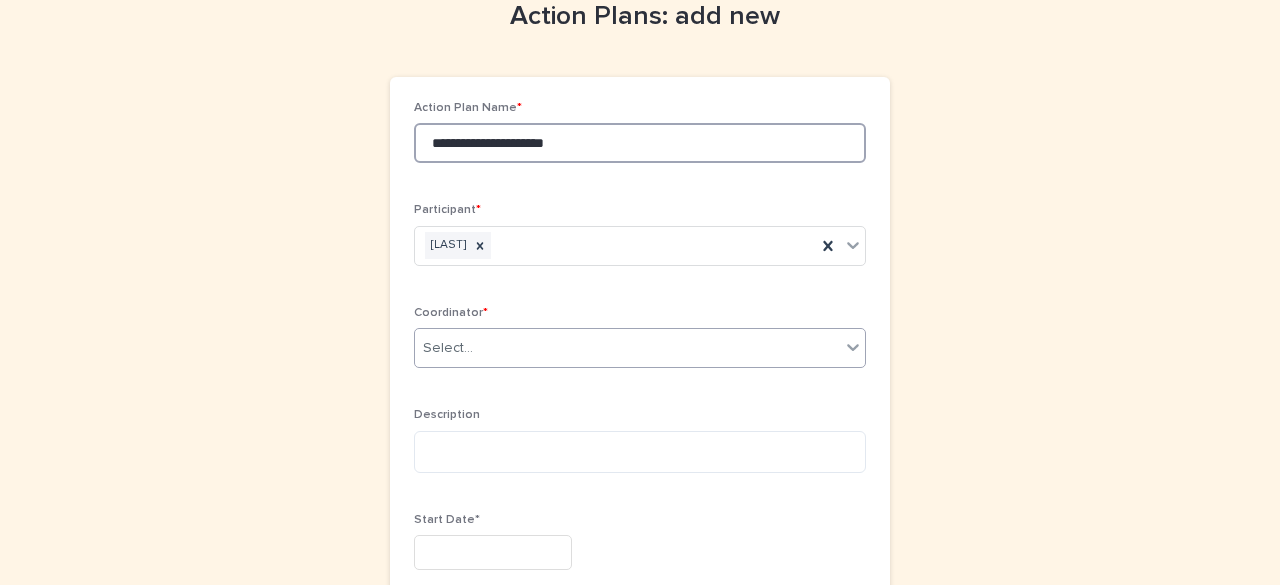 type on "**********" 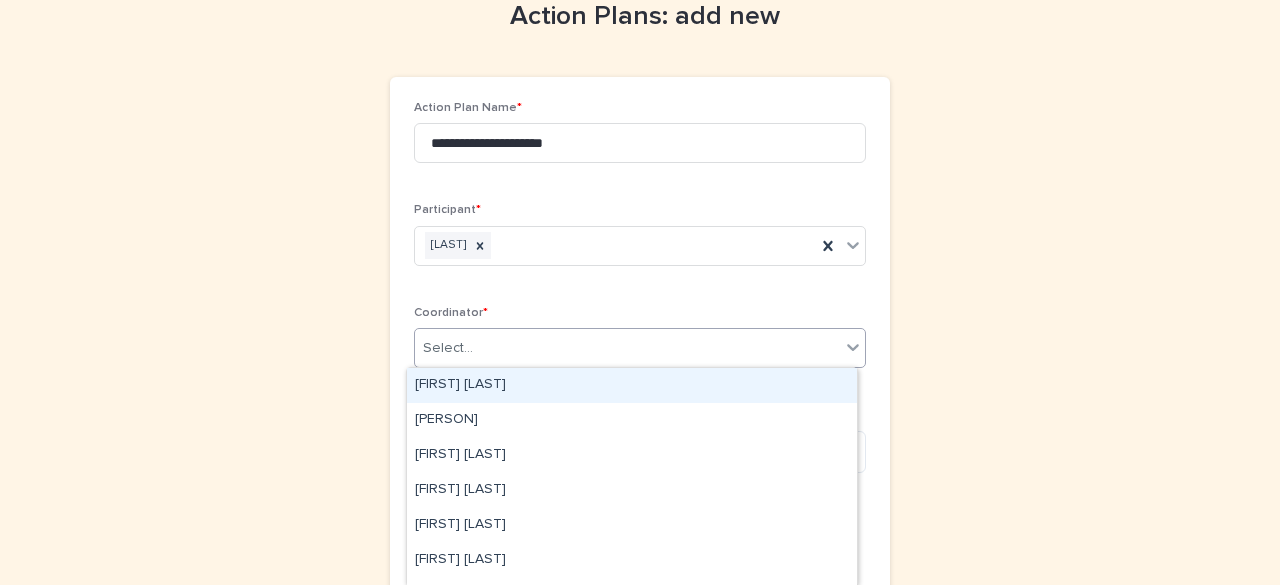 click on "Select..." at bounding box center [627, 348] 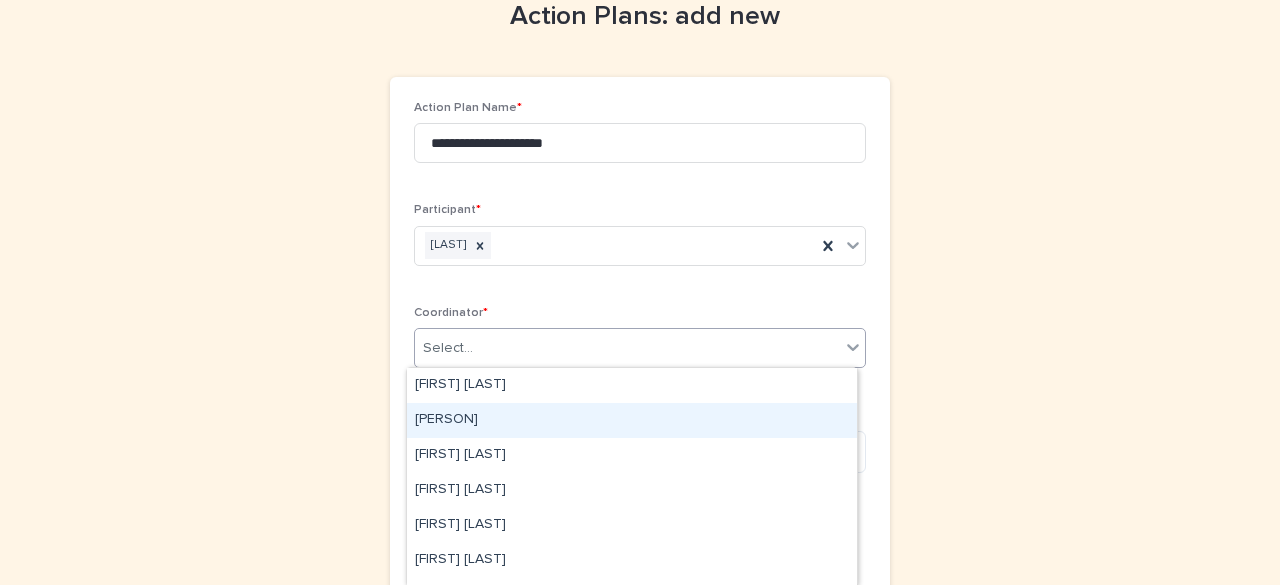 click on "[FIRST] [LAST]" at bounding box center [632, 420] 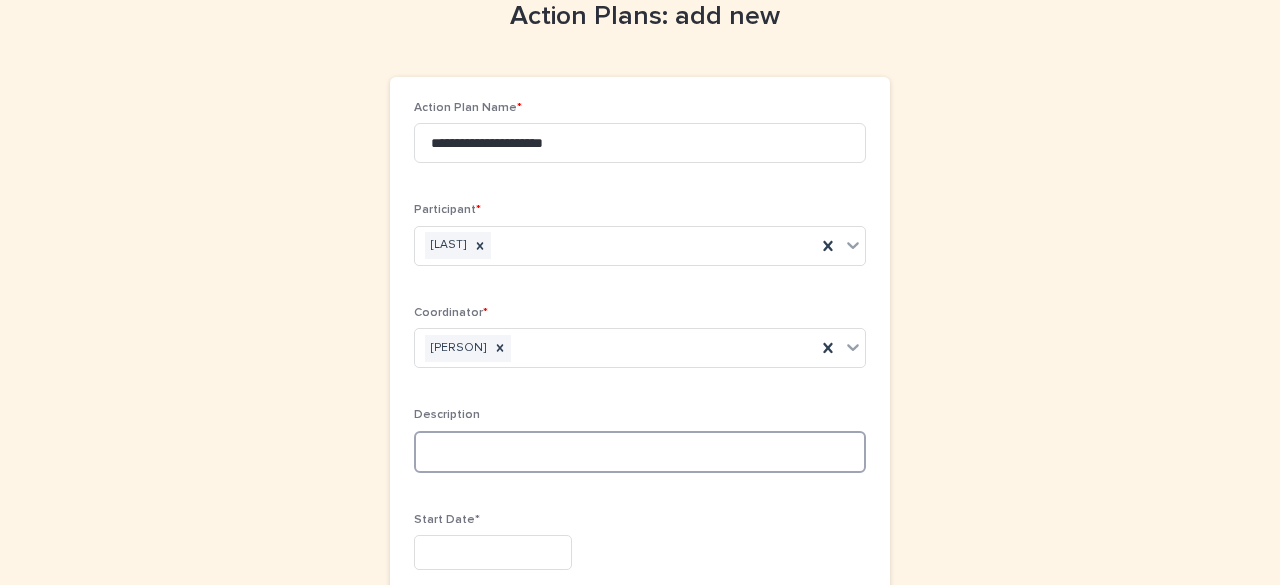 click at bounding box center [640, 452] 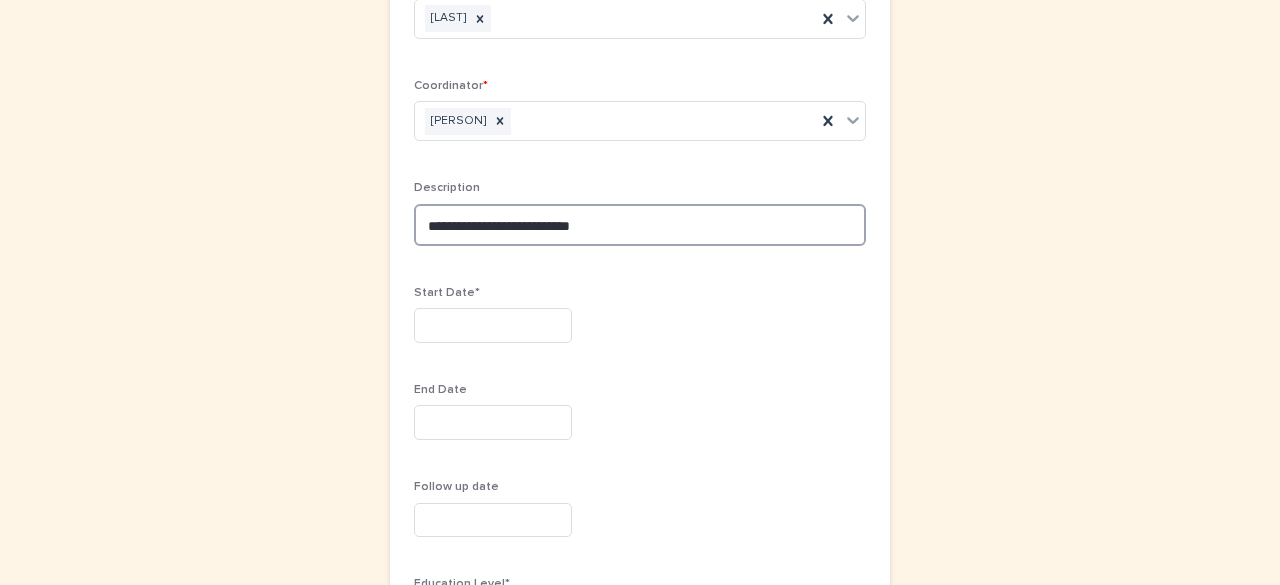 scroll, scrollTop: 463, scrollLeft: 0, axis: vertical 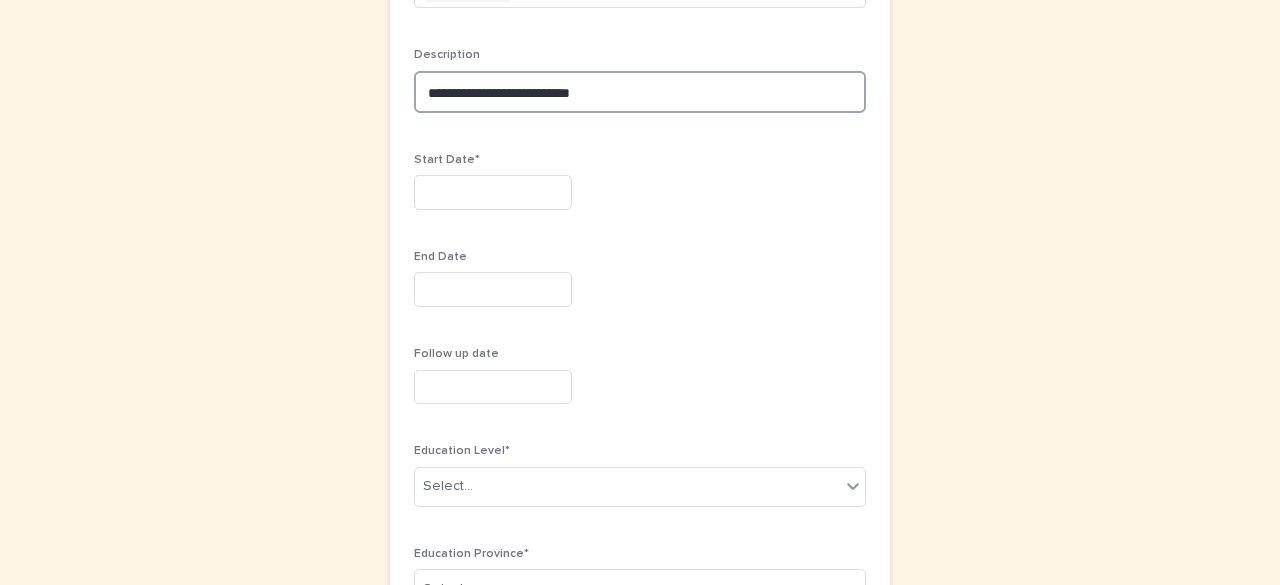 type on "**********" 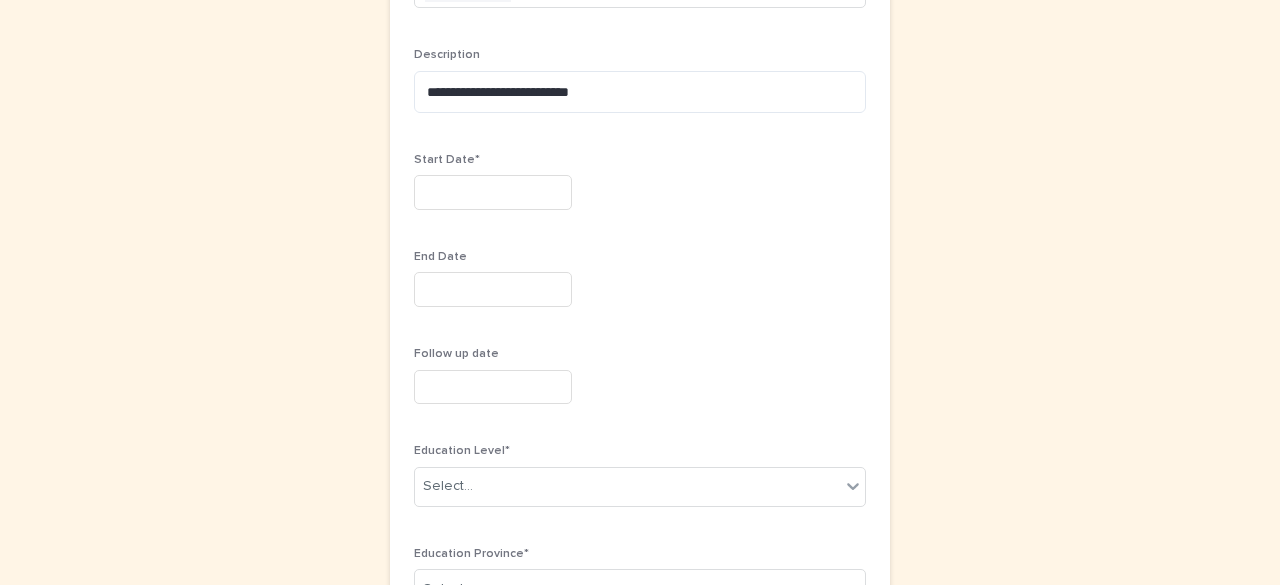 click at bounding box center (493, 192) 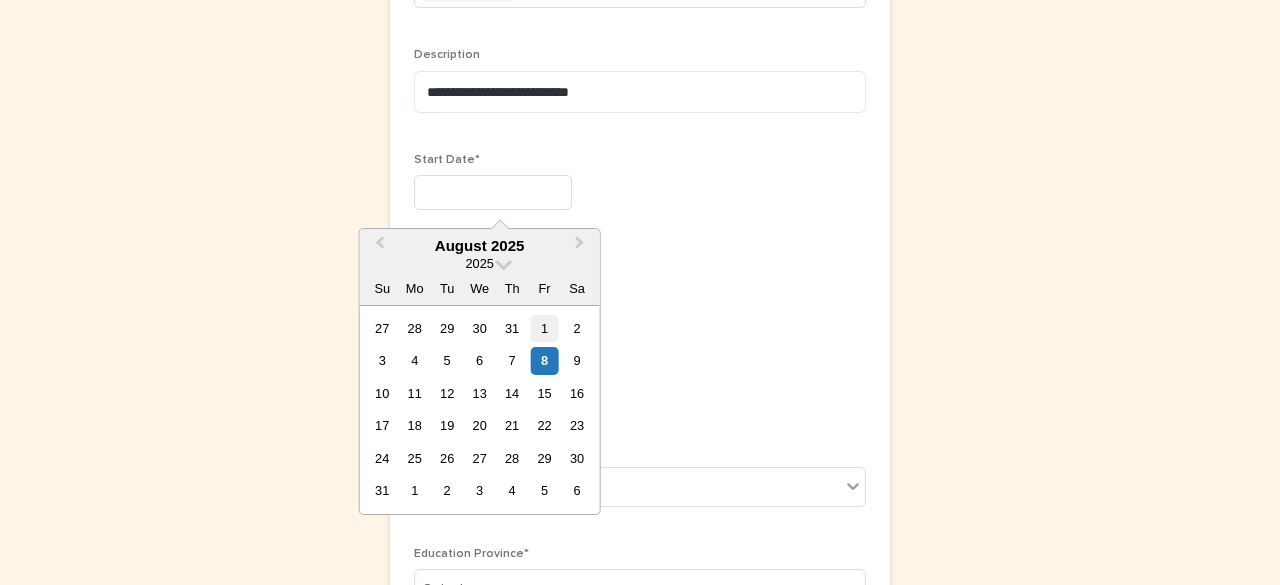 click on "1" at bounding box center (544, 328) 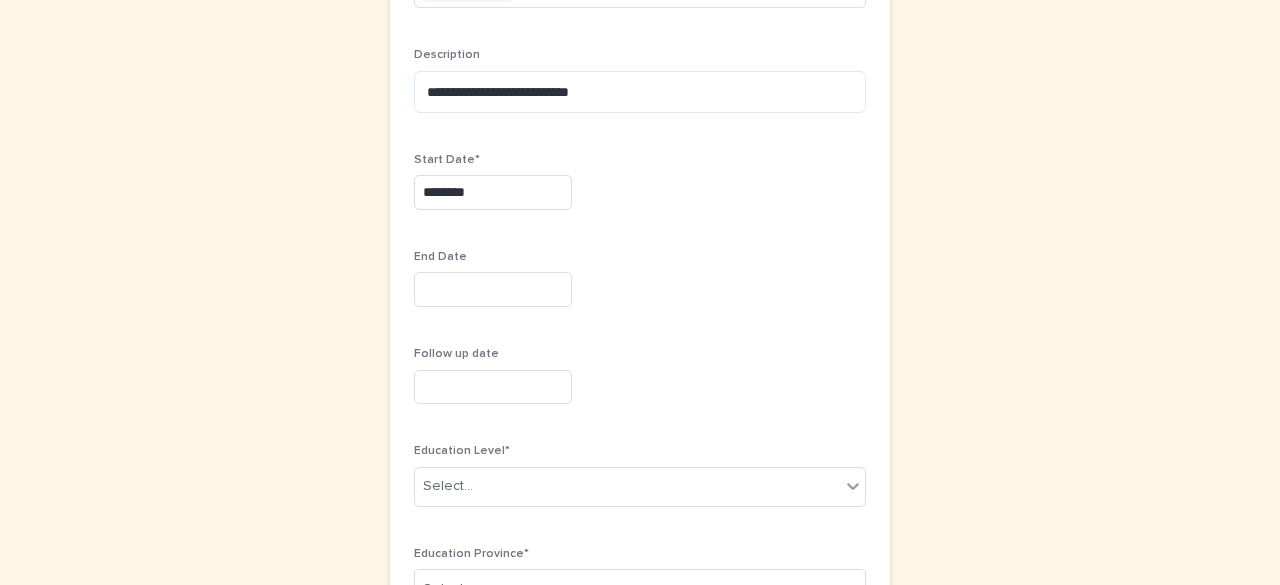 click at bounding box center (493, 289) 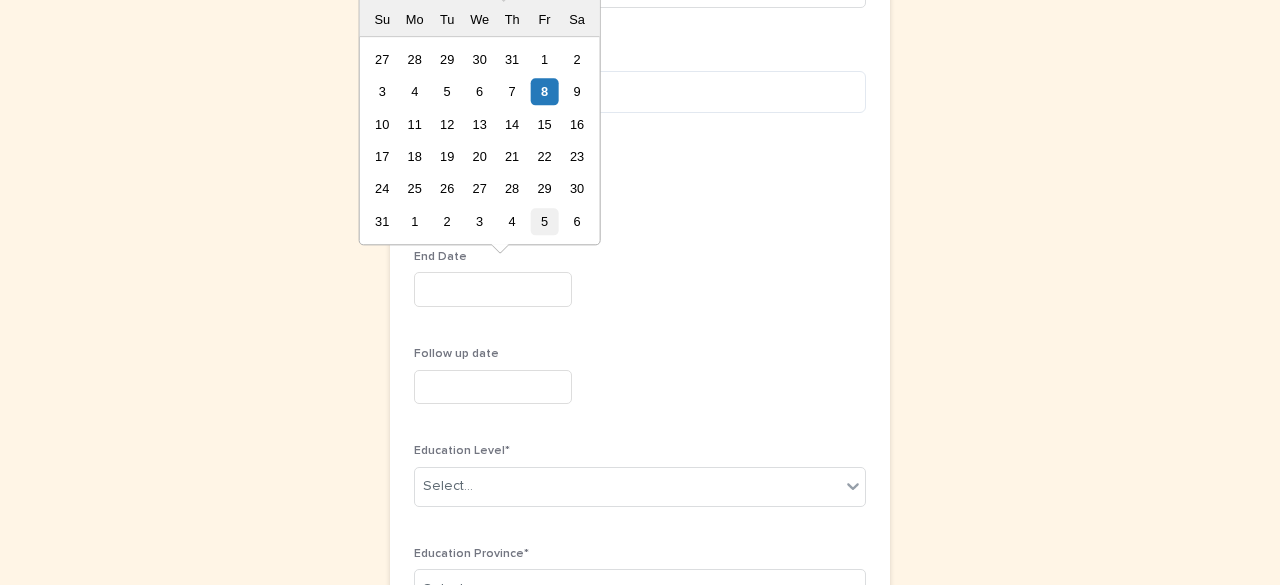 click on "5" at bounding box center [544, 221] 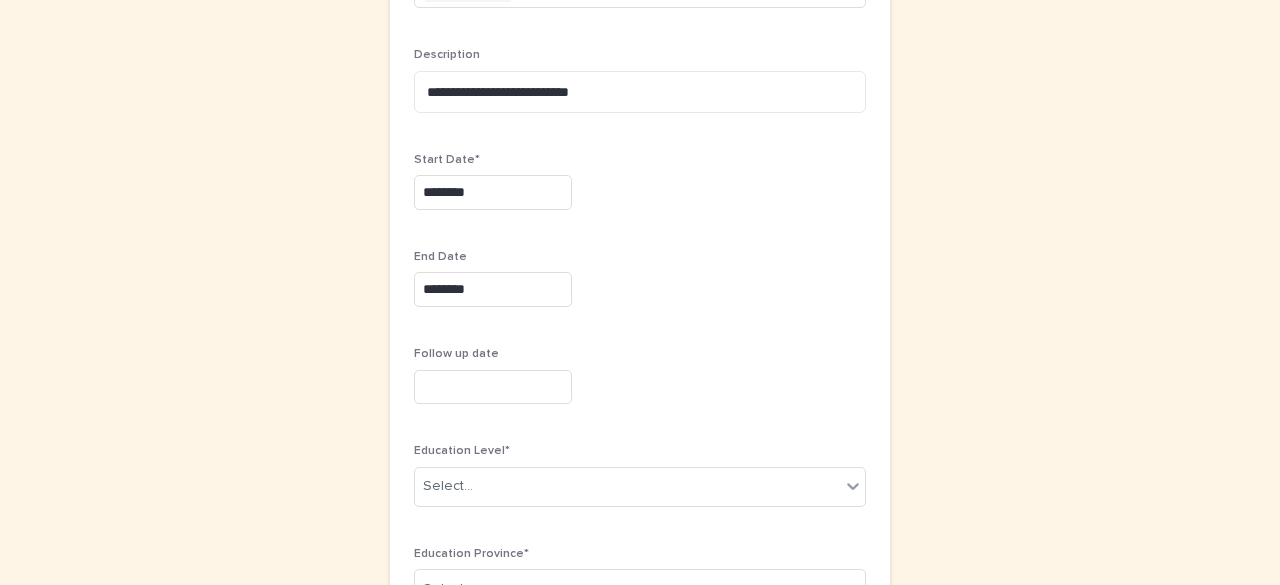 click at bounding box center [493, 387] 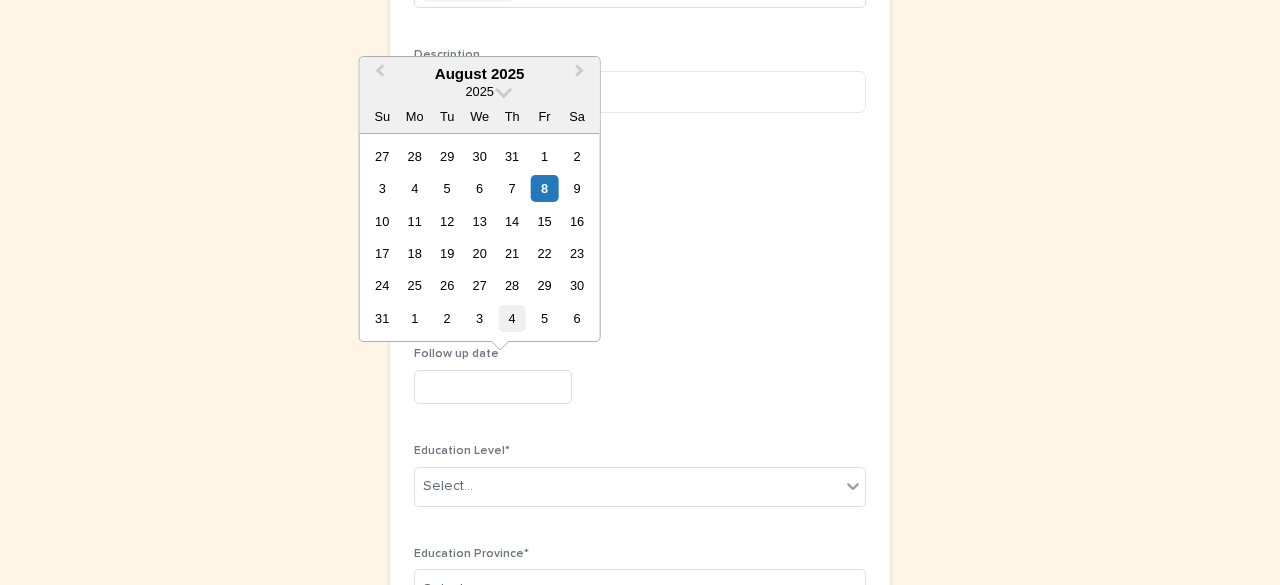 click on "4" at bounding box center [512, 318] 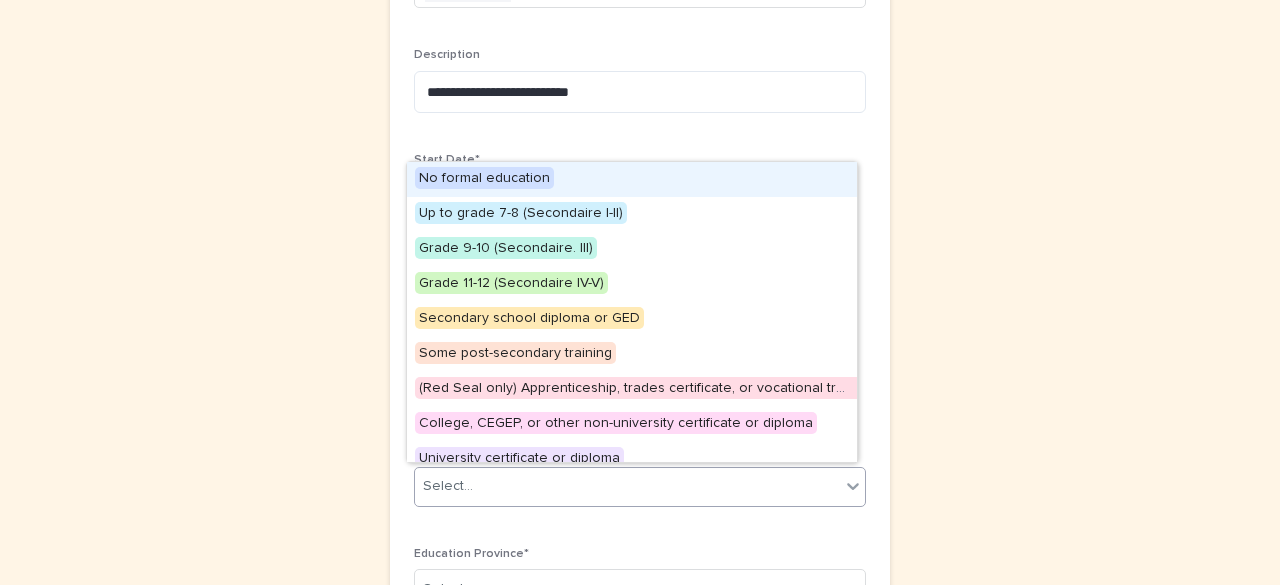 click on "Select..." at bounding box center (627, 486) 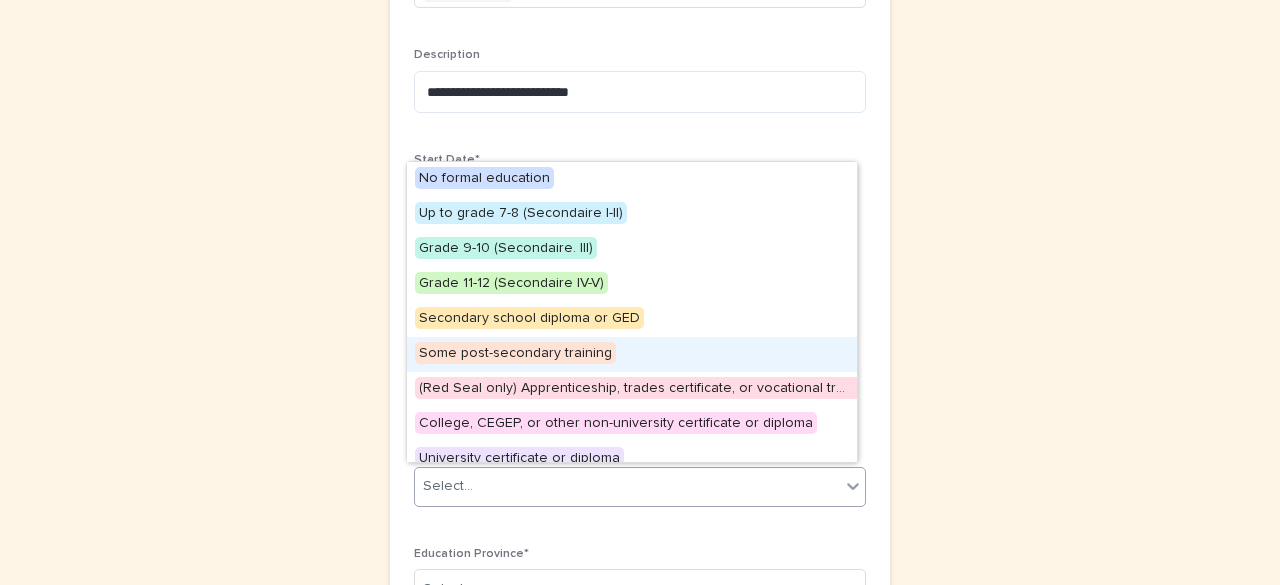 click on "Some post-secondary training" at bounding box center [515, 353] 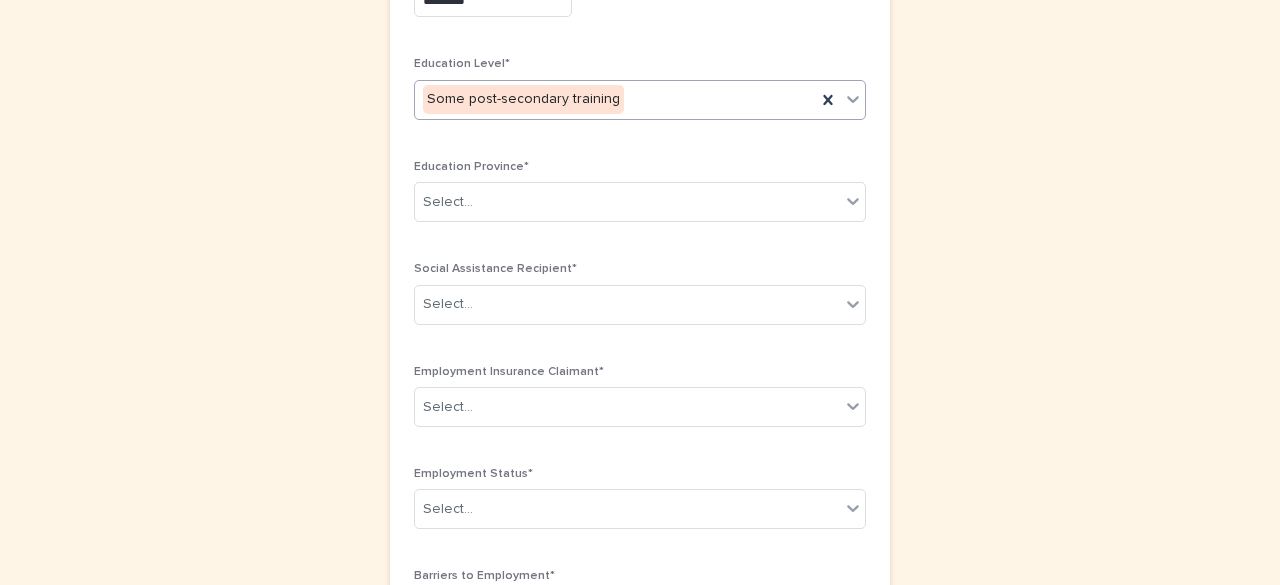 scroll, scrollTop: 863, scrollLeft: 0, axis: vertical 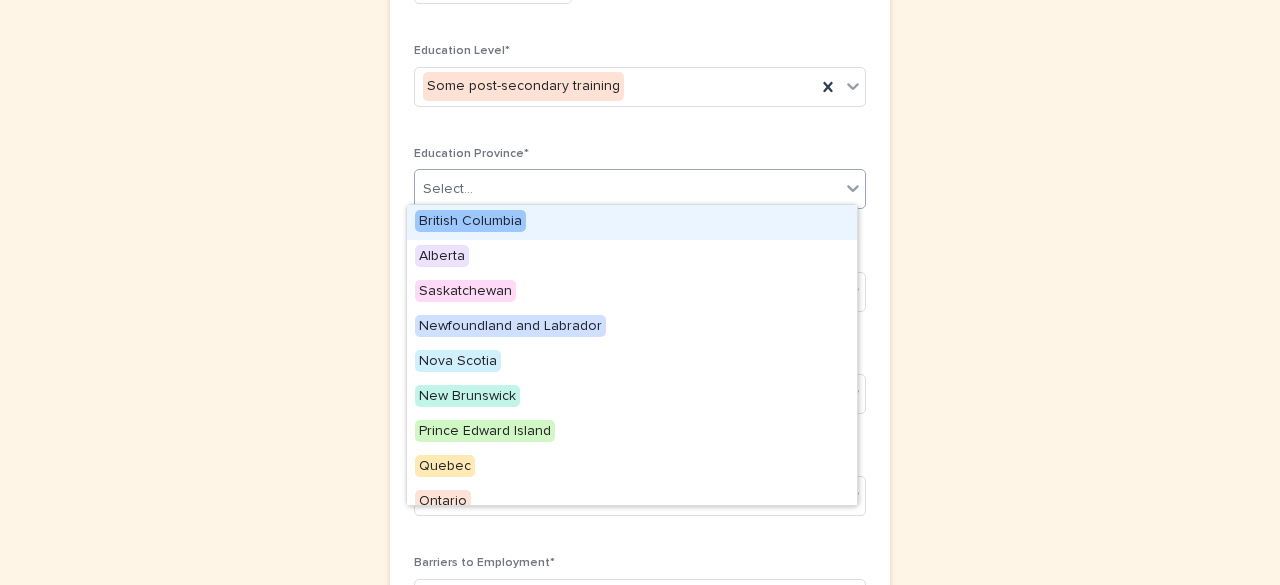 click on "Select..." at bounding box center [448, 189] 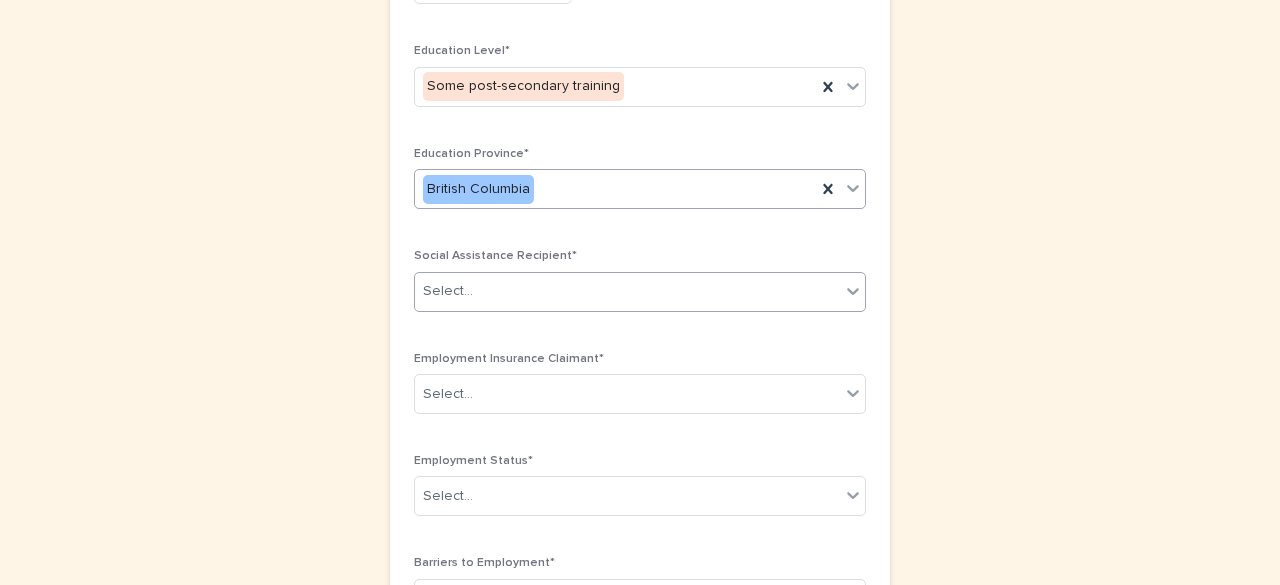 click on "Select..." at bounding box center [627, 291] 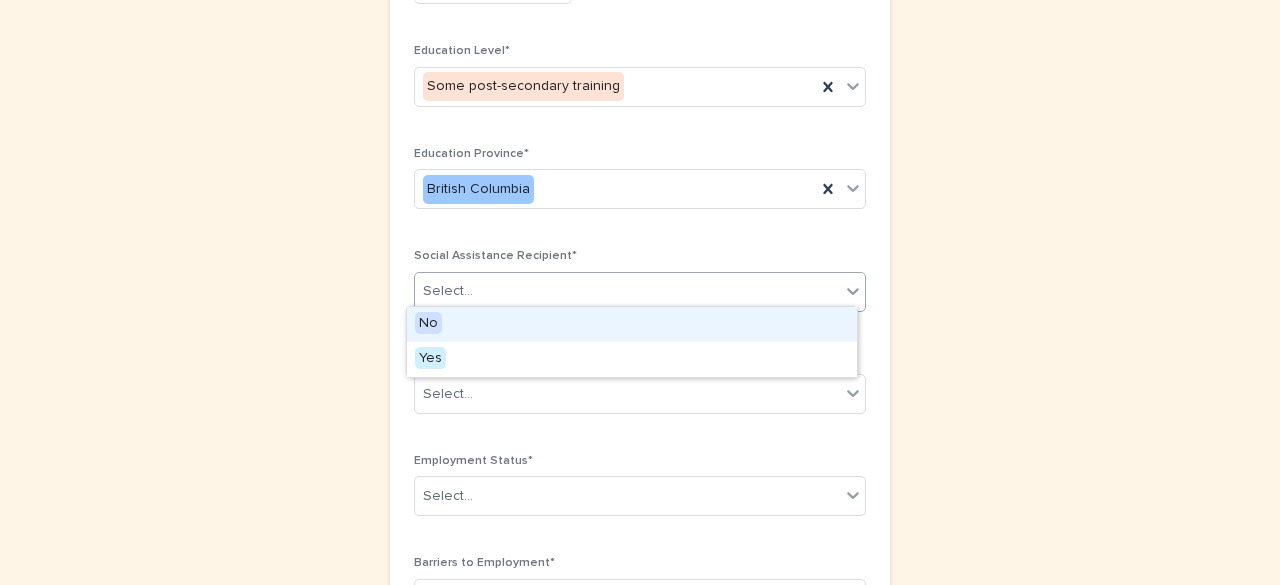 click on "No" at bounding box center [428, 323] 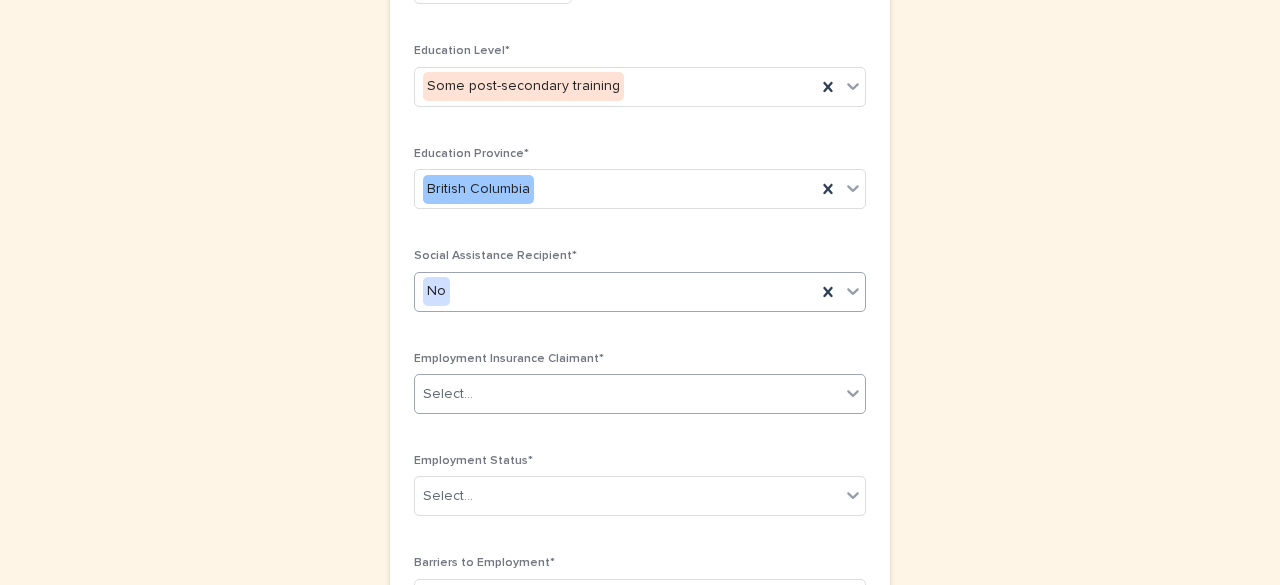 click on "Select..." at bounding box center (627, 394) 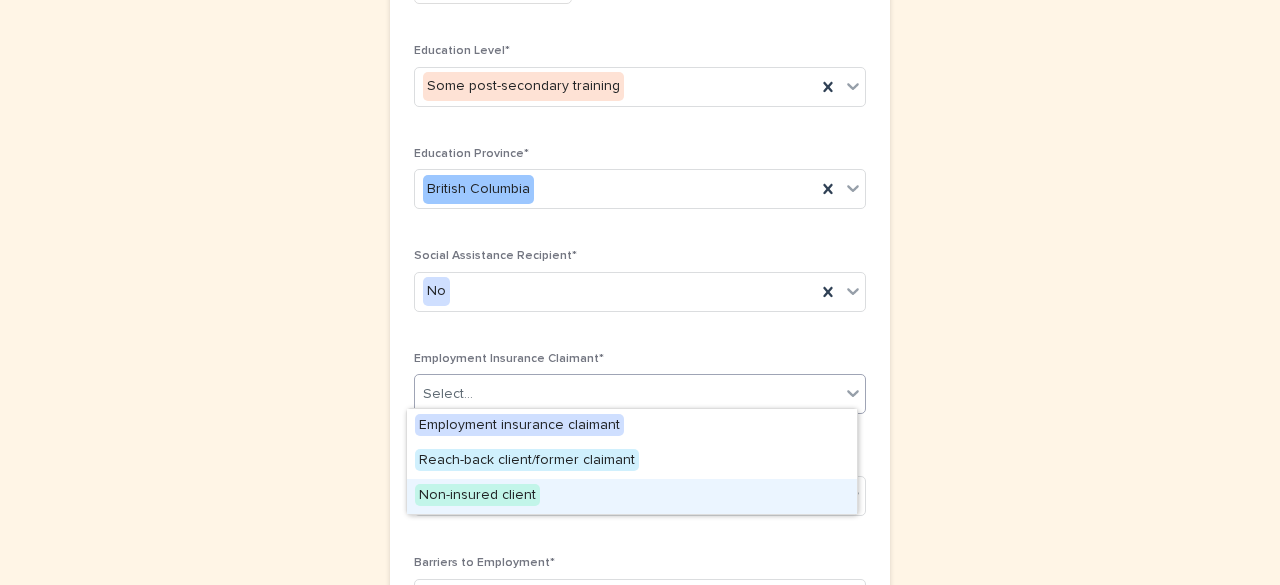 click on "Non-insured client" at bounding box center (477, 495) 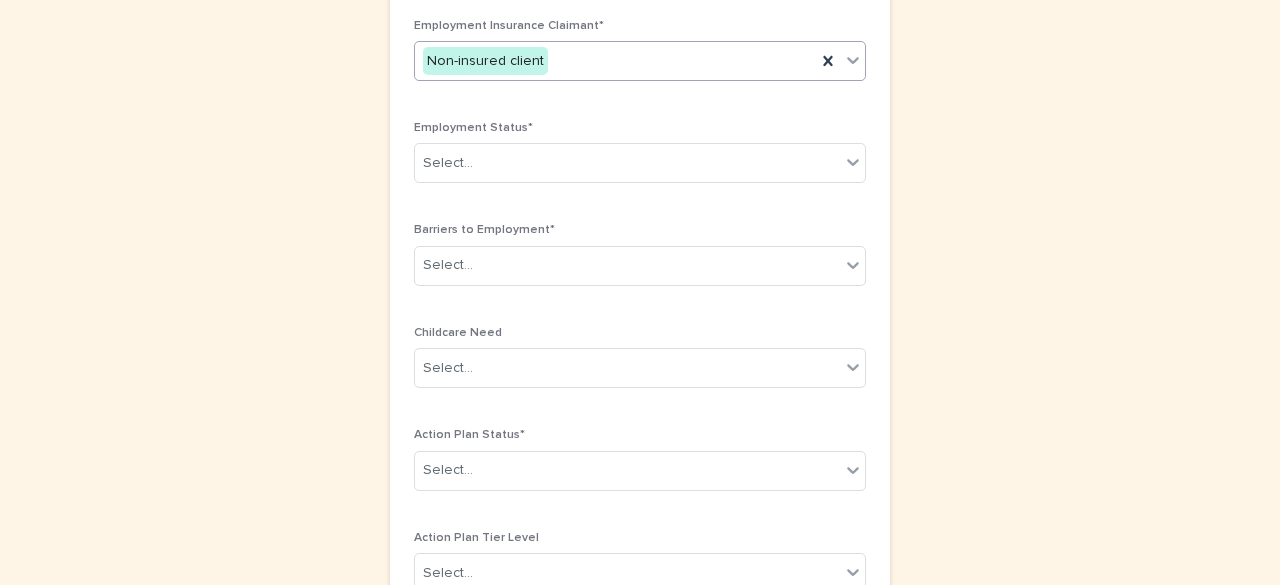 scroll, scrollTop: 1262, scrollLeft: 0, axis: vertical 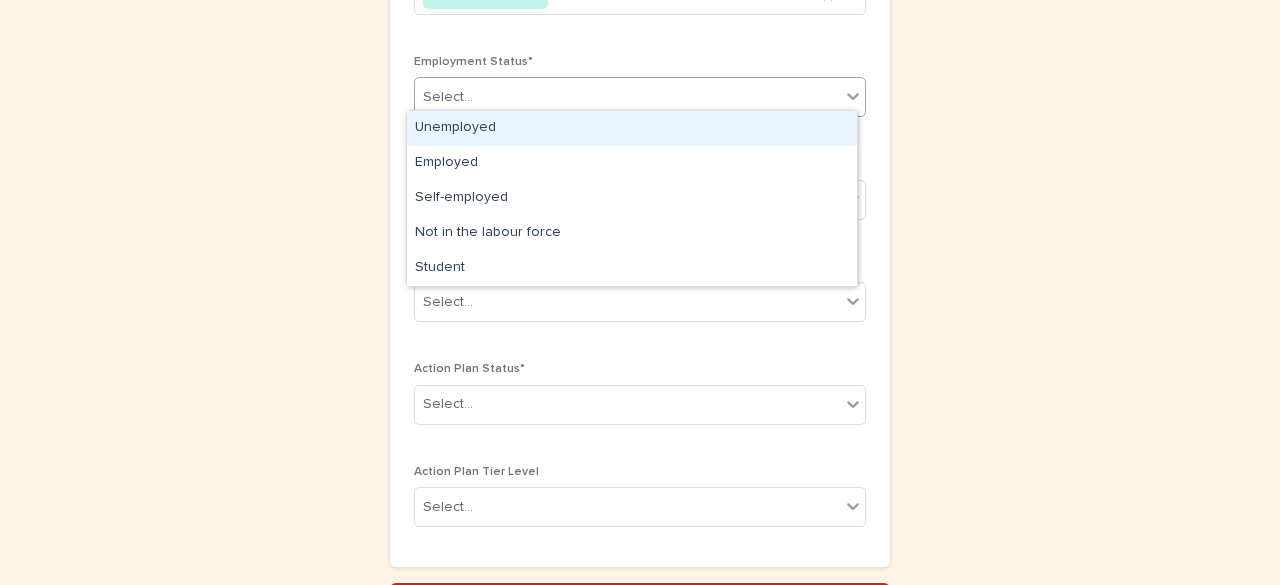 click on "Select..." at bounding box center (448, 97) 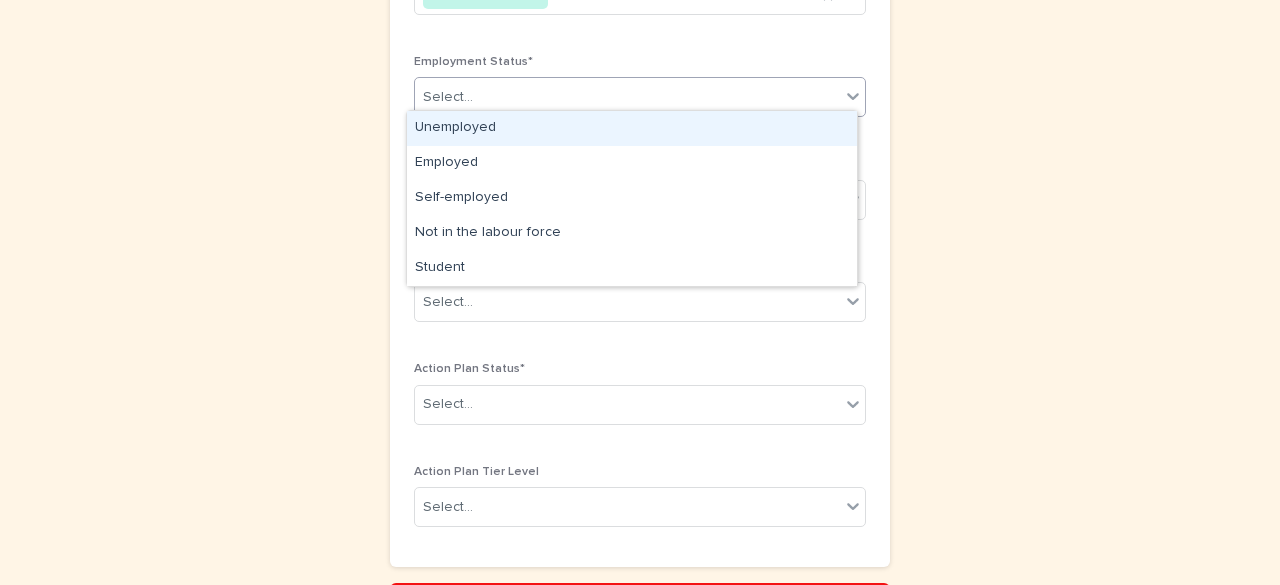 click on "Unemployed" at bounding box center (632, 128) 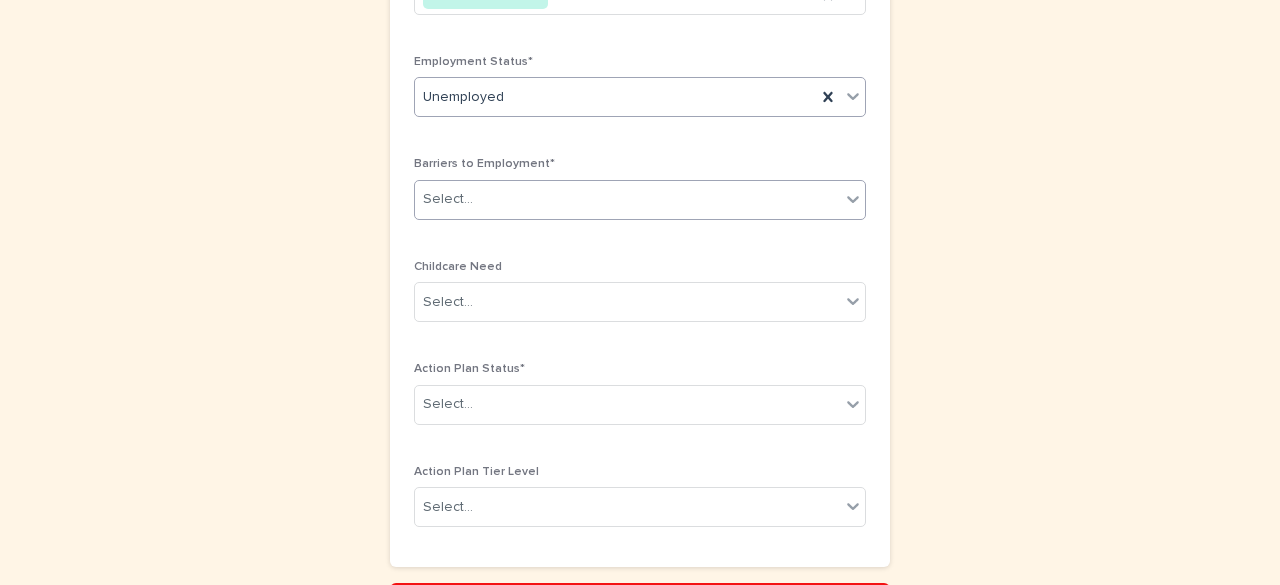 click on "Select..." at bounding box center (627, 199) 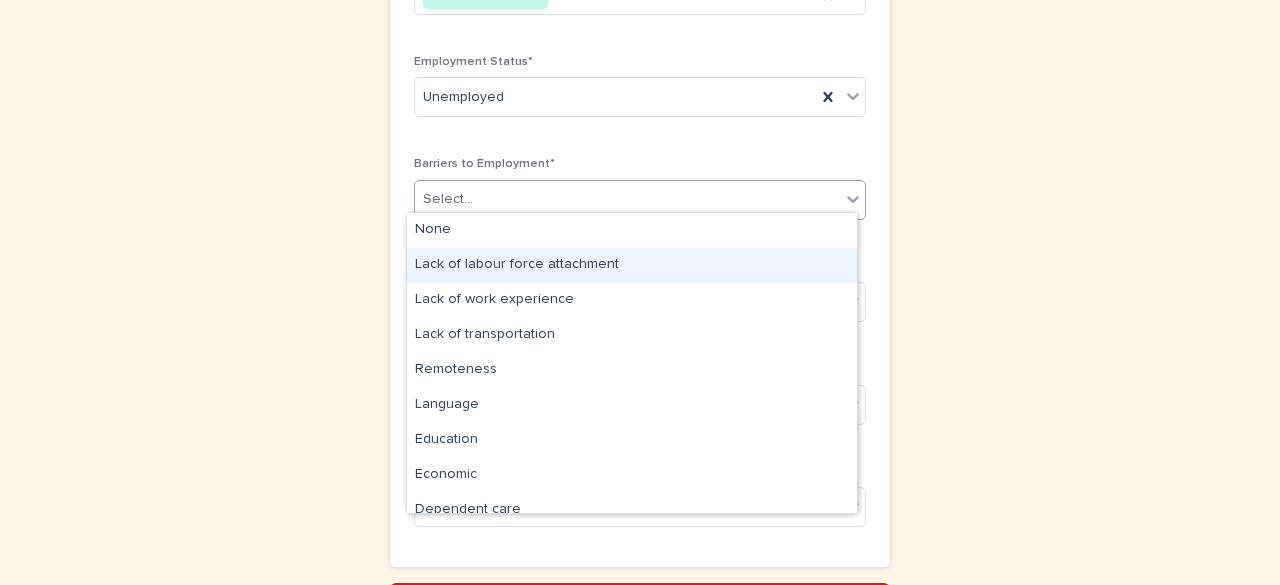 click on "Lack of labour force attachment" at bounding box center [632, 265] 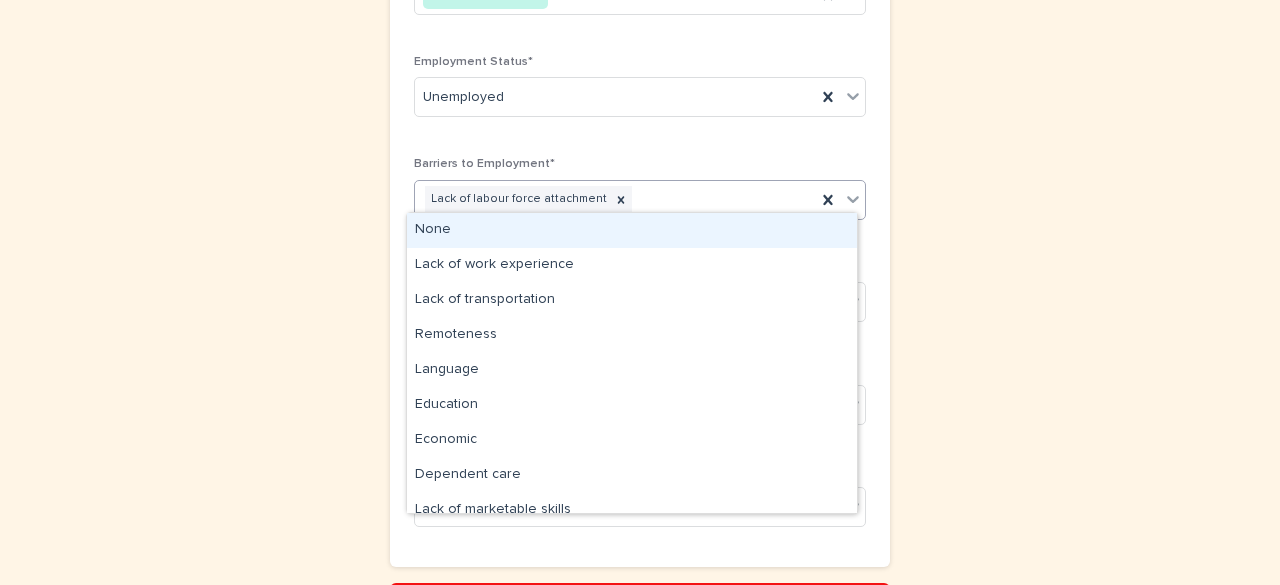 click on "Lack of labour force attachment" at bounding box center [615, 199] 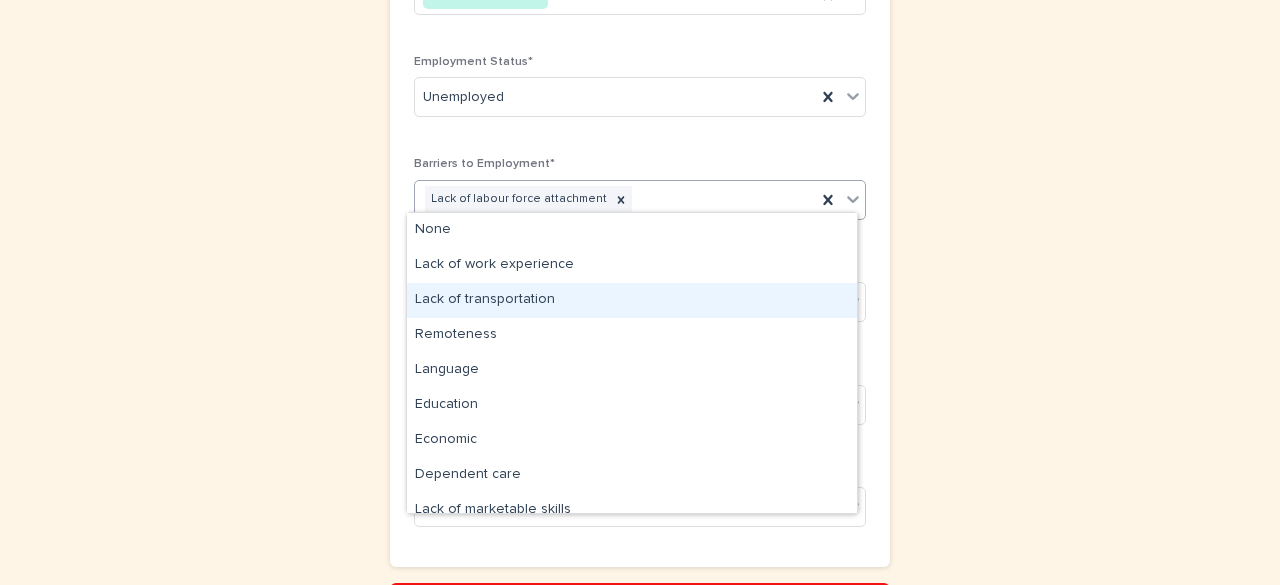click on "Lack of transportation" at bounding box center (632, 300) 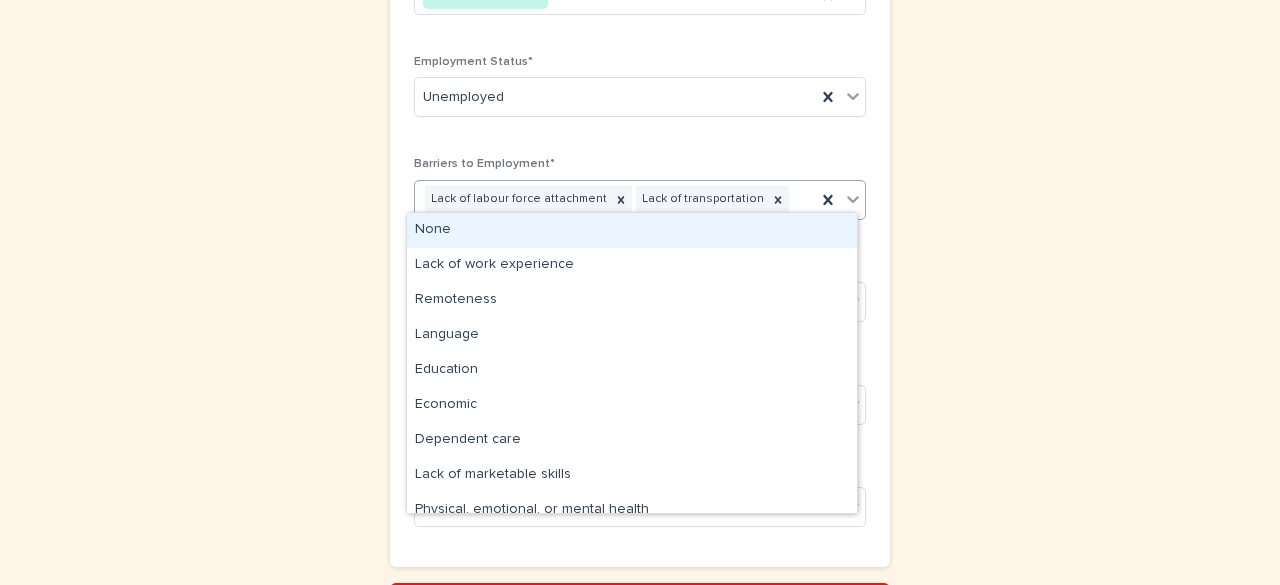 click on "Lack of labour force attachment Lack of transportation" at bounding box center (615, 199) 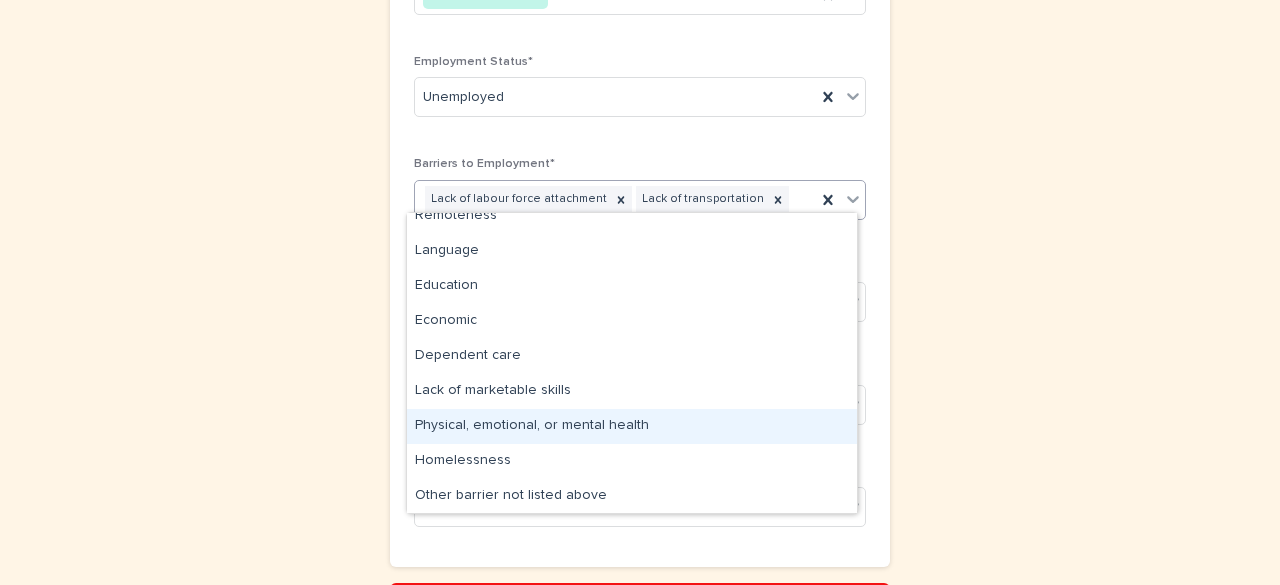 scroll, scrollTop: 85, scrollLeft: 0, axis: vertical 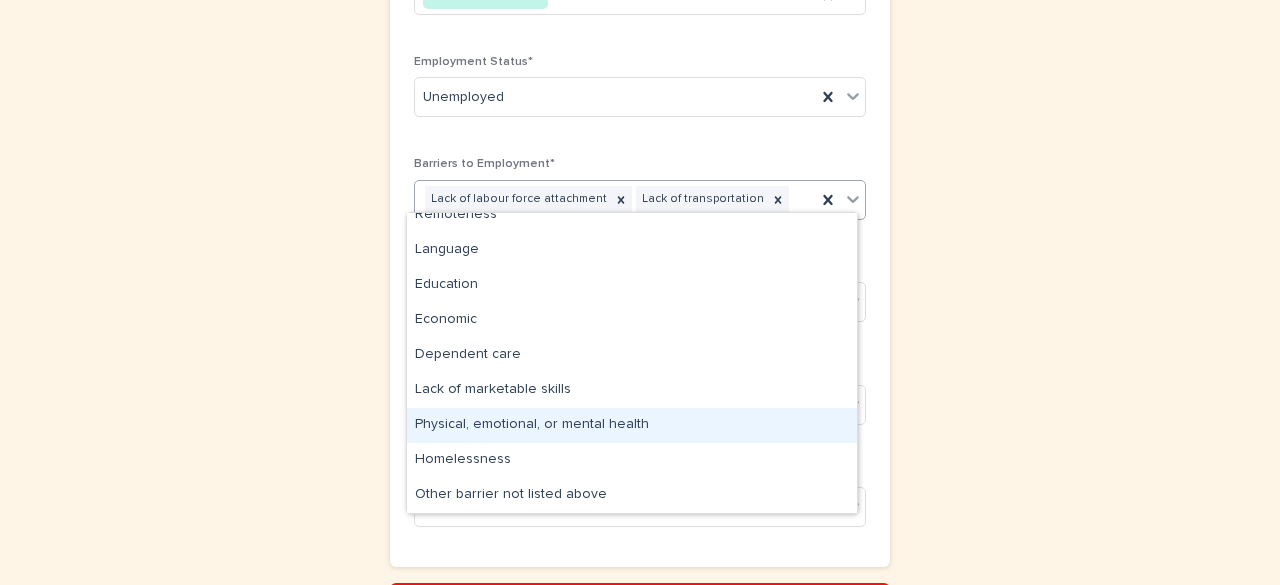 click on "Physical, emotional, or mental health" at bounding box center (632, 425) 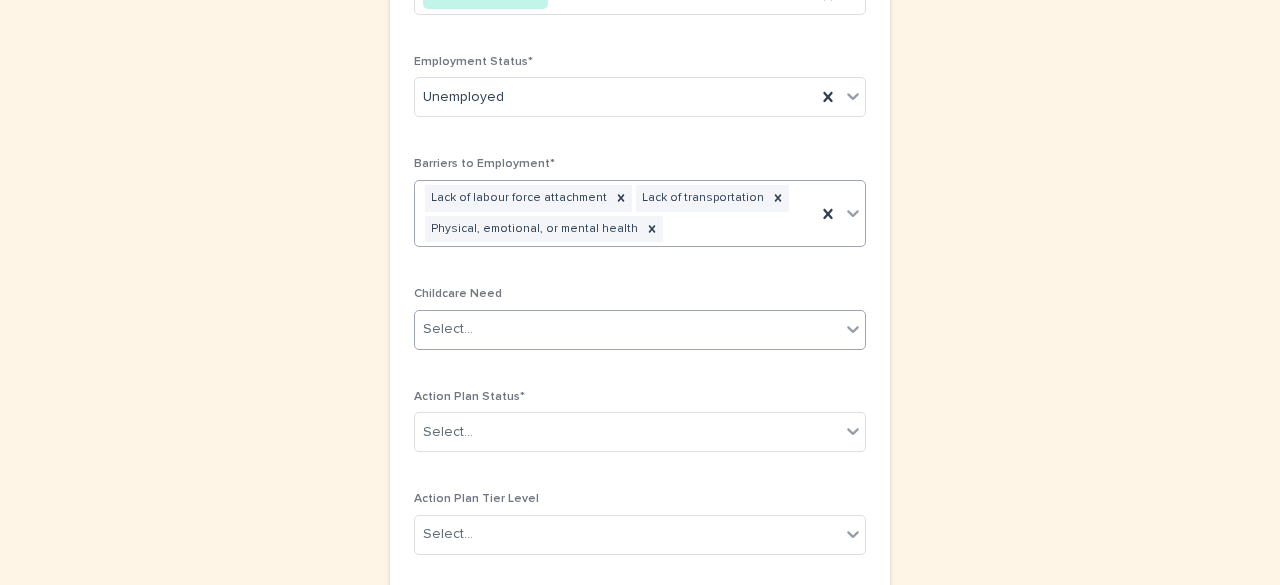 click on "Select..." at bounding box center (627, 329) 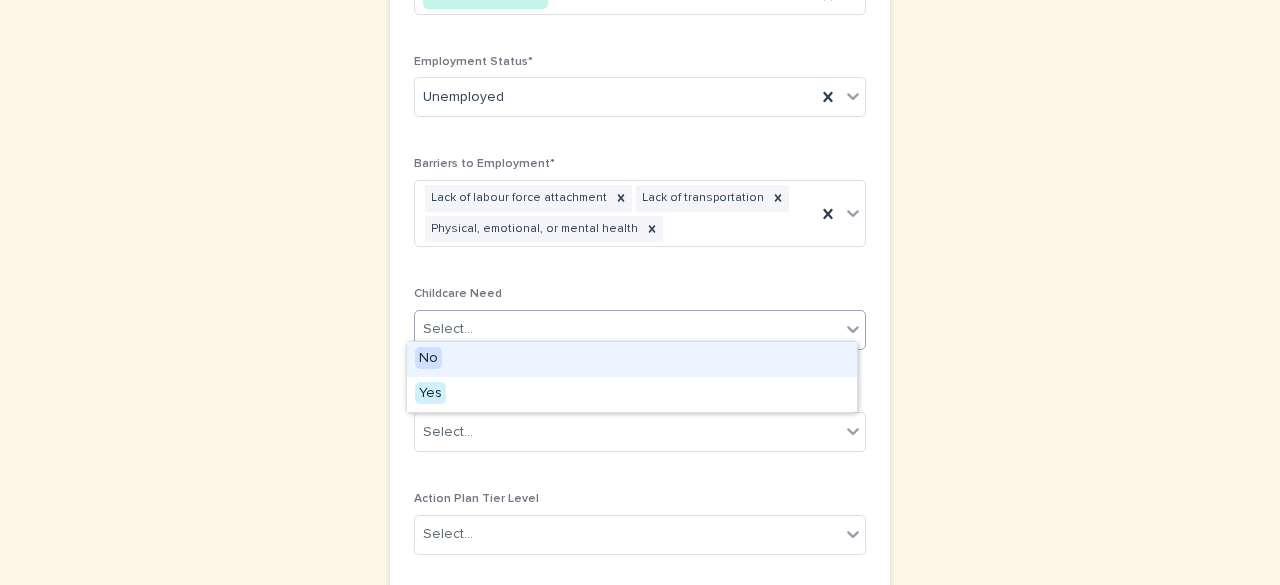 click on "No" at bounding box center [632, 359] 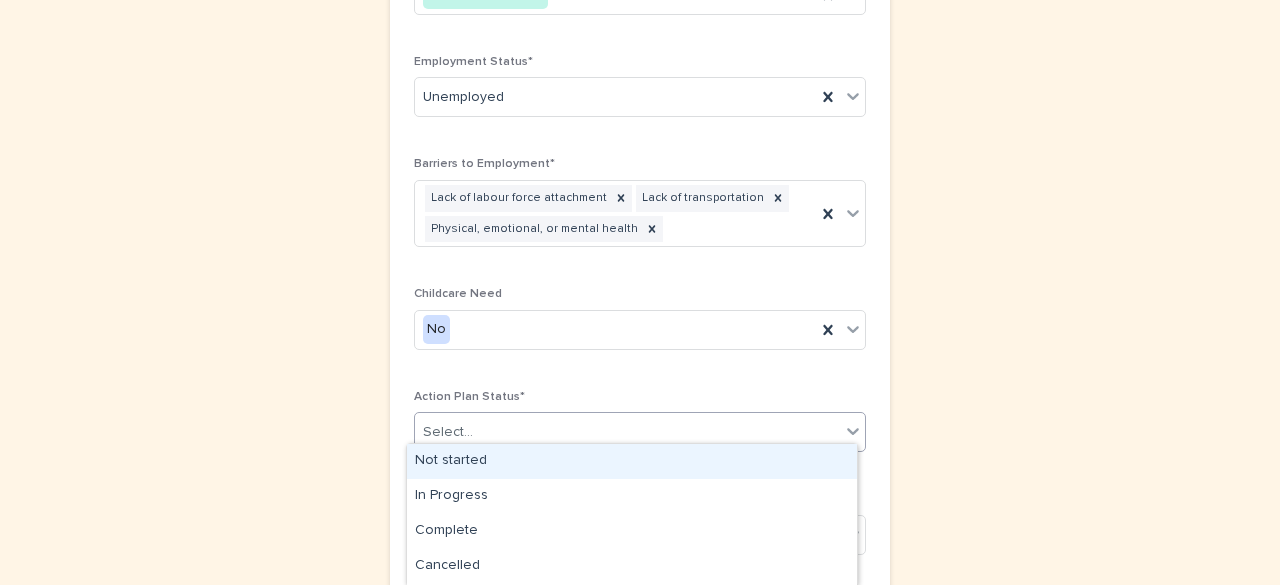 click on "Select..." at bounding box center [448, 432] 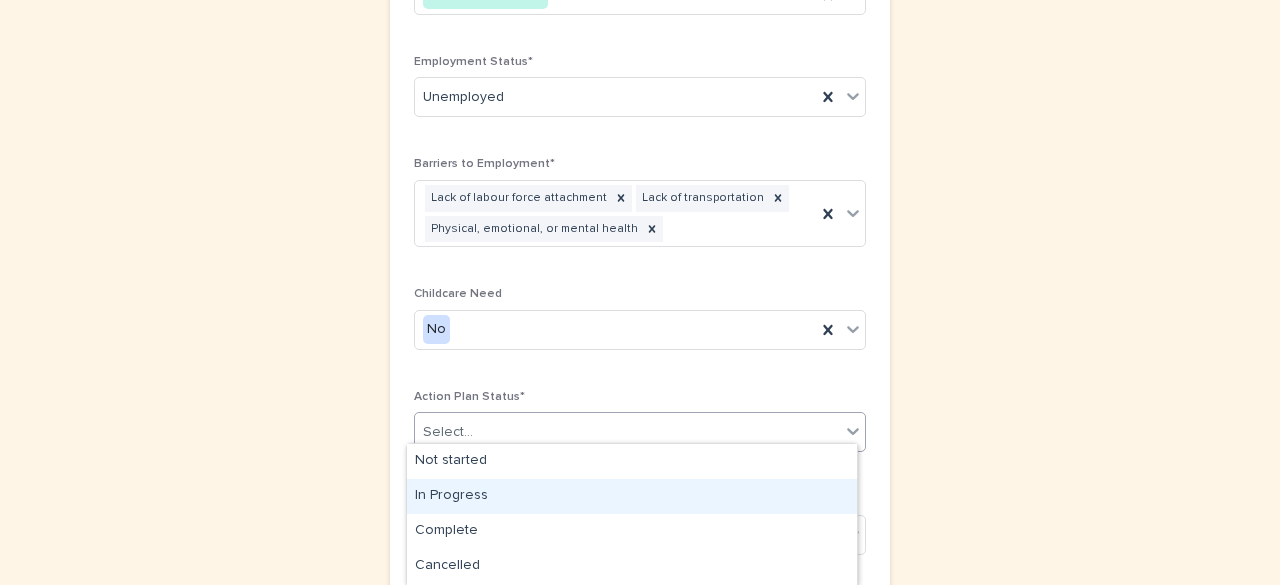click on "In Progress" at bounding box center (632, 496) 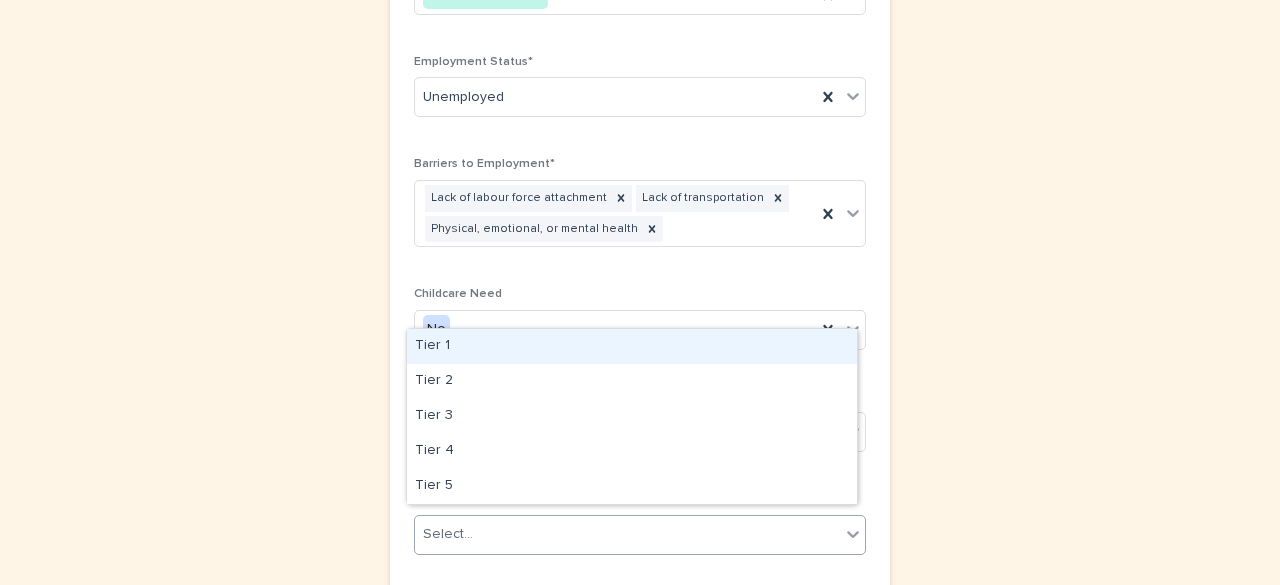 click on "Select..." at bounding box center [627, 534] 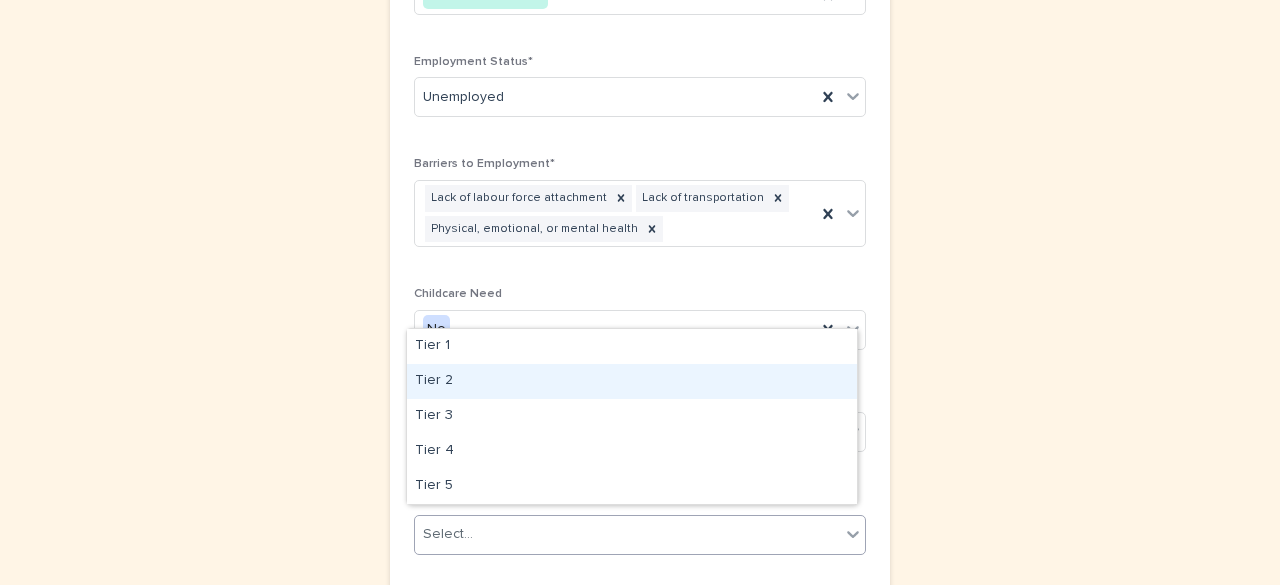 click on "Tier 2" at bounding box center (632, 381) 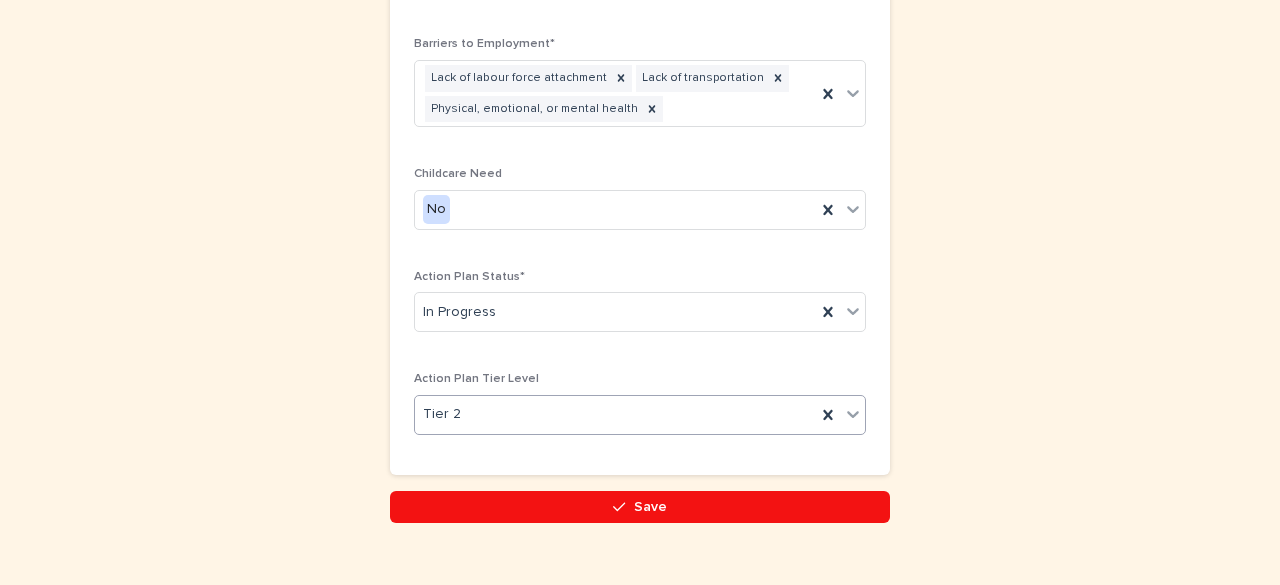 scroll, scrollTop: 1410, scrollLeft: 0, axis: vertical 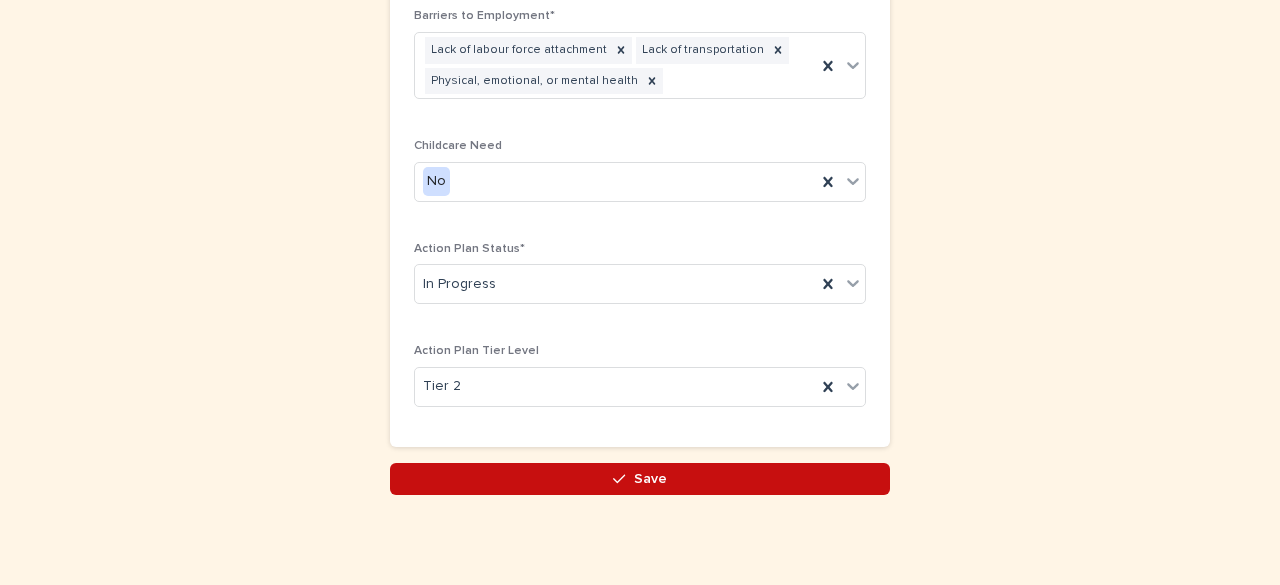 click on "Save" at bounding box center (650, 479) 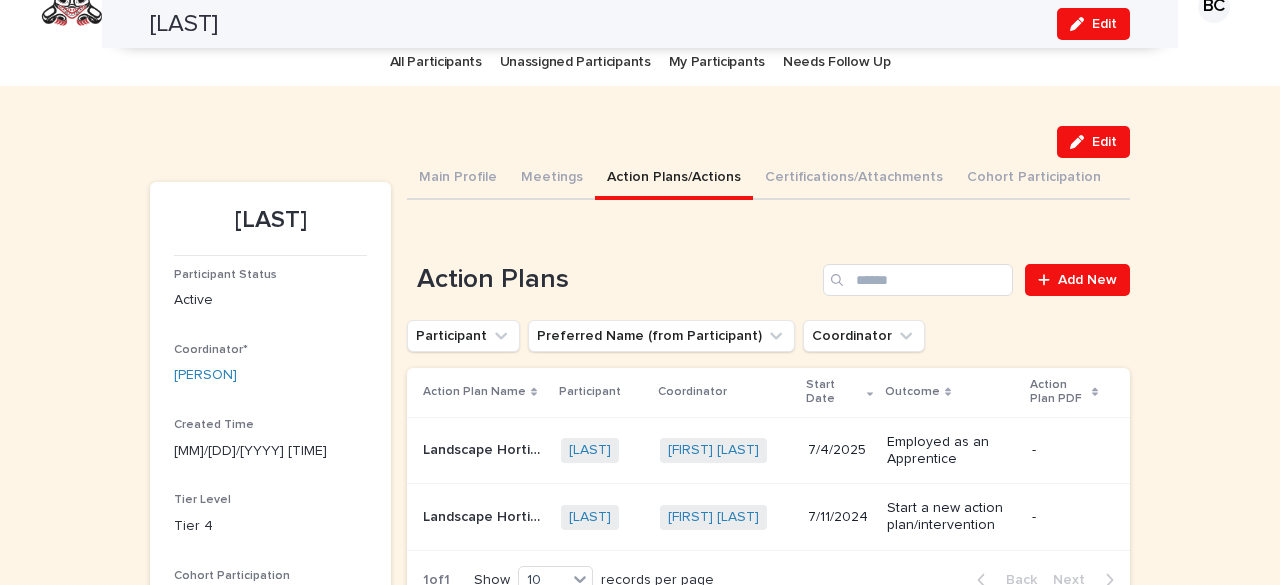 scroll, scrollTop: 0, scrollLeft: 0, axis: both 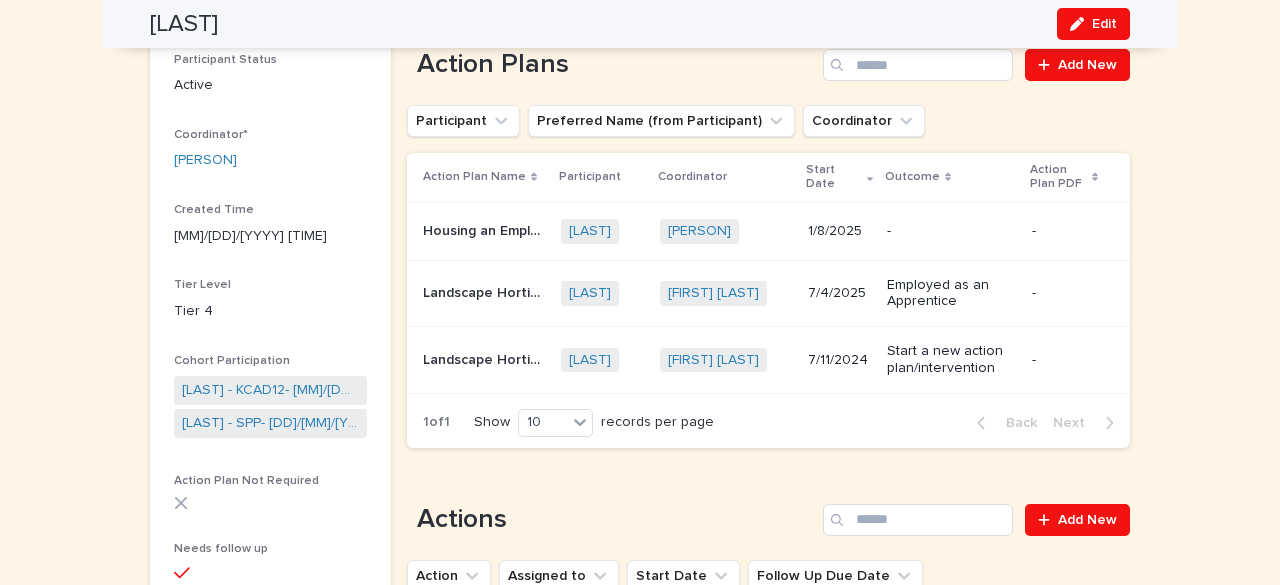 click on "Landscape Horticulturist Level 1" at bounding box center (486, 291) 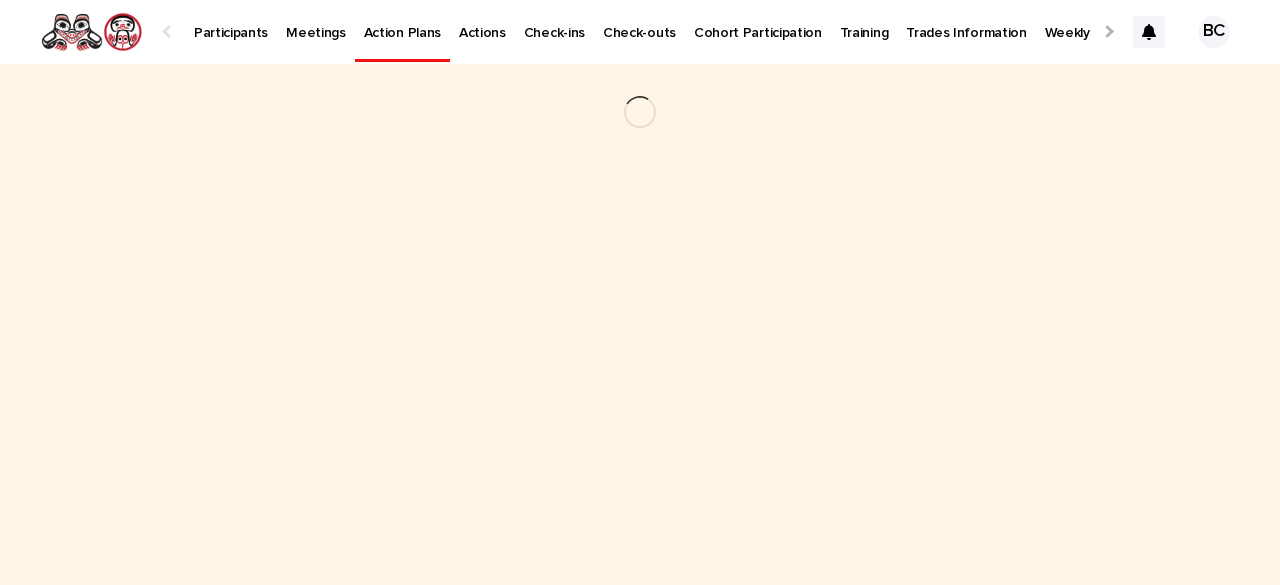 scroll, scrollTop: 0, scrollLeft: 0, axis: both 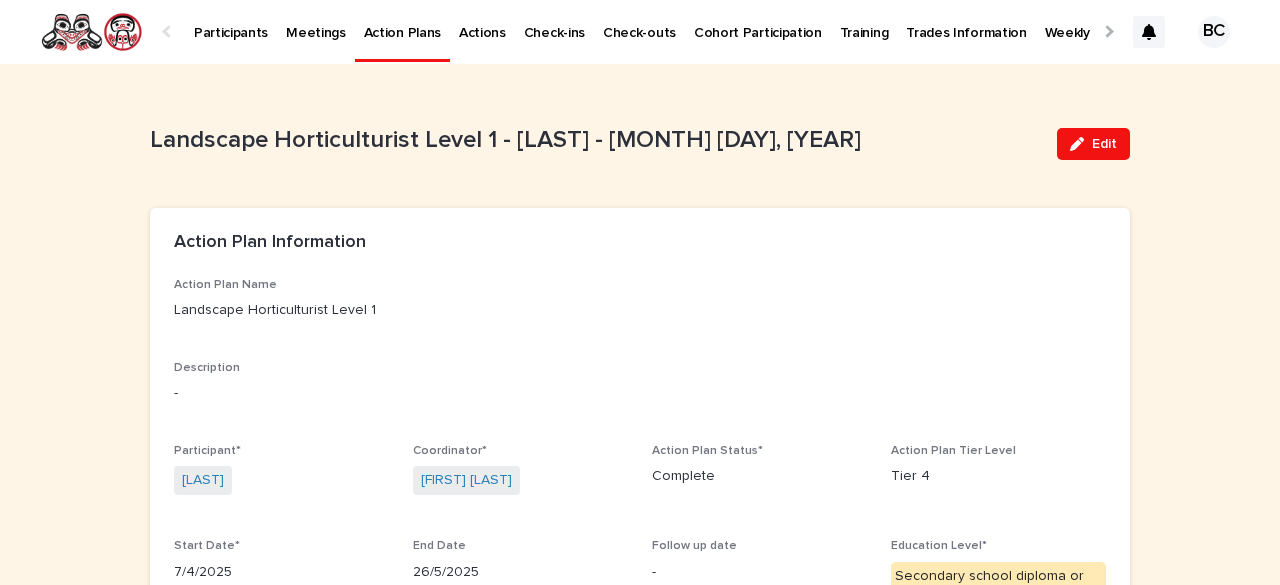 click on "Action Plans" at bounding box center [402, 21] 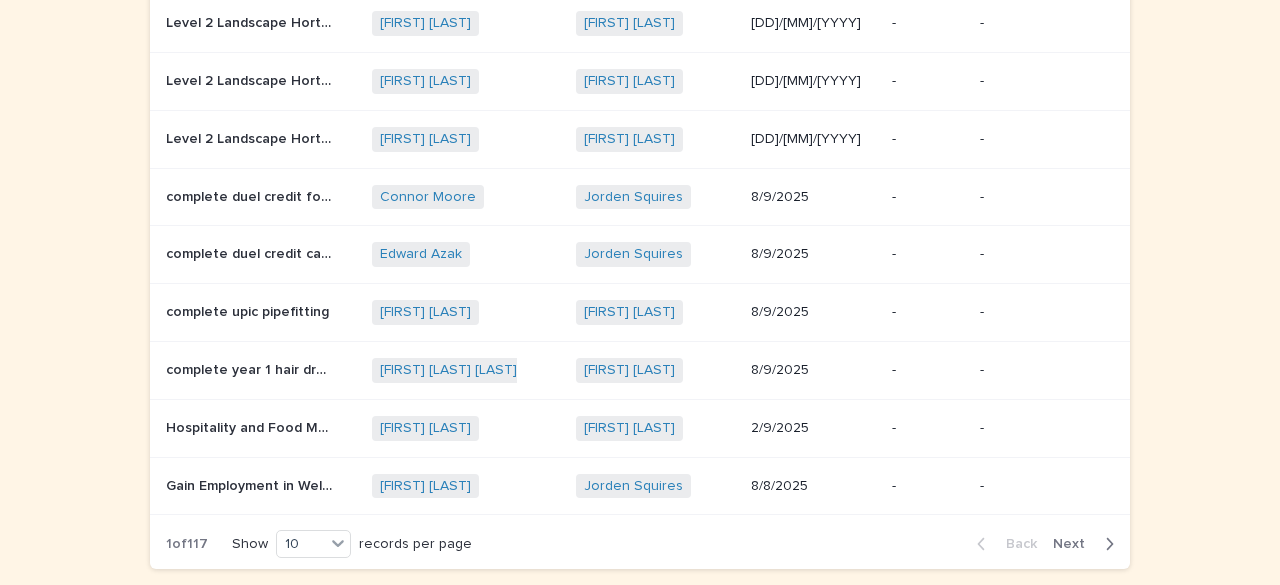 scroll, scrollTop: 386, scrollLeft: 0, axis: vertical 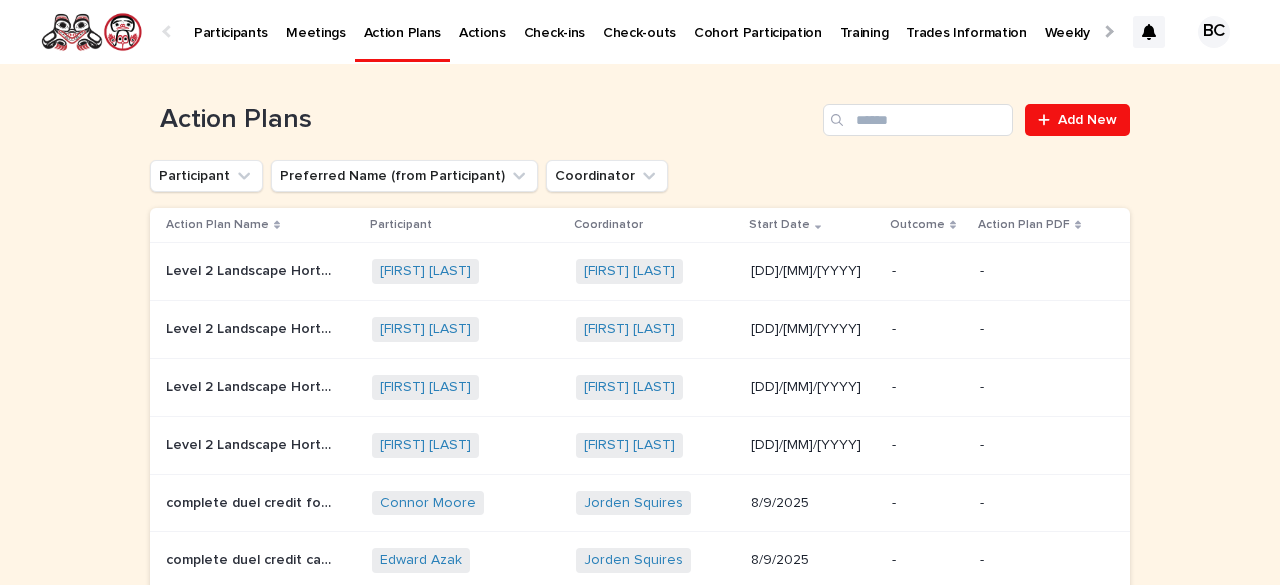 click on "Participants" at bounding box center (231, 21) 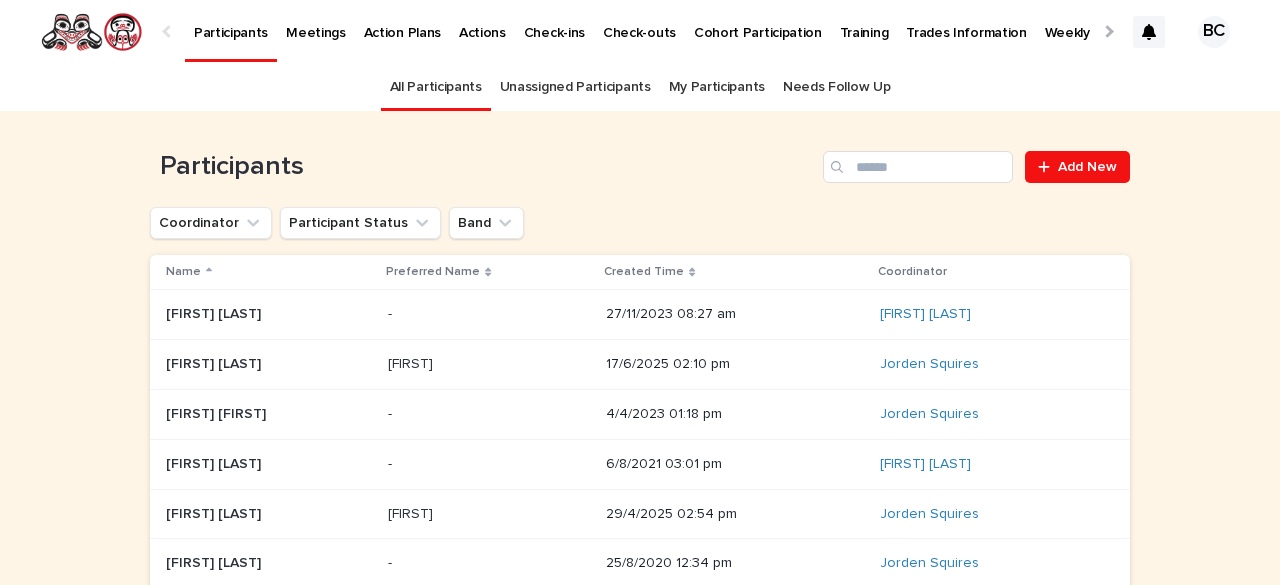 click at bounding box center (1107, 31) 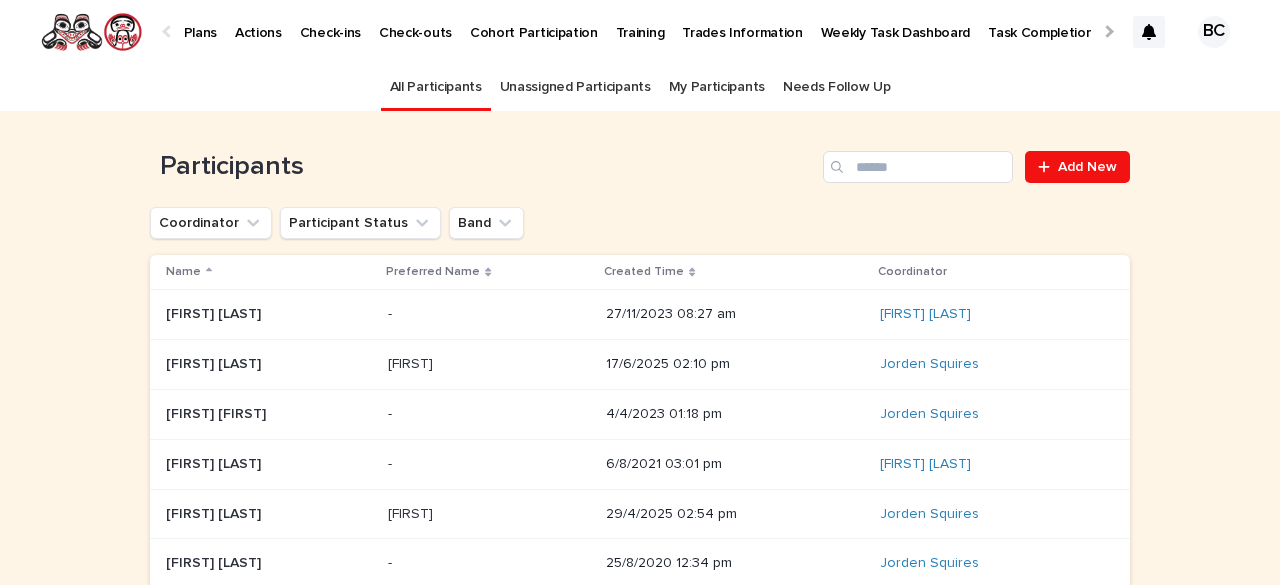 scroll, scrollTop: 0, scrollLeft: 444, axis: horizontal 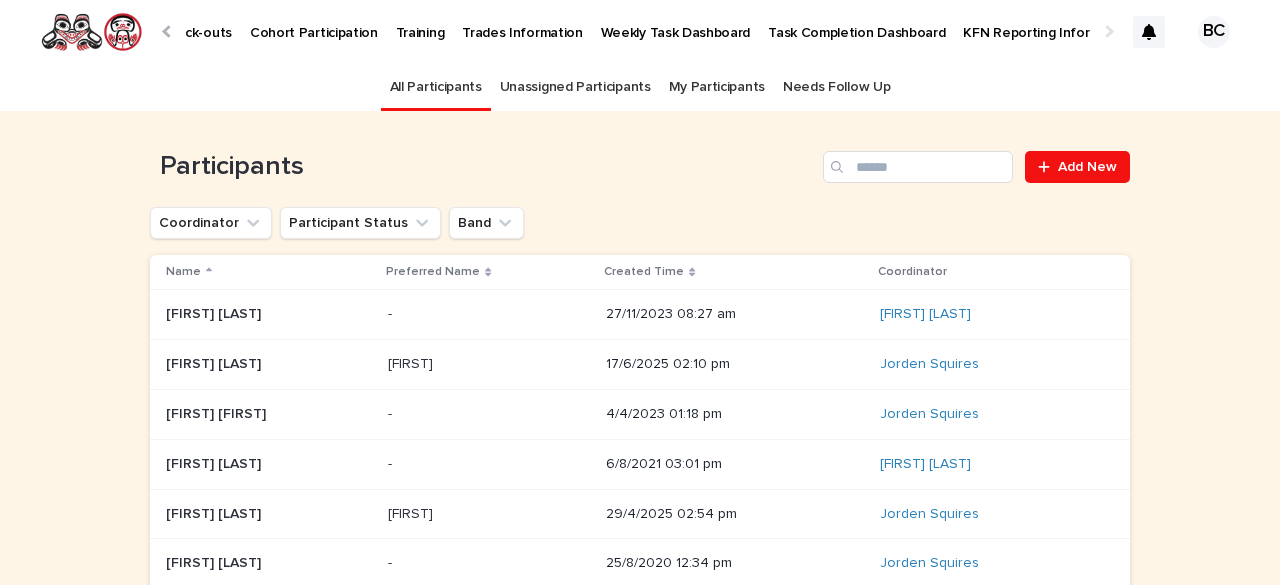 click on "Weekly Task Dashboard" at bounding box center [676, 21] 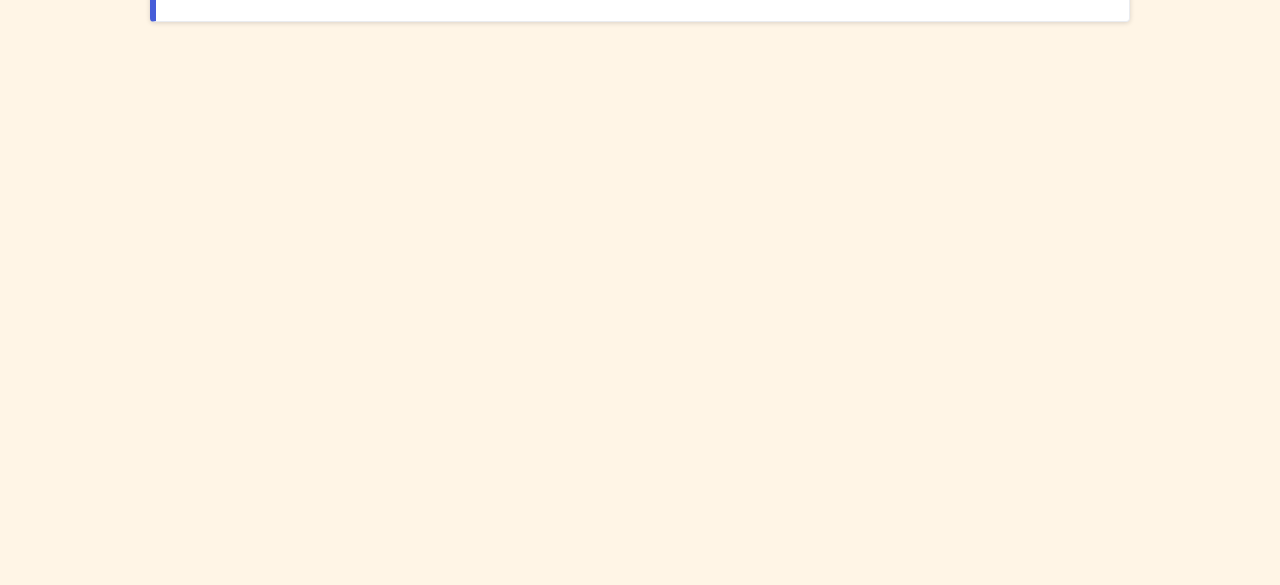 scroll, scrollTop: 359, scrollLeft: 0, axis: vertical 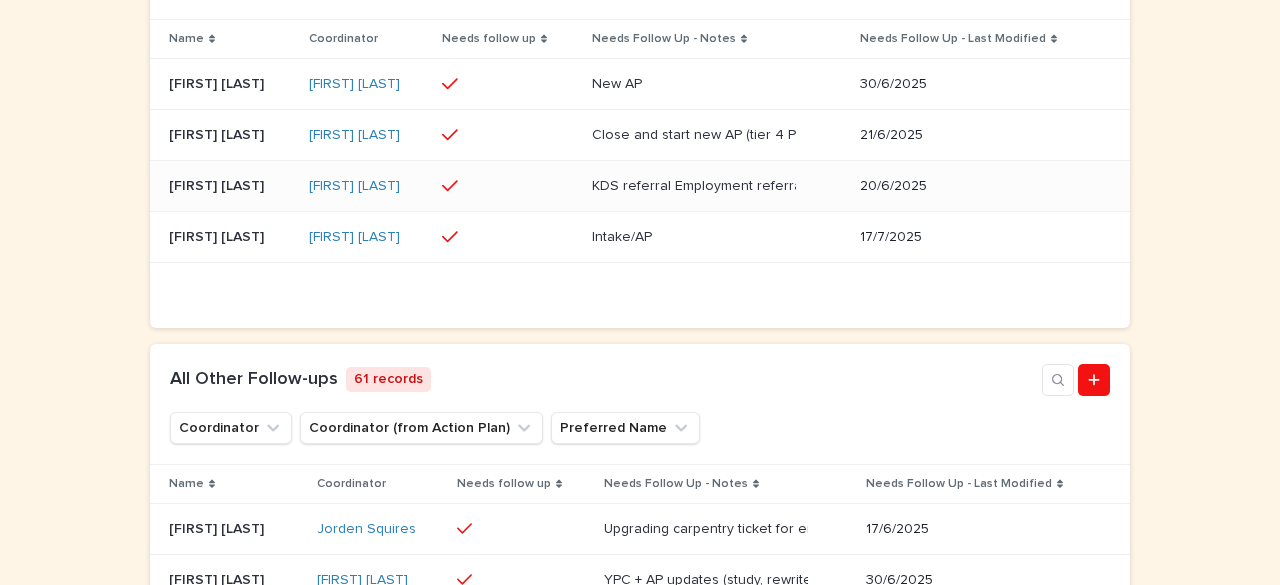 click on "[FIRST] [LAST]" at bounding box center (218, 184) 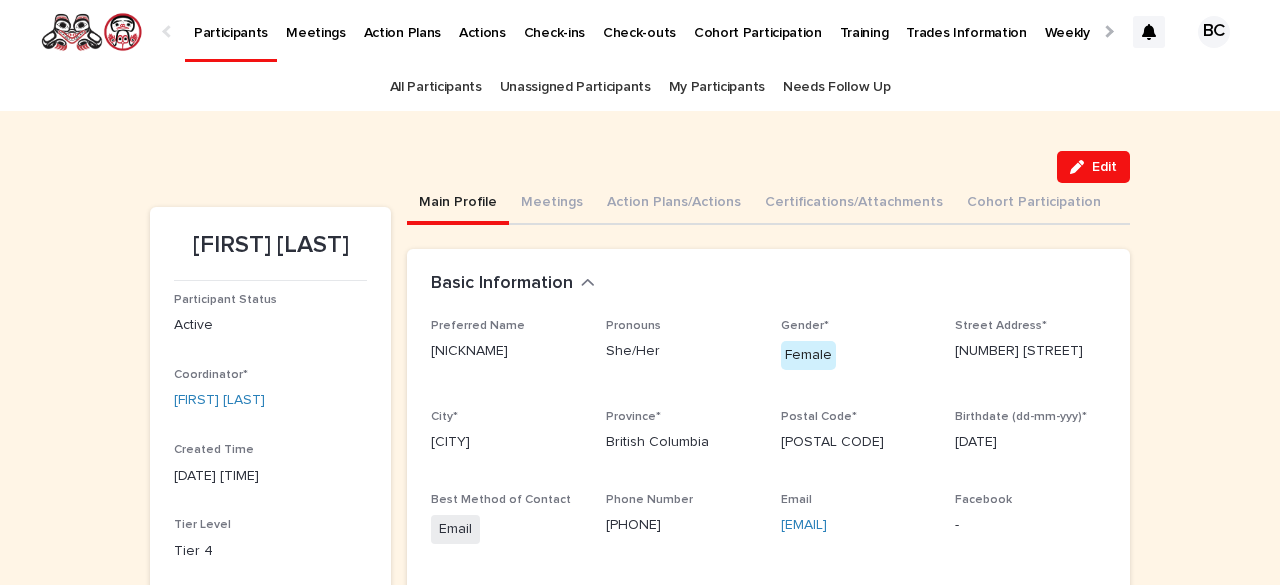 scroll, scrollTop: 512, scrollLeft: 0, axis: vertical 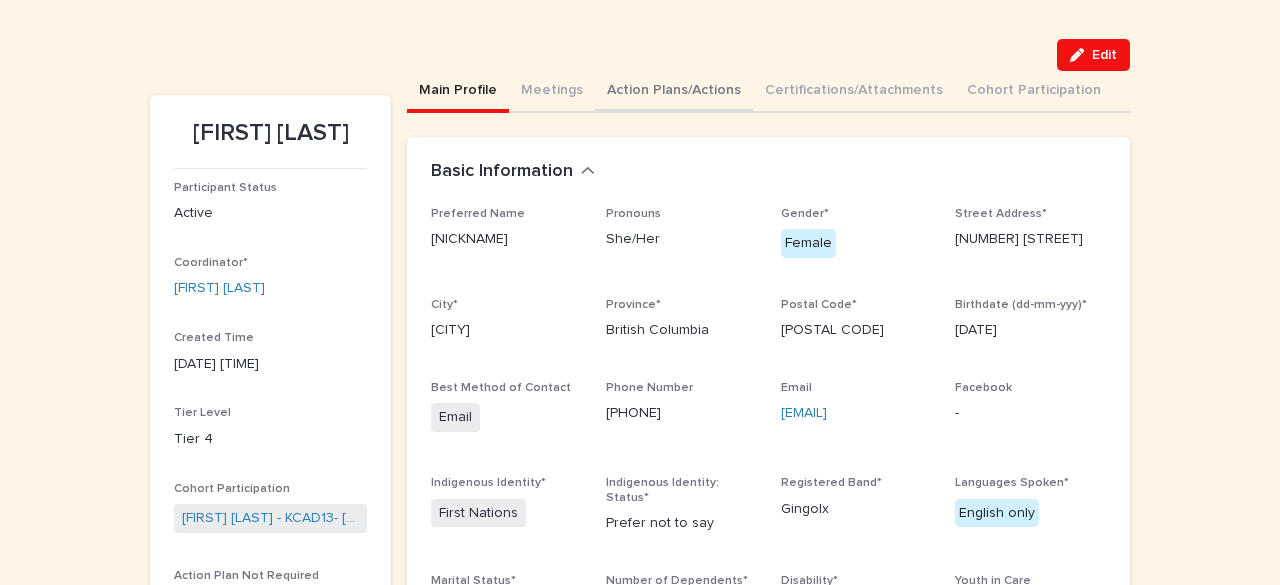 click on "Action Plans/Actions" at bounding box center (674, 92) 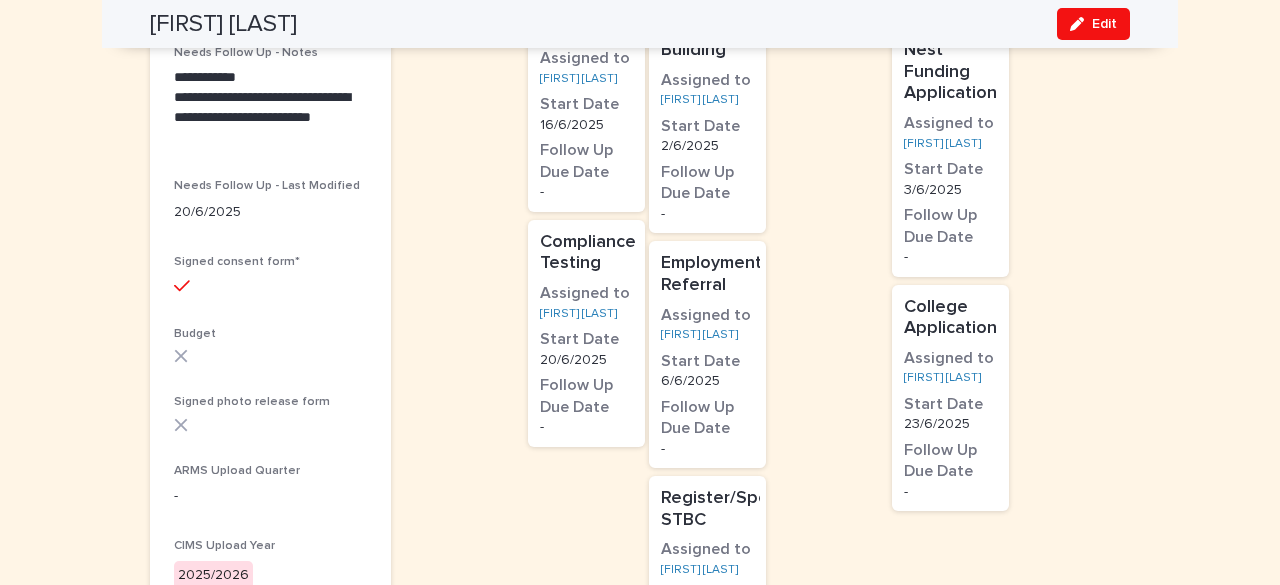scroll, scrollTop: 774, scrollLeft: 0, axis: vertical 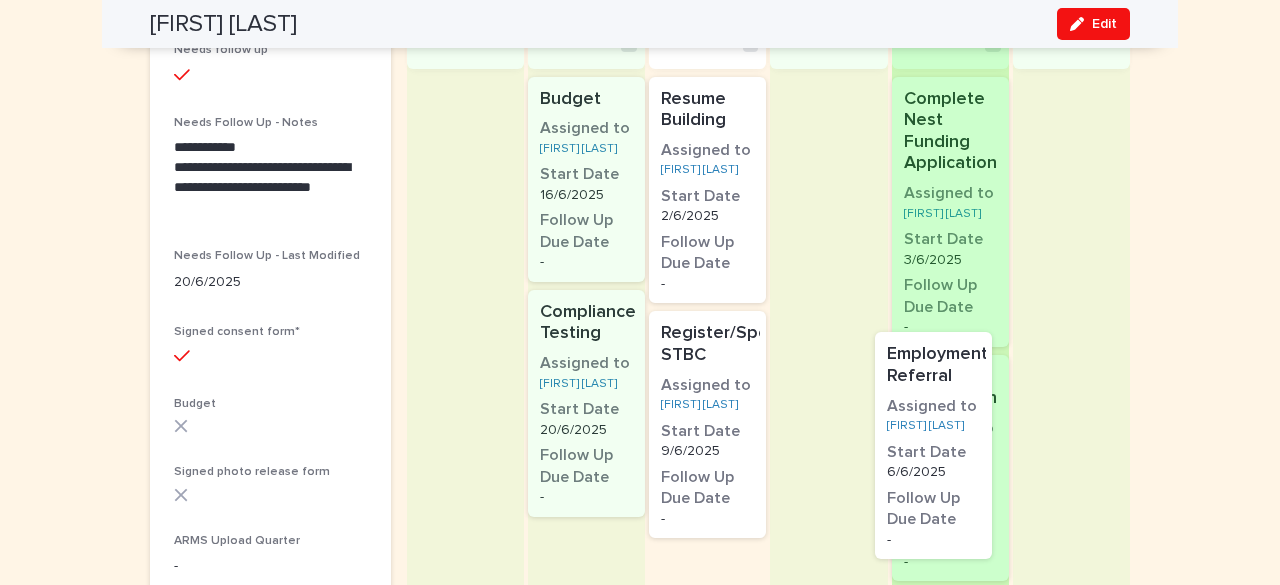 drag, startPoint x: 673, startPoint y: 309, endPoint x: 915, endPoint y: 330, distance: 242.90945 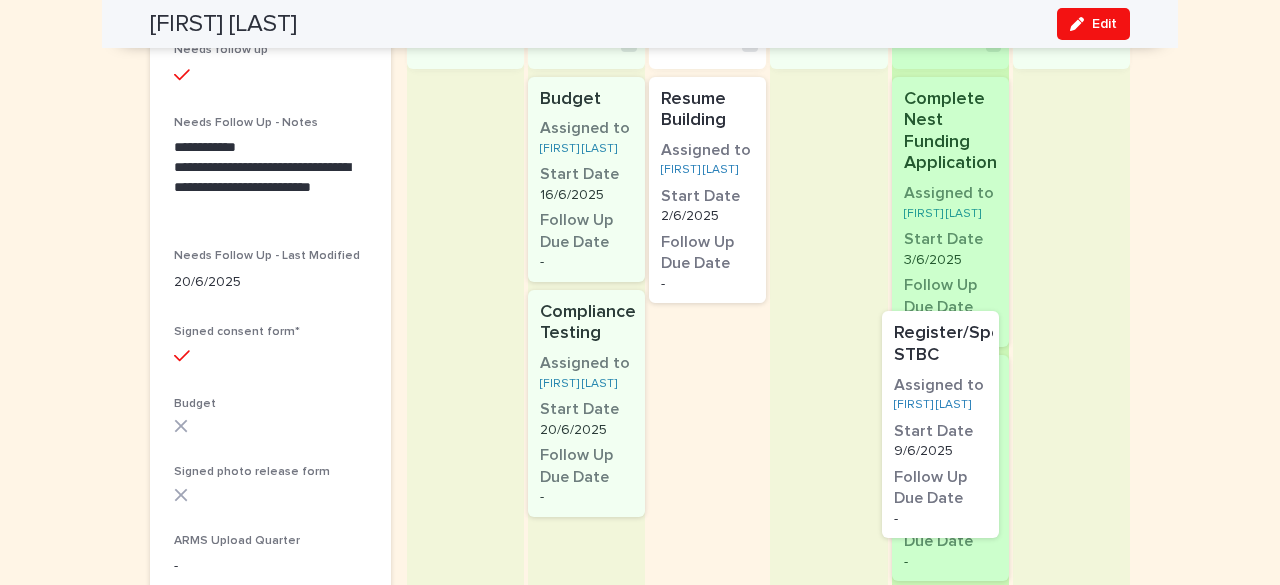 drag, startPoint x: 689, startPoint y: 403, endPoint x: 974, endPoint y: 401, distance: 285.00702 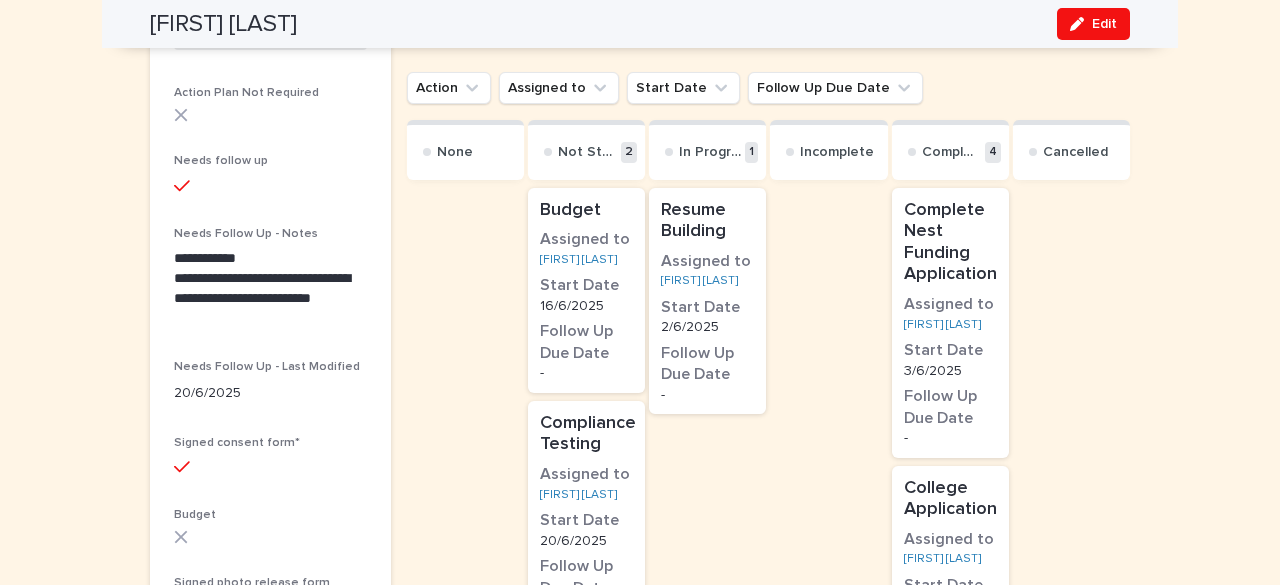 scroll, scrollTop: 586, scrollLeft: 0, axis: vertical 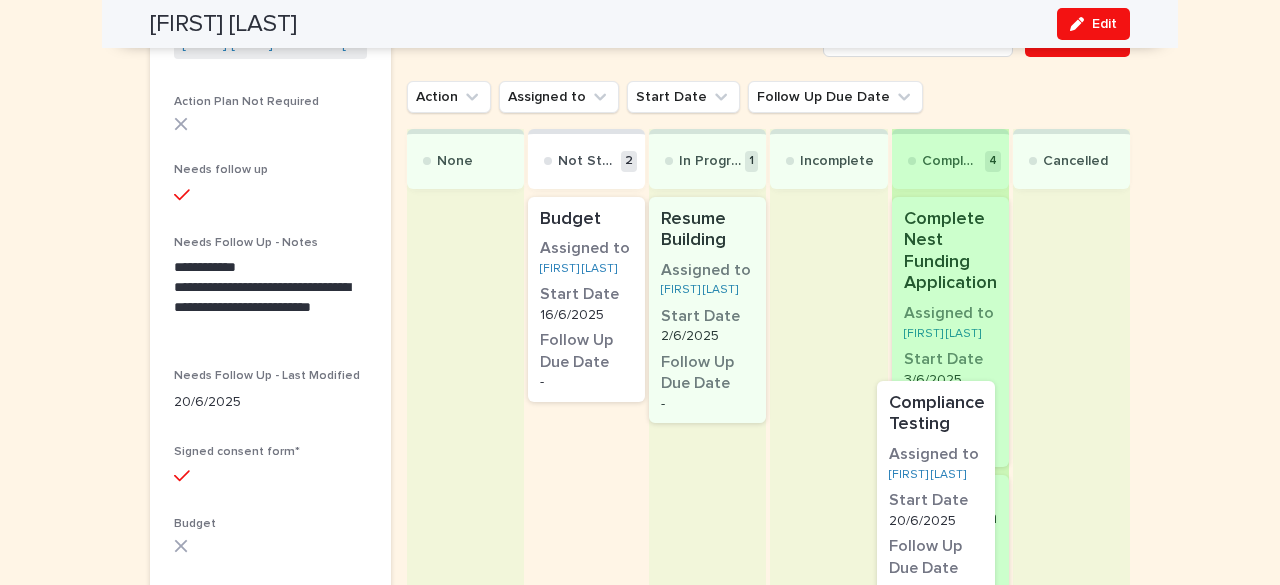 drag, startPoint x: 582, startPoint y: 512, endPoint x: 980, endPoint y: 469, distance: 400.31613 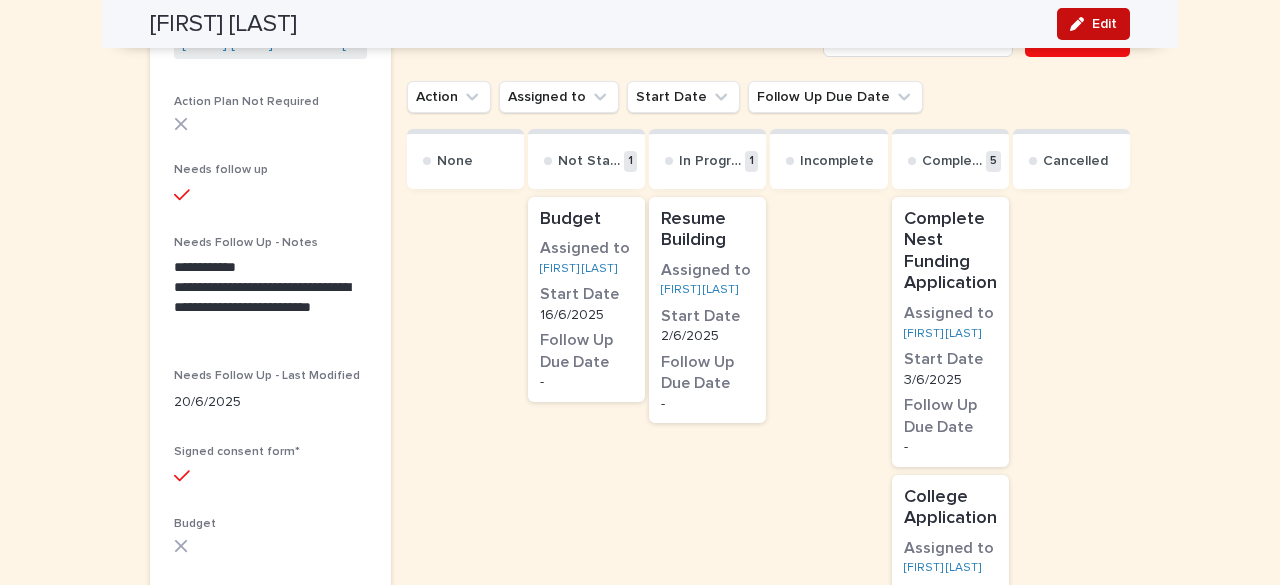 click 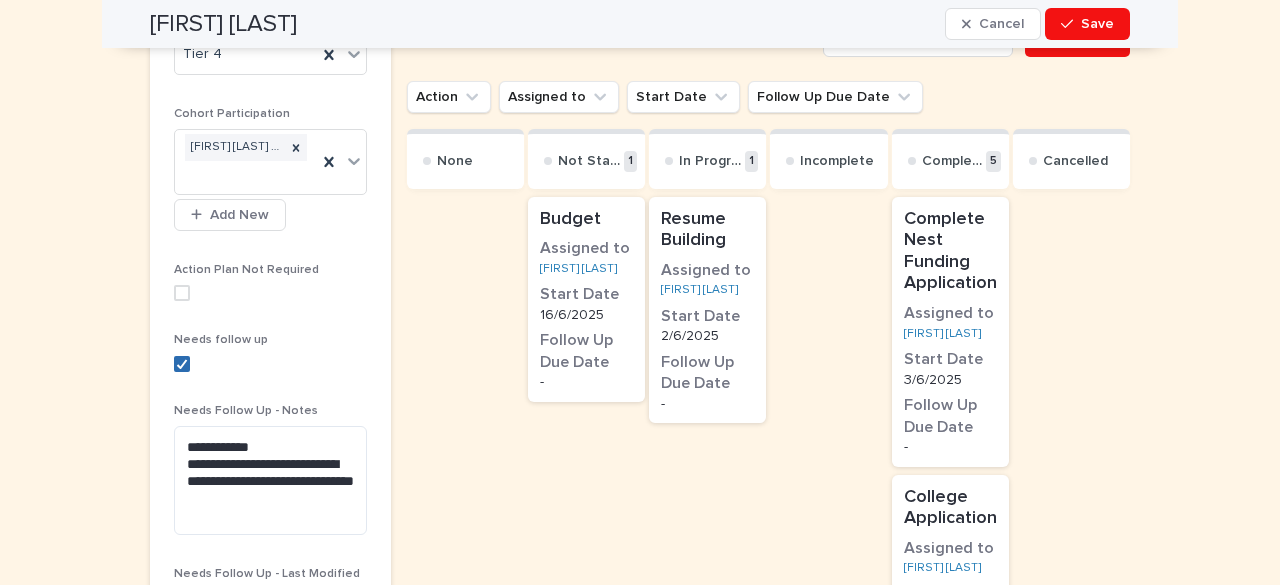 click at bounding box center [182, 364] 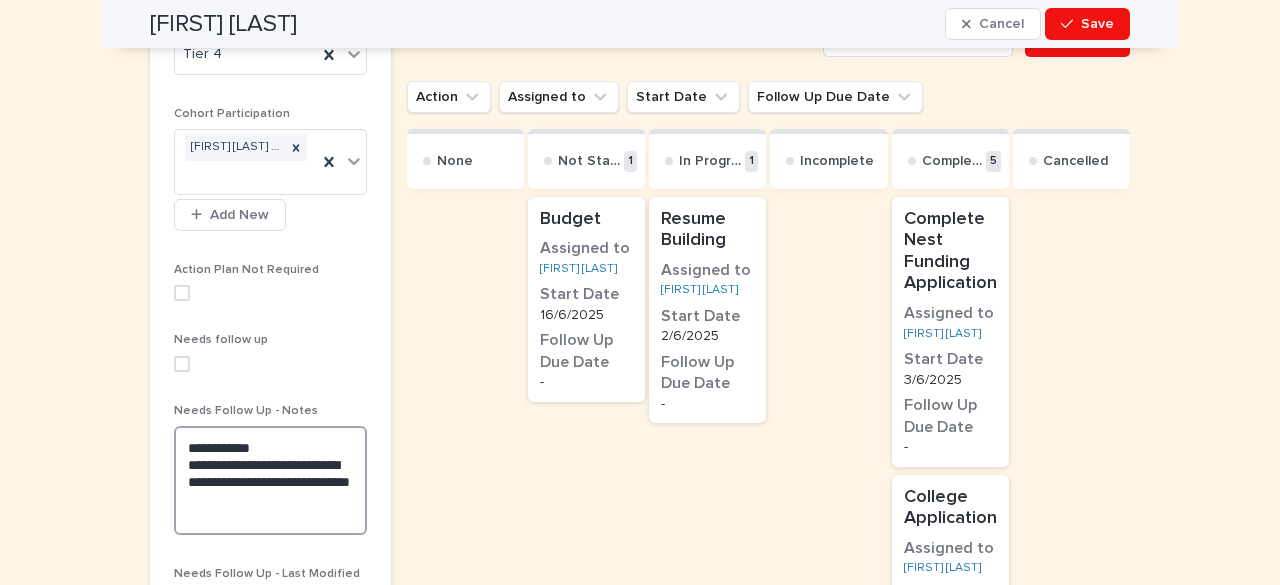 click on "**********" at bounding box center (270, 480) 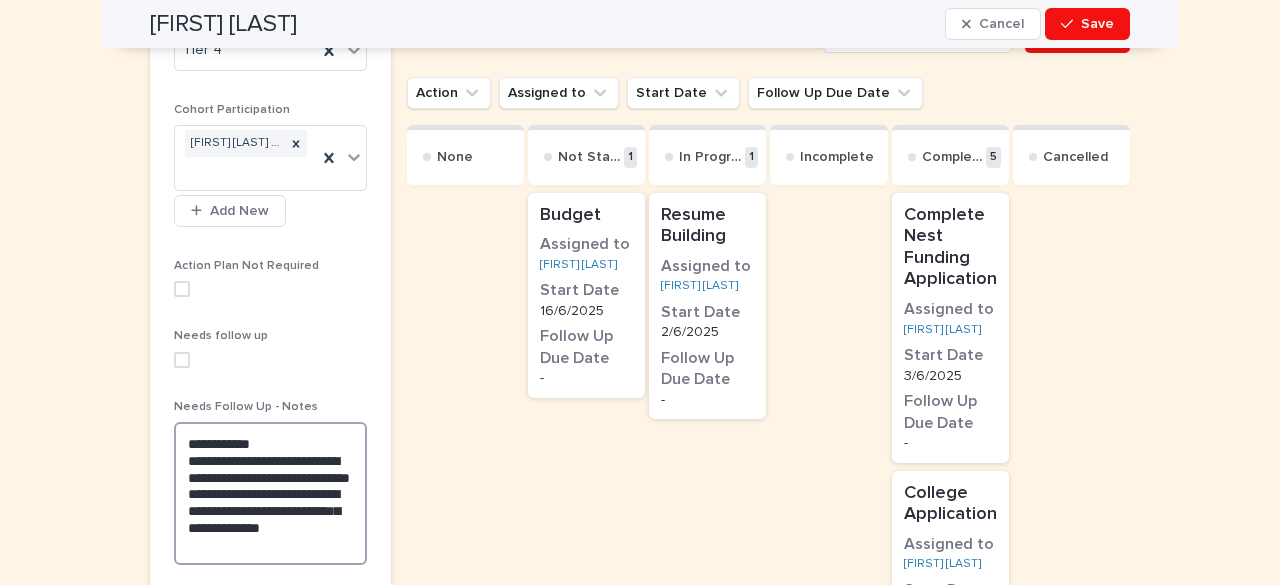 scroll, scrollTop: 607, scrollLeft: 0, axis: vertical 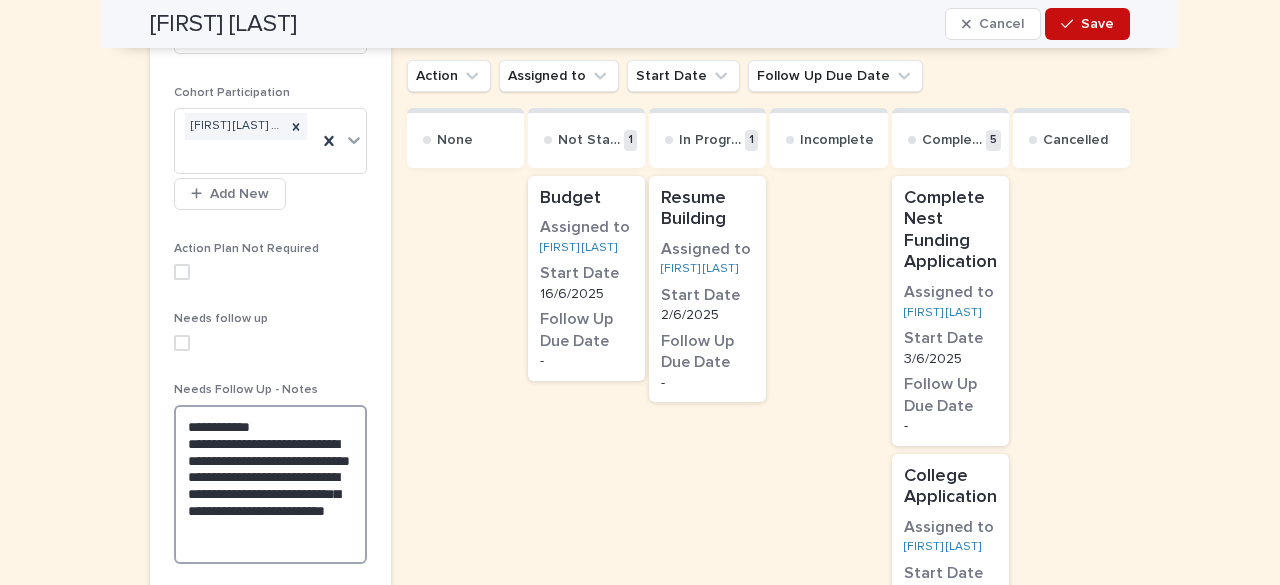 type on "**********" 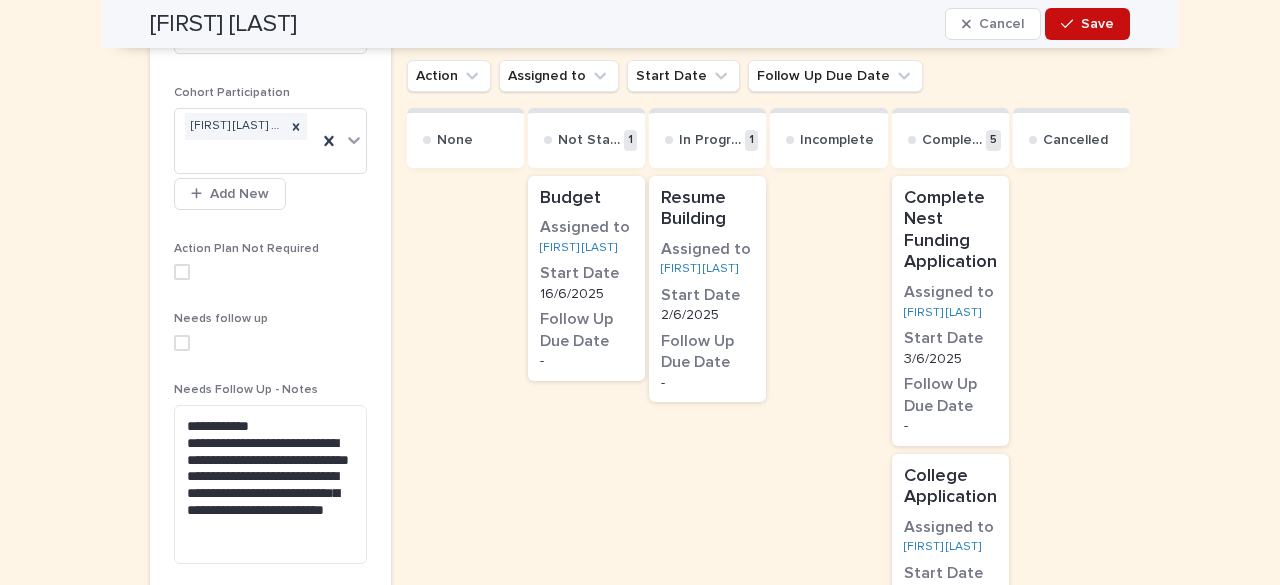 click on "Save" at bounding box center (1097, 24) 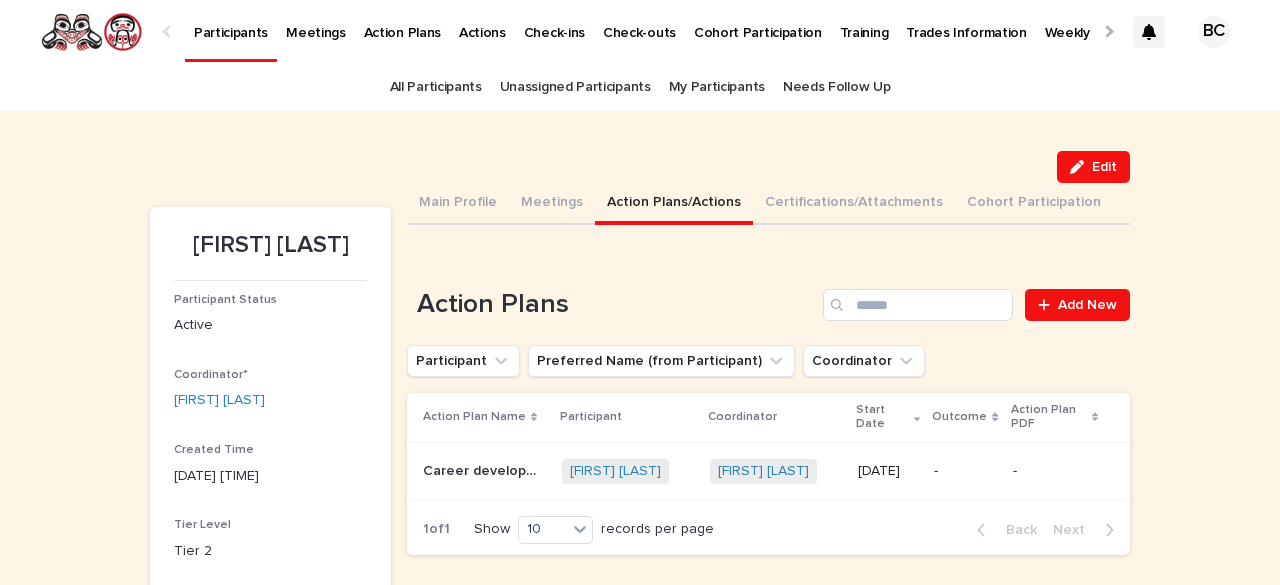 scroll, scrollTop: 0, scrollLeft: 0, axis: both 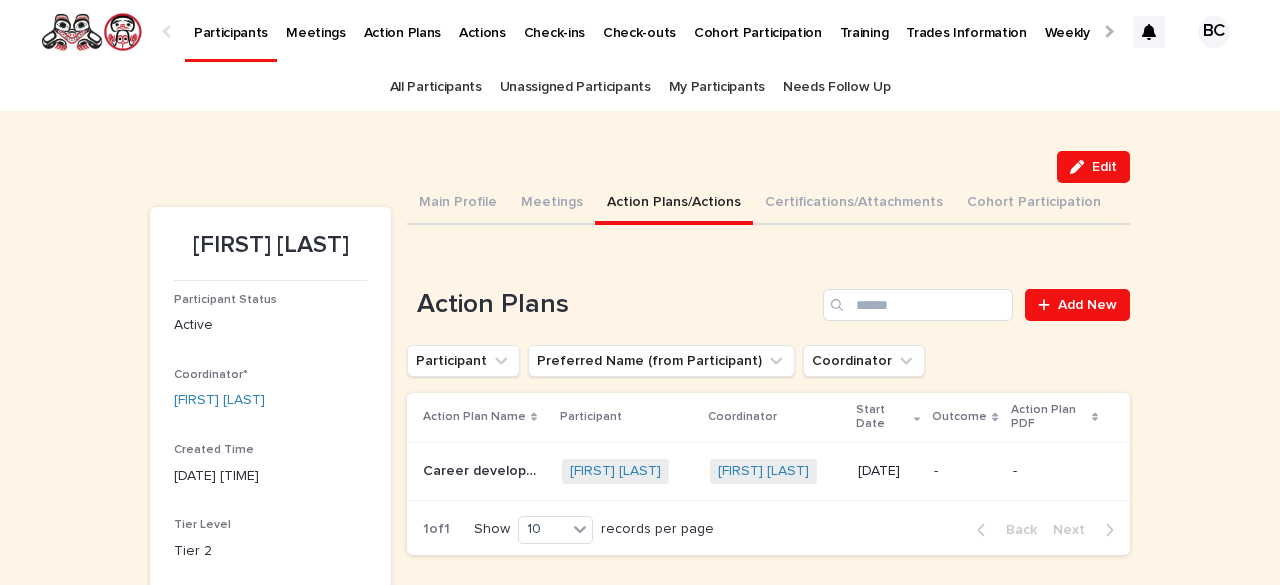 click at bounding box center (1107, 31) 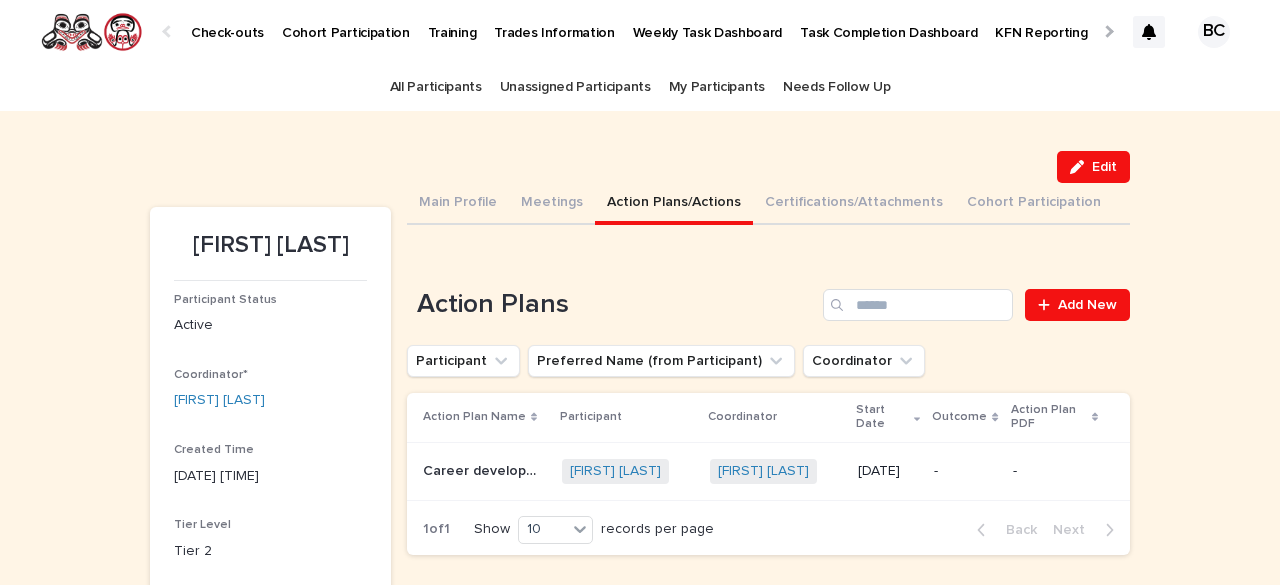 scroll, scrollTop: 0, scrollLeft: 444, axis: horizontal 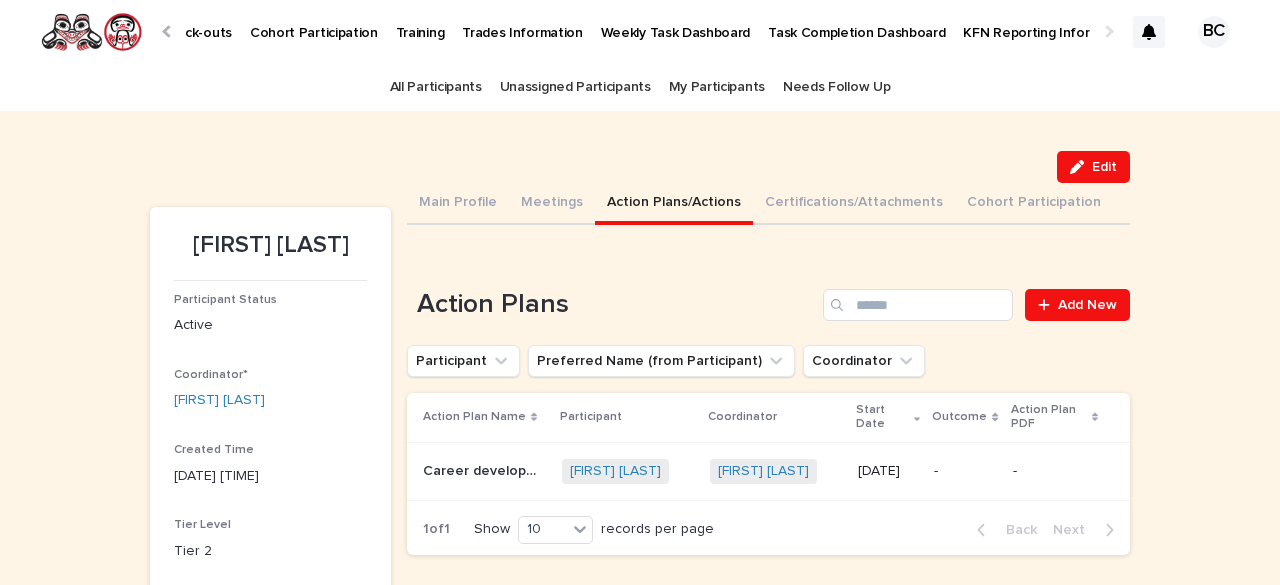 click on "Task Completion Dashboard" at bounding box center [856, 21] 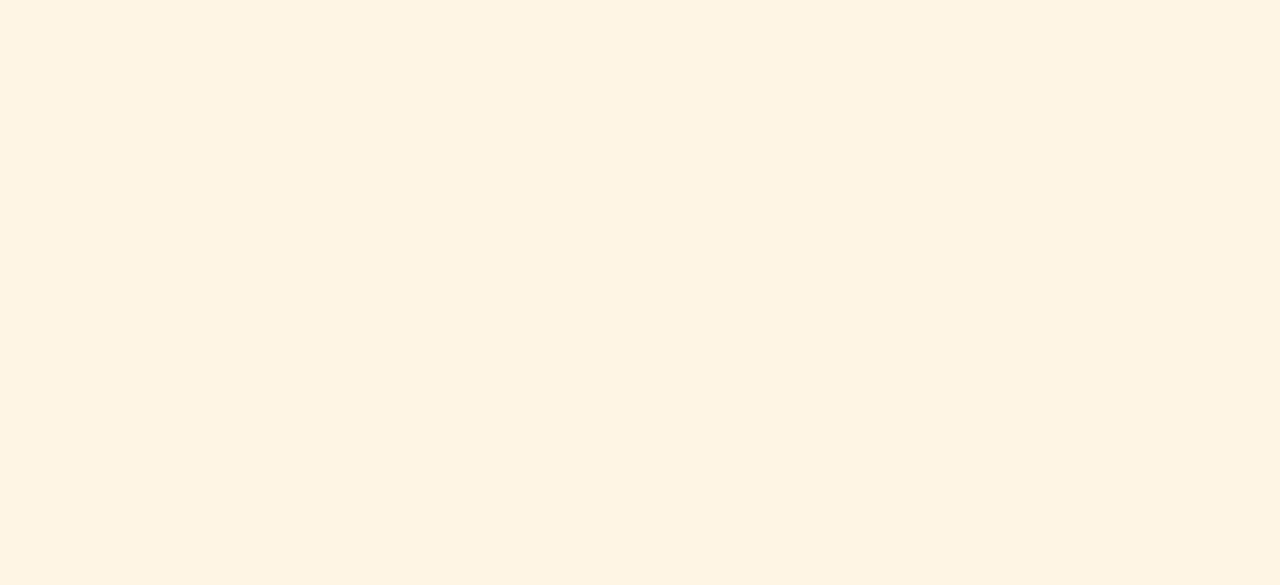 scroll, scrollTop: 430, scrollLeft: 0, axis: vertical 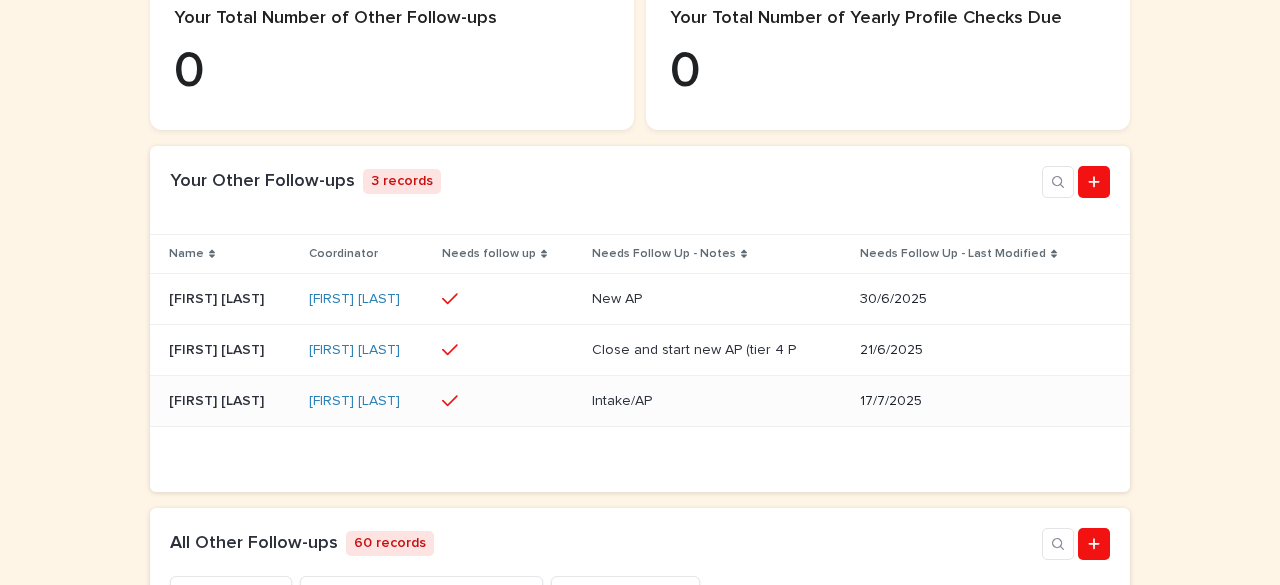 click on "Bradley Bazil" at bounding box center (218, 399) 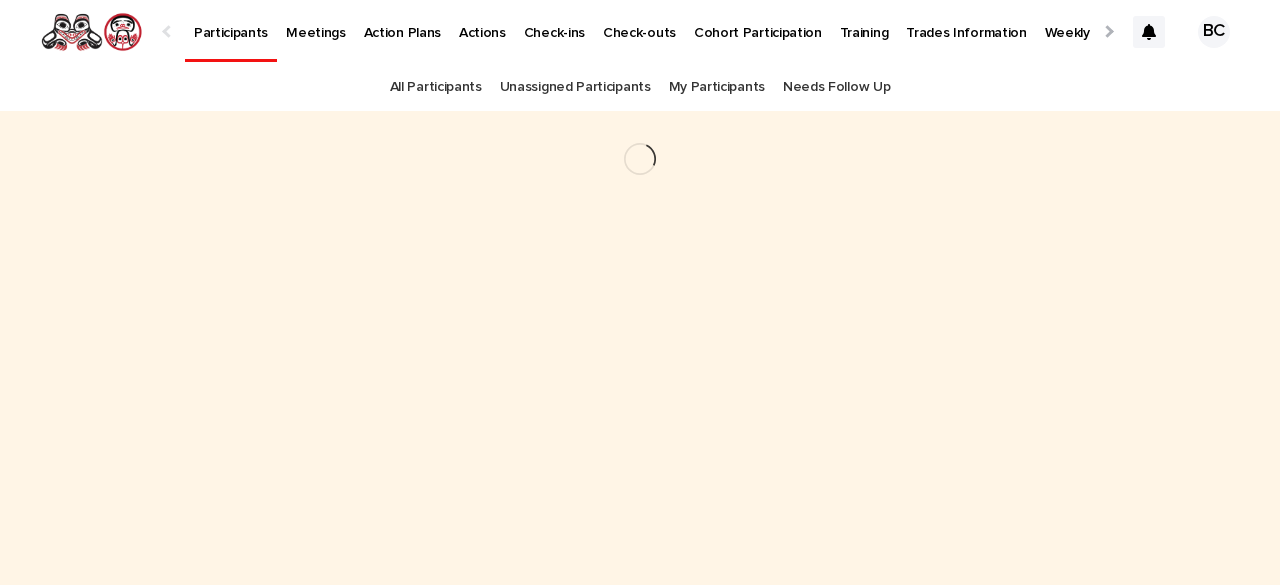 scroll, scrollTop: 0, scrollLeft: 0, axis: both 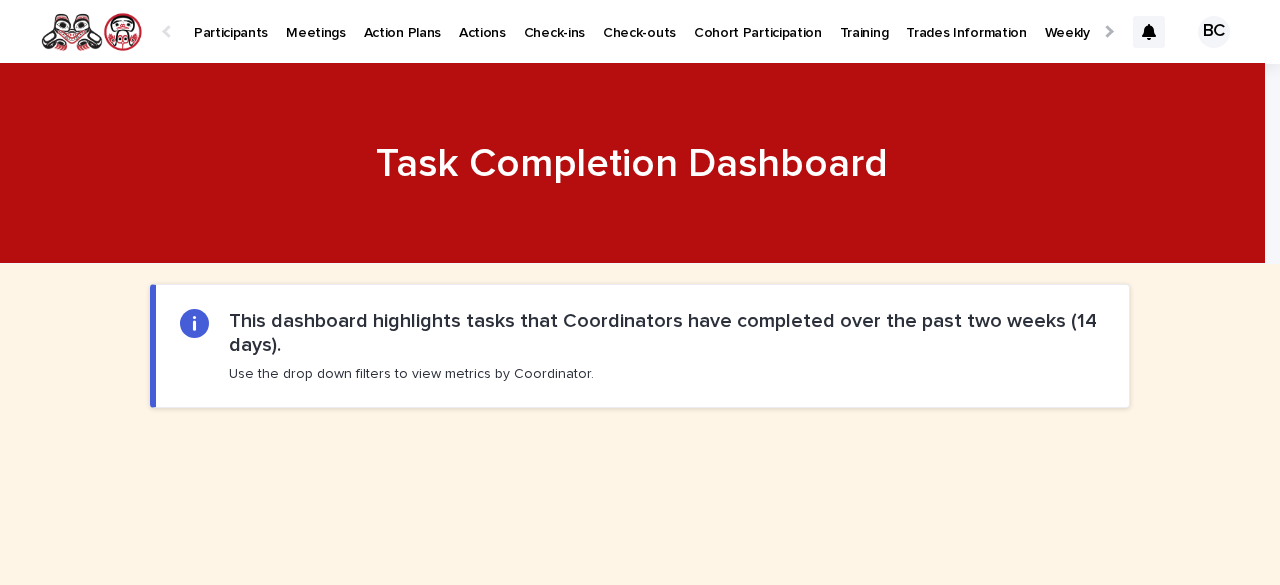 click on "Participants" at bounding box center [231, 21] 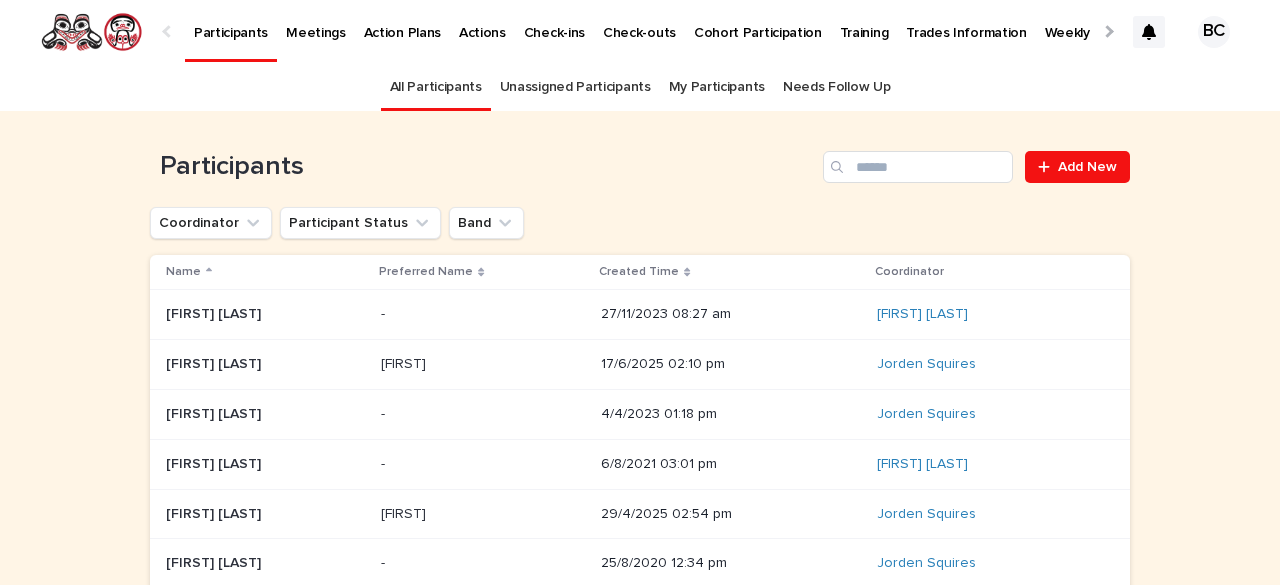 click on "My Participants" at bounding box center [717, 87] 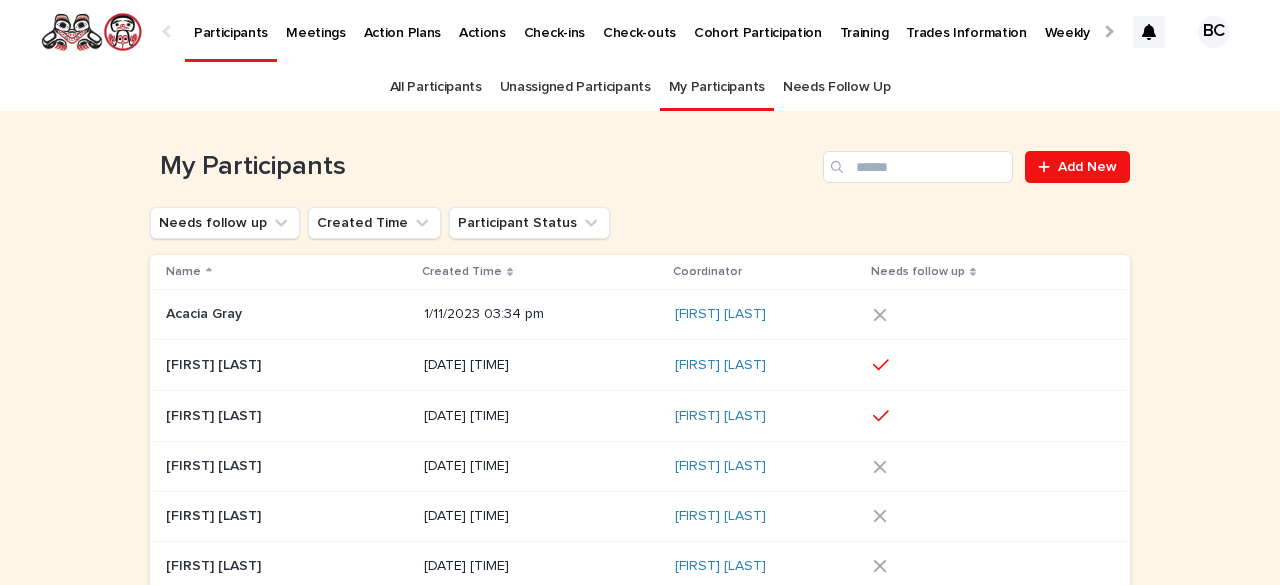 click on "[FIRST] [LAST]" at bounding box center [215, 363] 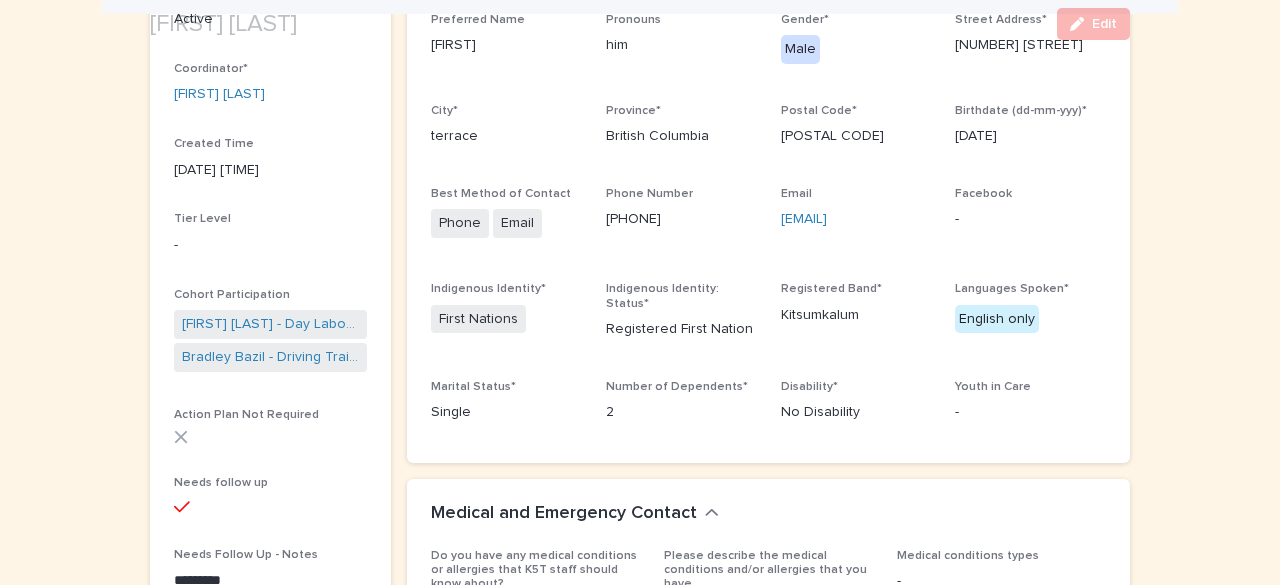 scroll, scrollTop: 333, scrollLeft: 0, axis: vertical 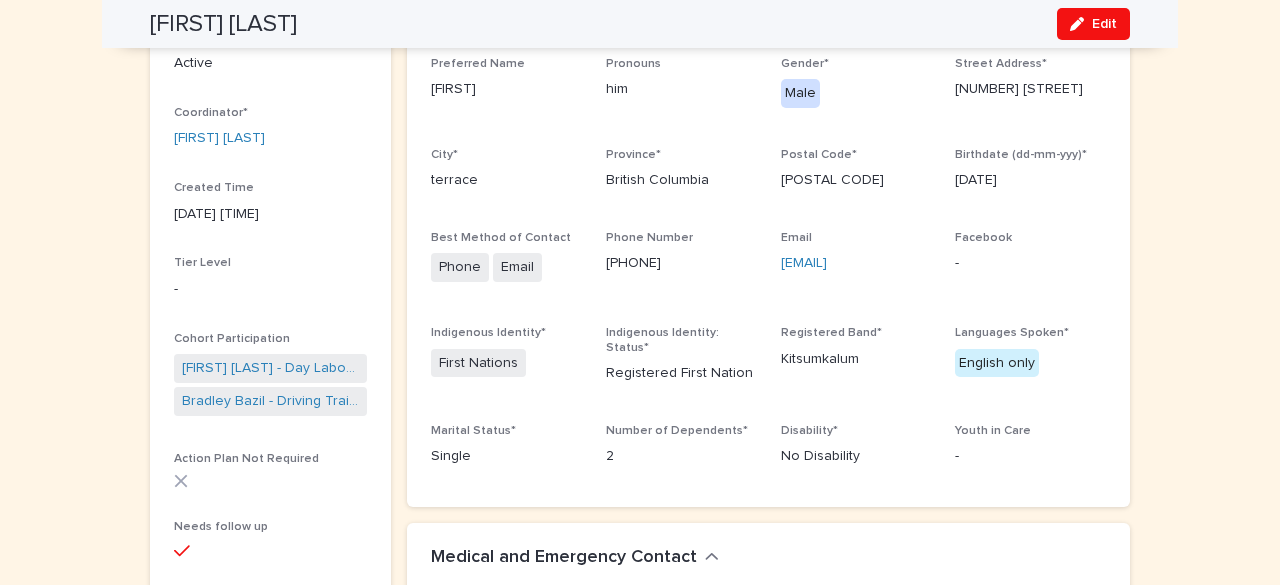 click on "[EMAIL]" at bounding box center (804, 263) 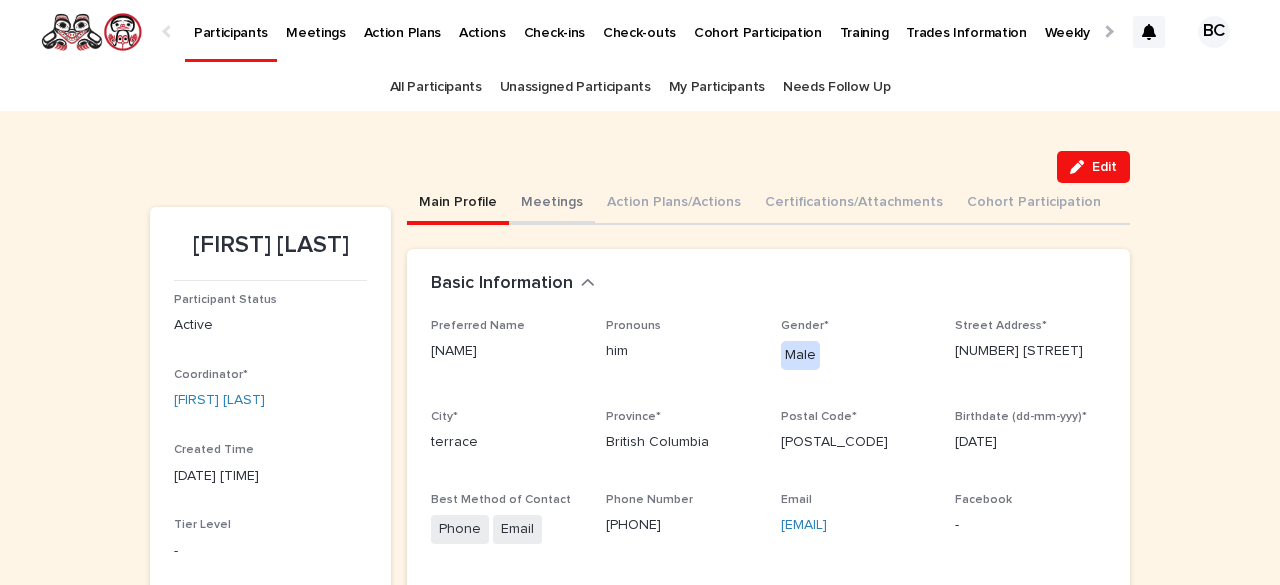 scroll, scrollTop: 0, scrollLeft: 0, axis: both 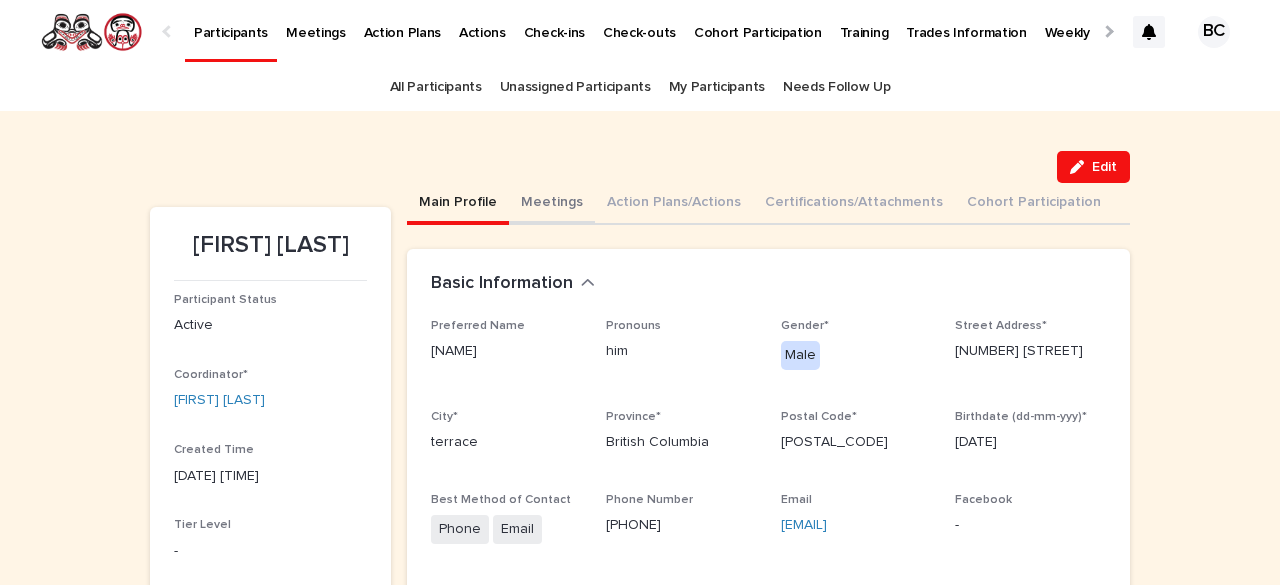 click on "Meetings" at bounding box center [552, 204] 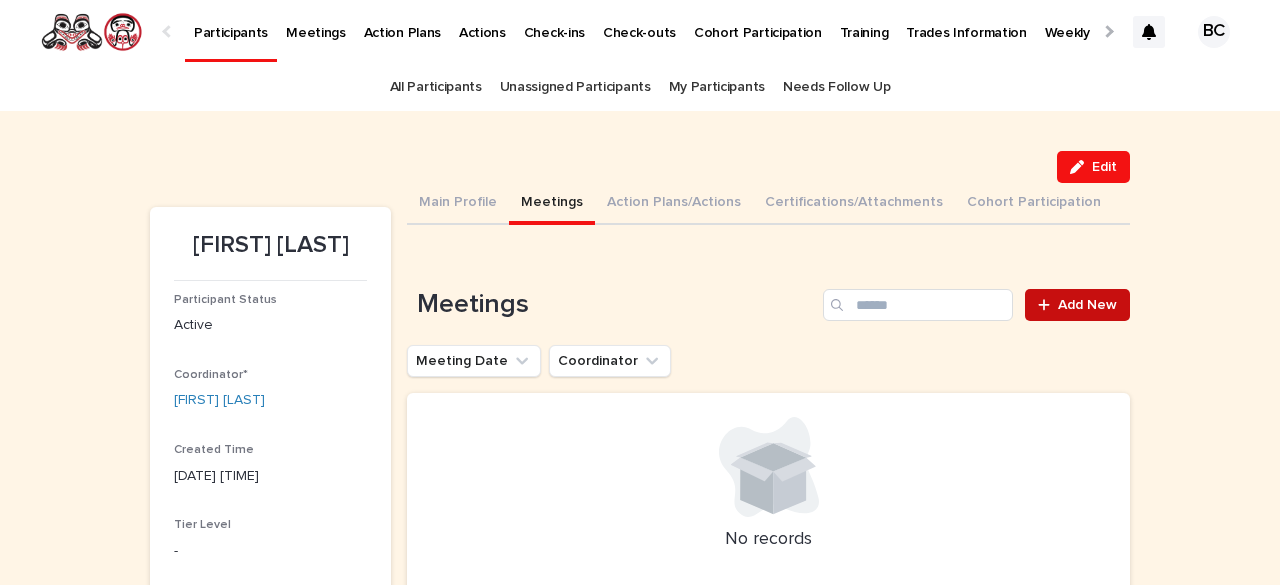click on "Add New" at bounding box center (1087, 305) 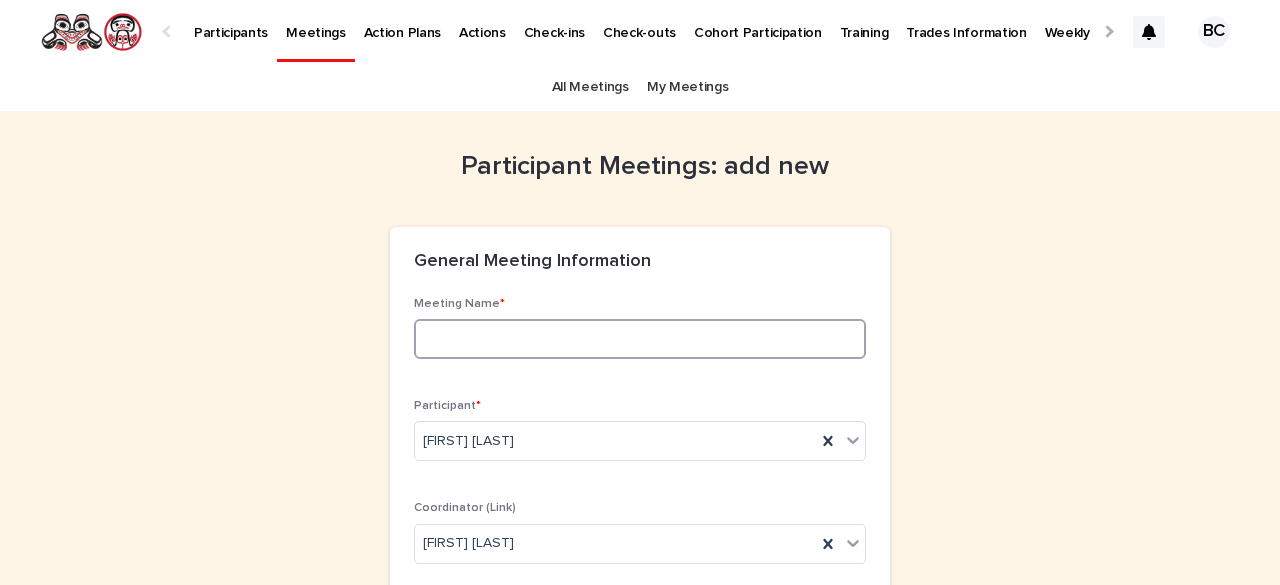 click at bounding box center [640, 339] 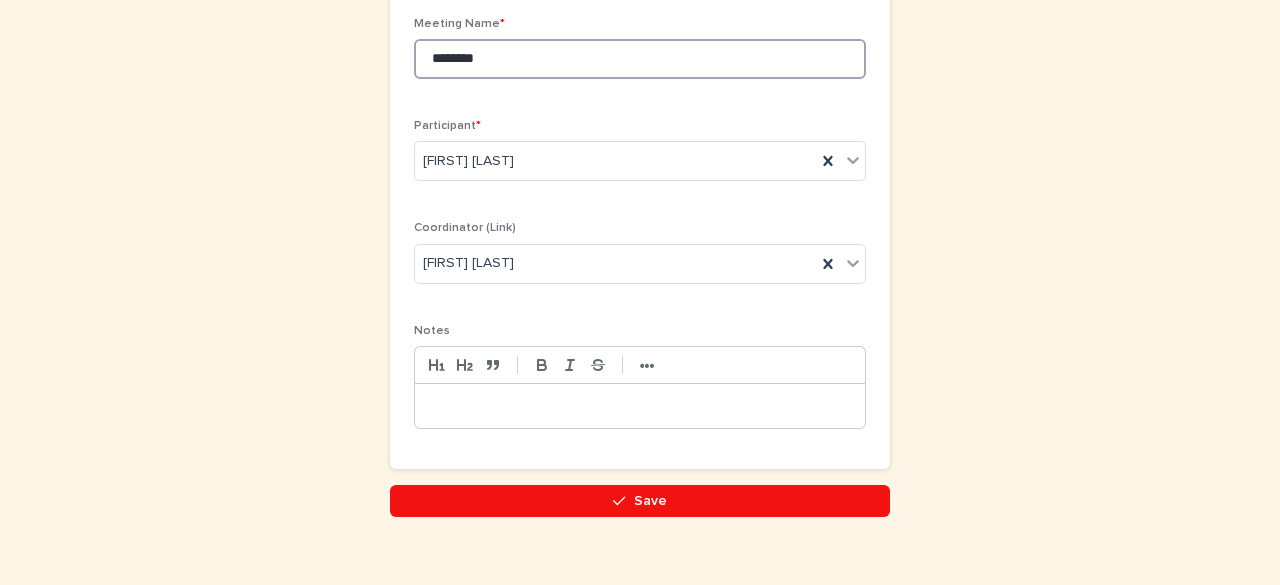 scroll, scrollTop: 309, scrollLeft: 0, axis: vertical 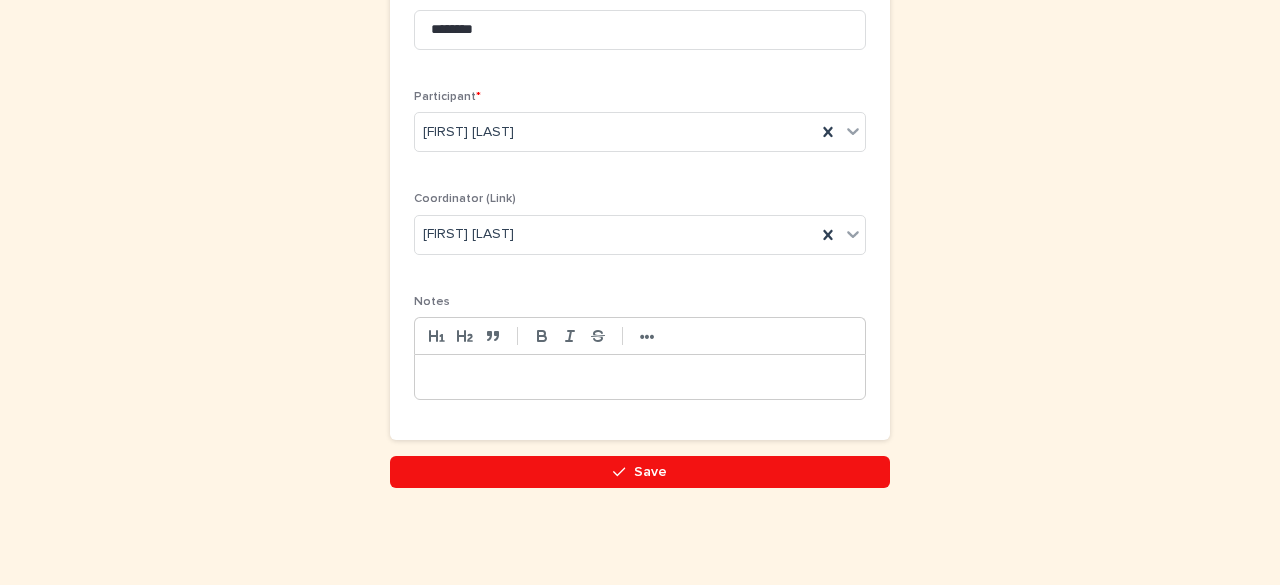 click at bounding box center [640, 377] 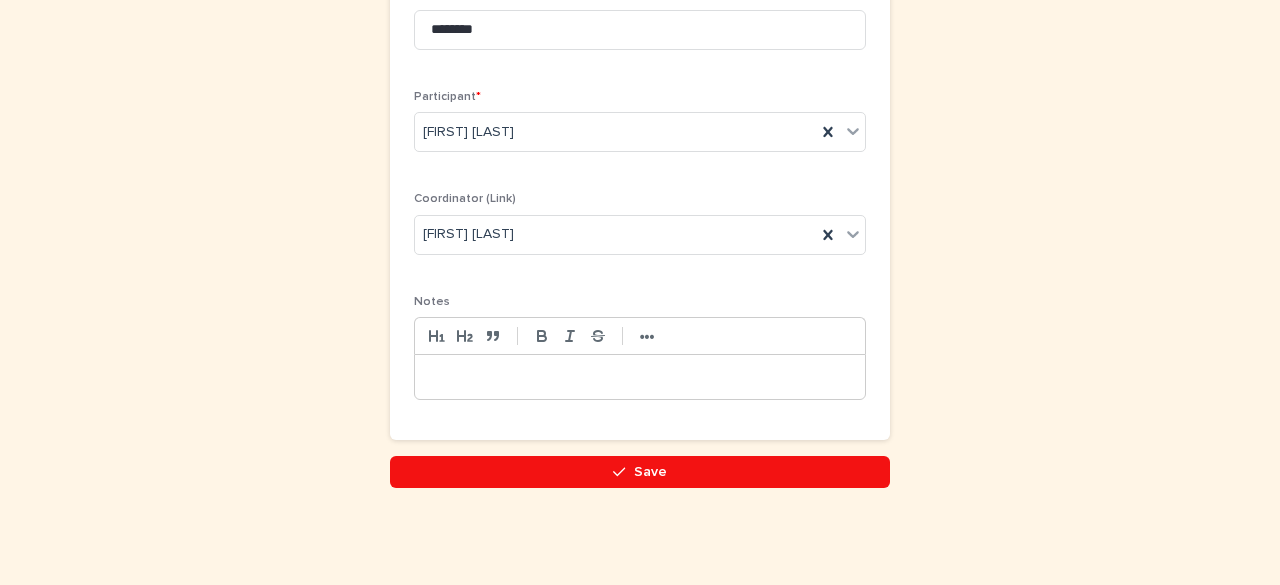 scroll, scrollTop: 0, scrollLeft: 0, axis: both 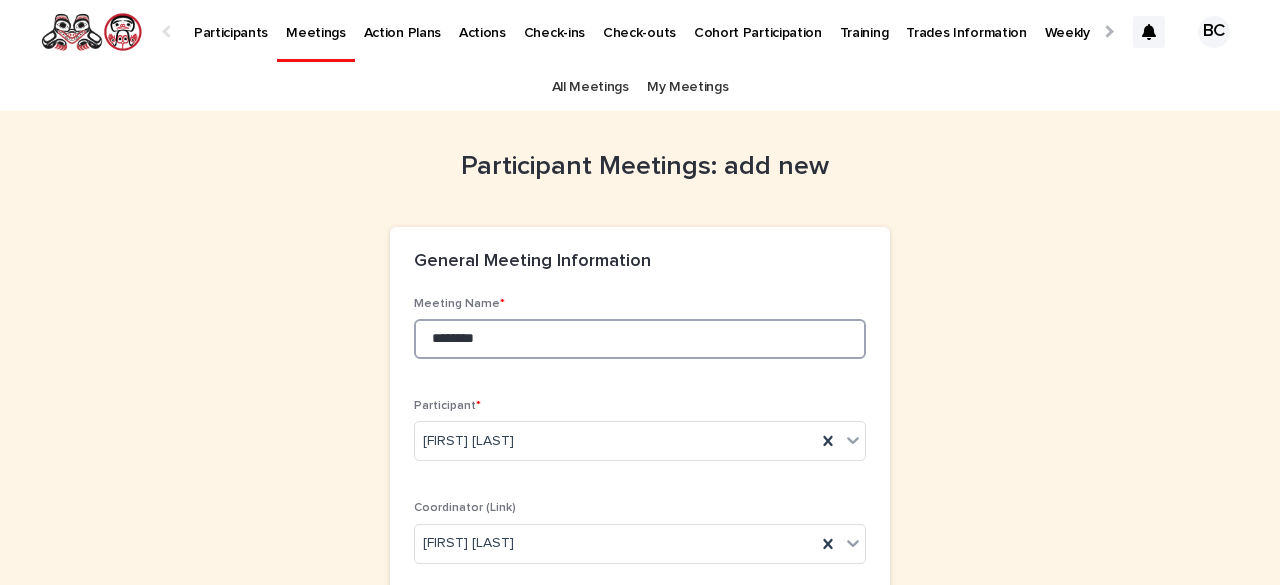 click on "*******" at bounding box center [640, 339] 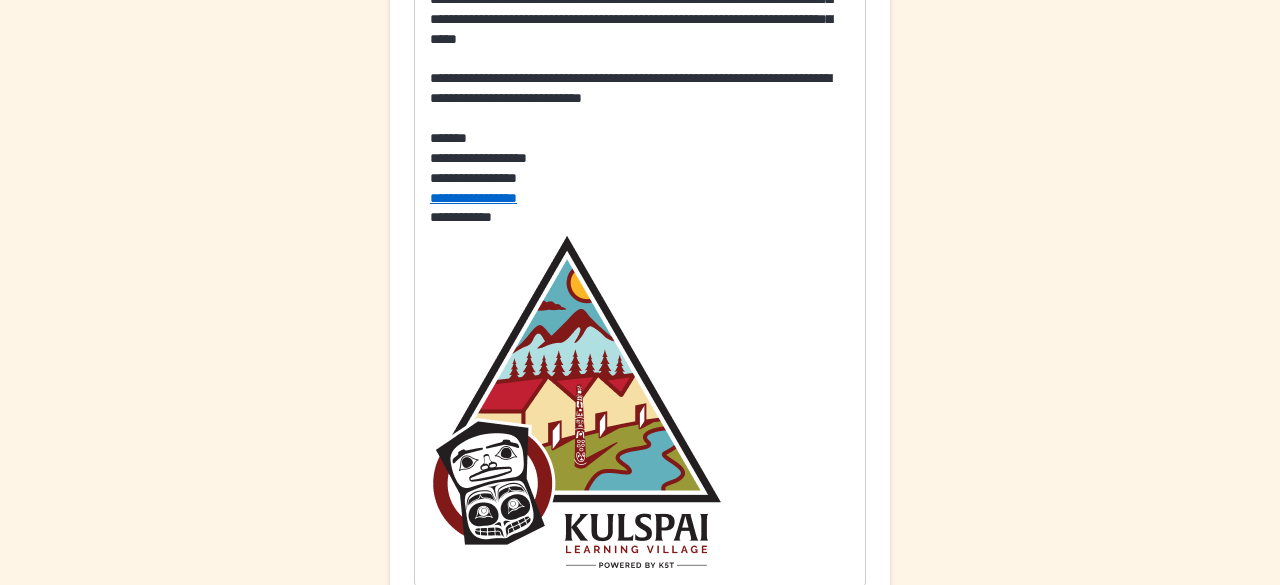 scroll, scrollTop: 879, scrollLeft: 0, axis: vertical 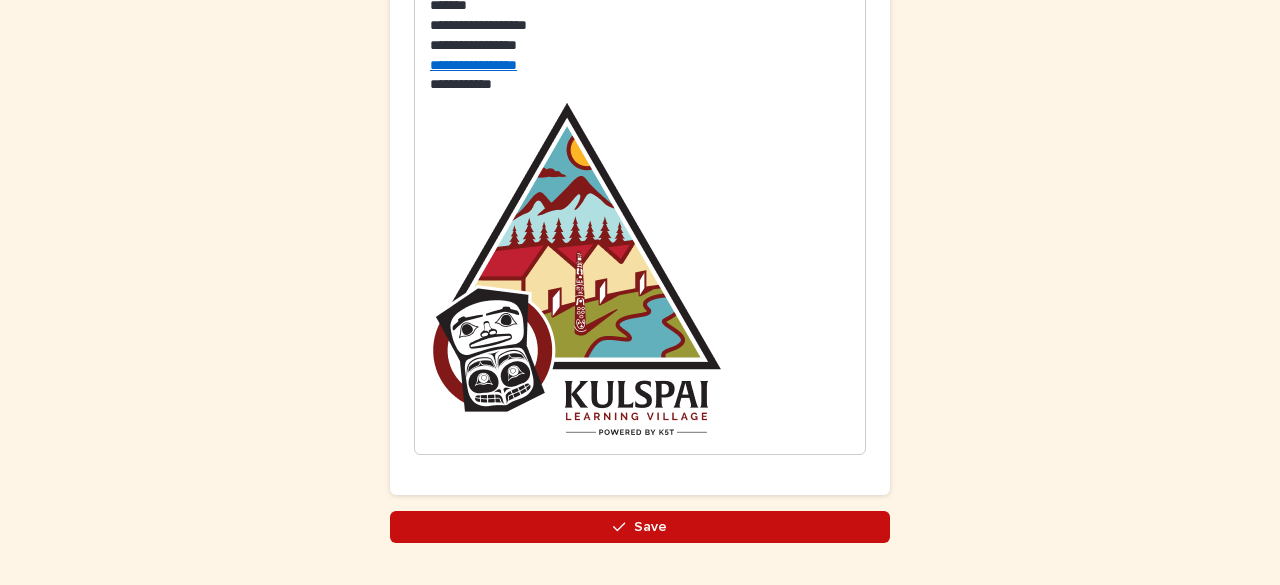 type on "**********" 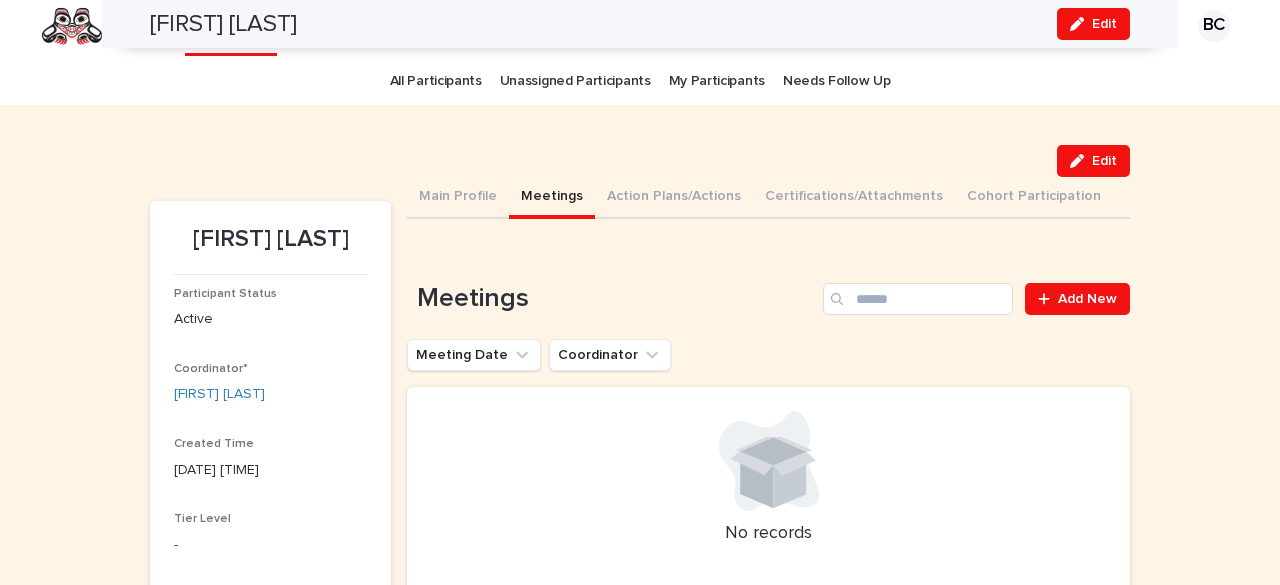 scroll, scrollTop: 0, scrollLeft: 0, axis: both 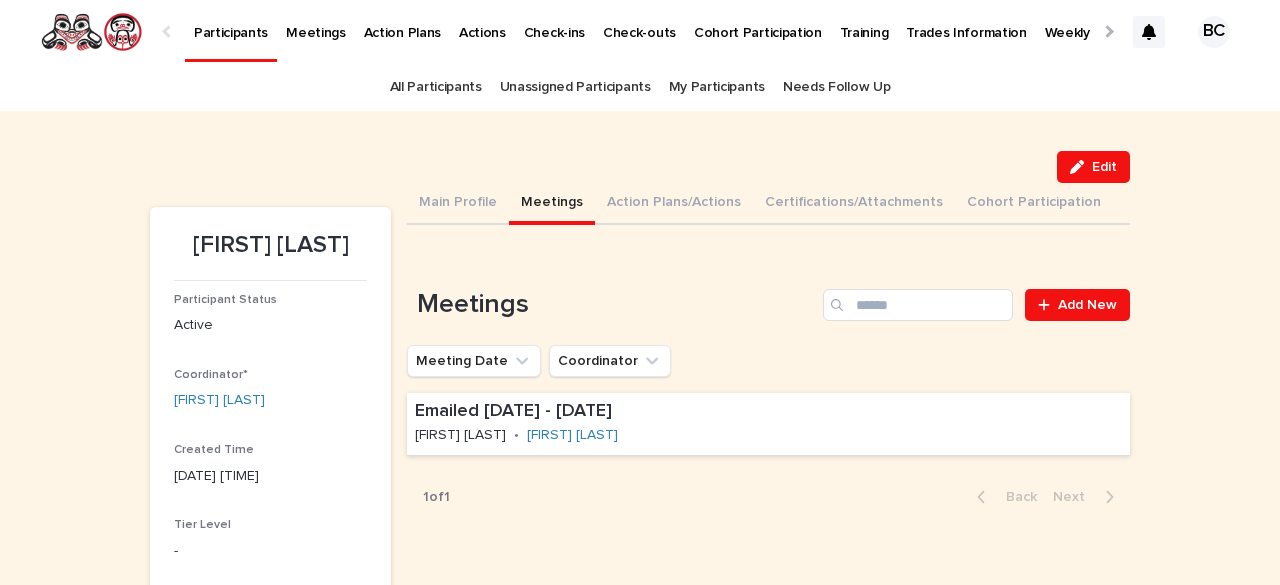 click on "Unassigned Participants" at bounding box center (575, 87) 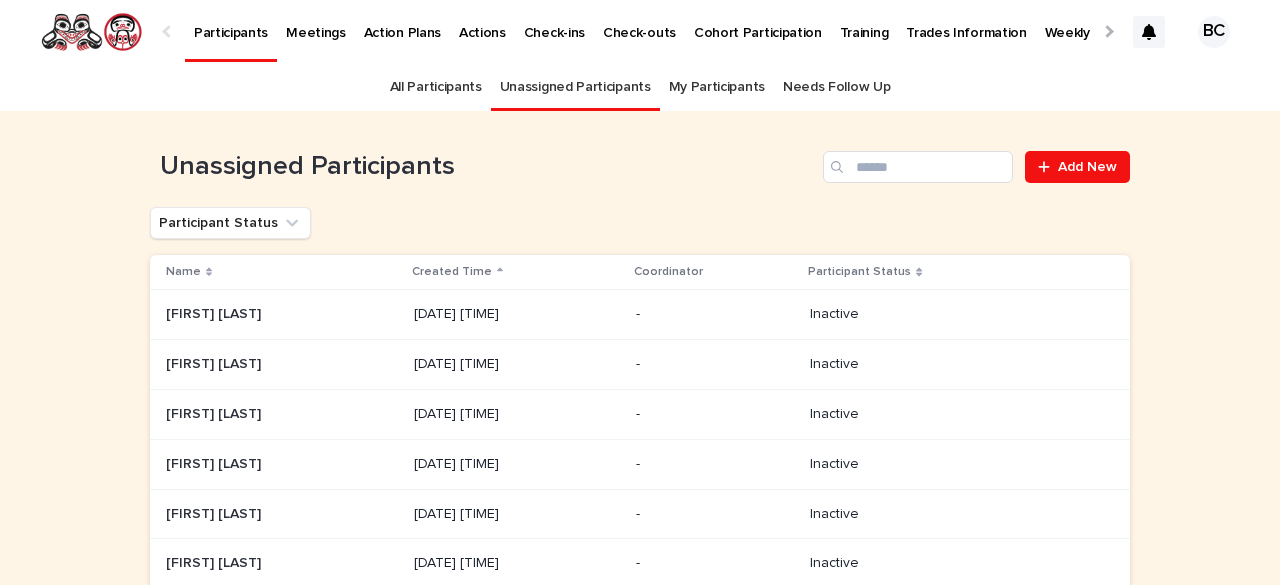 click at bounding box center (1107, 31) 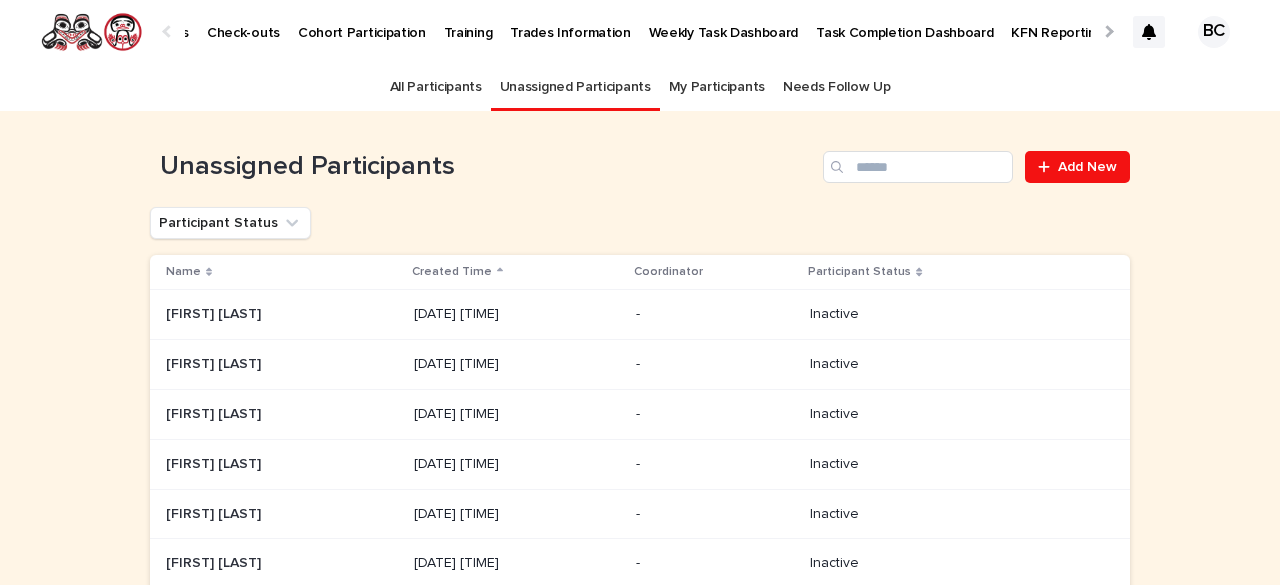 scroll, scrollTop: 0, scrollLeft: 444, axis: horizontal 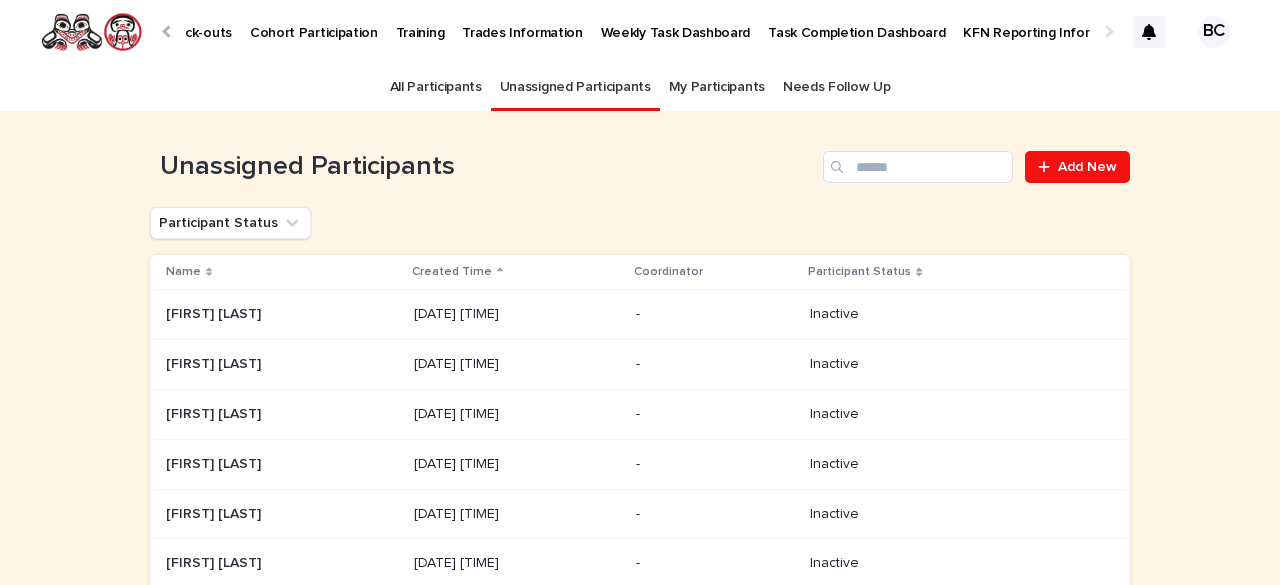 click at bounding box center (168, 31) 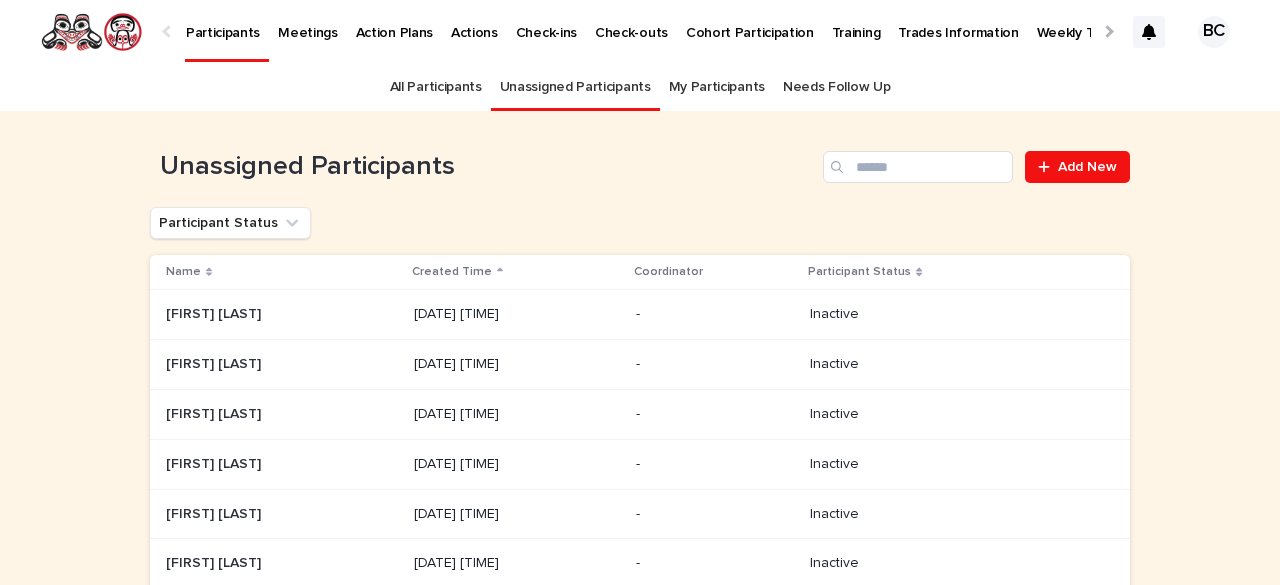 scroll, scrollTop: 0, scrollLeft: 0, axis: both 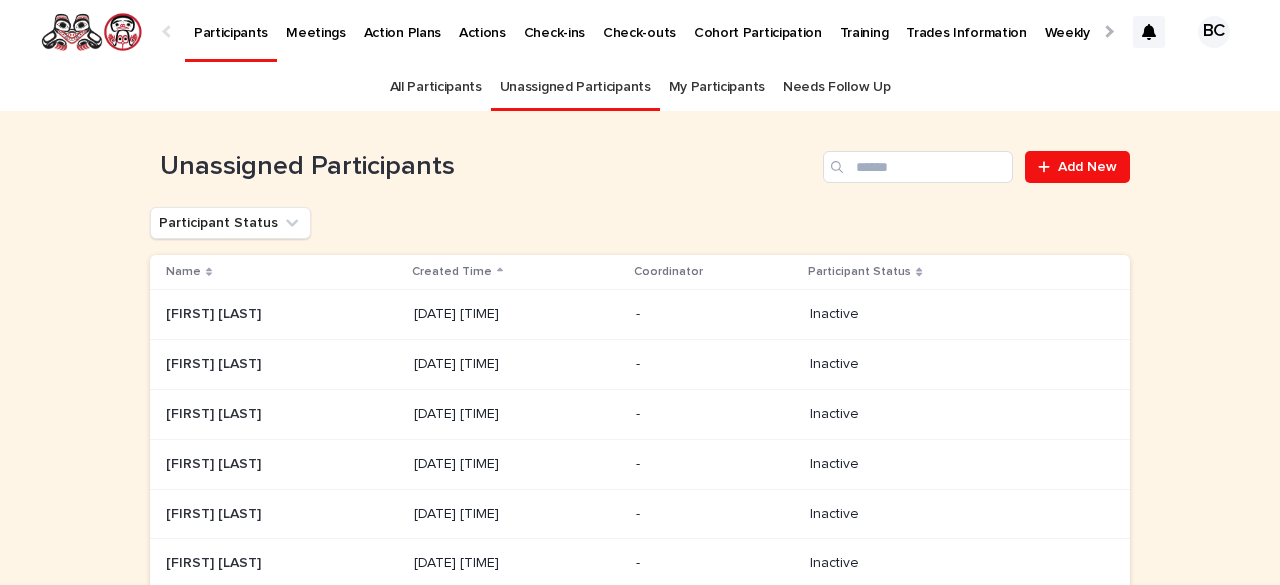 click at bounding box center (1107, 31) 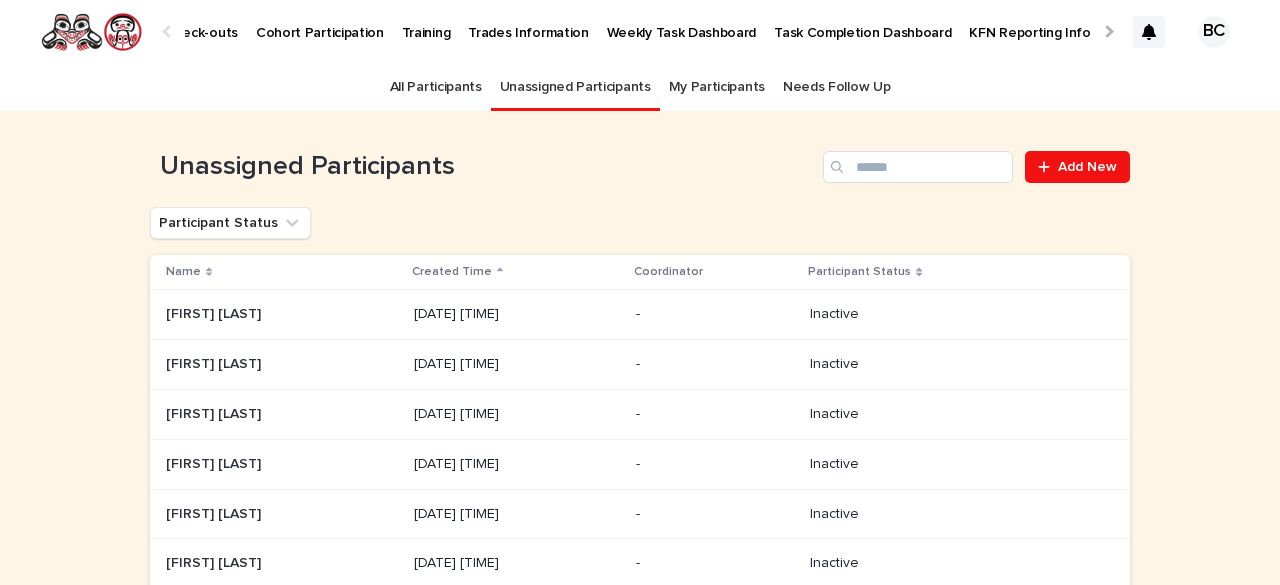 scroll, scrollTop: 0, scrollLeft: 444, axis: horizontal 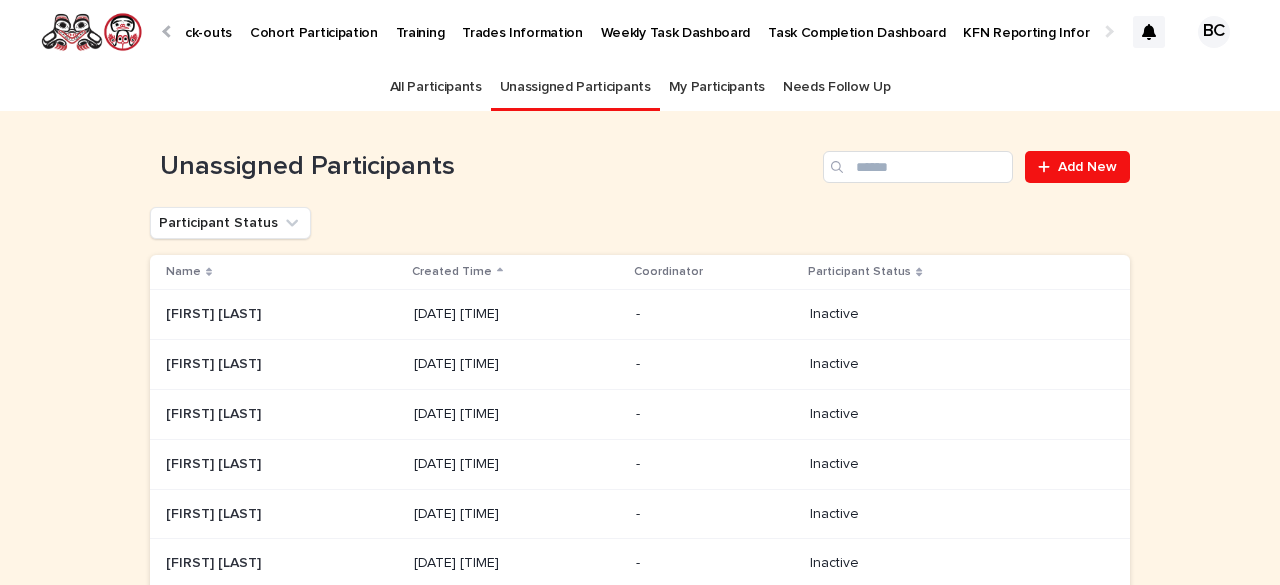 click on "Weekly Task Dashboard" at bounding box center [676, 21] 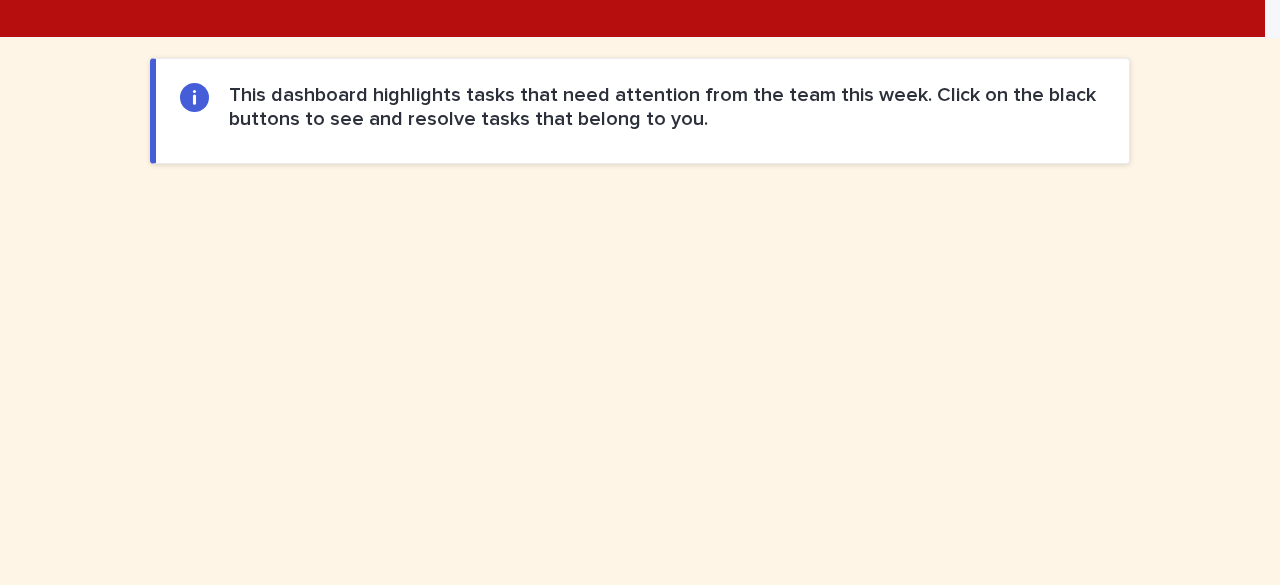 scroll, scrollTop: 360, scrollLeft: 0, axis: vertical 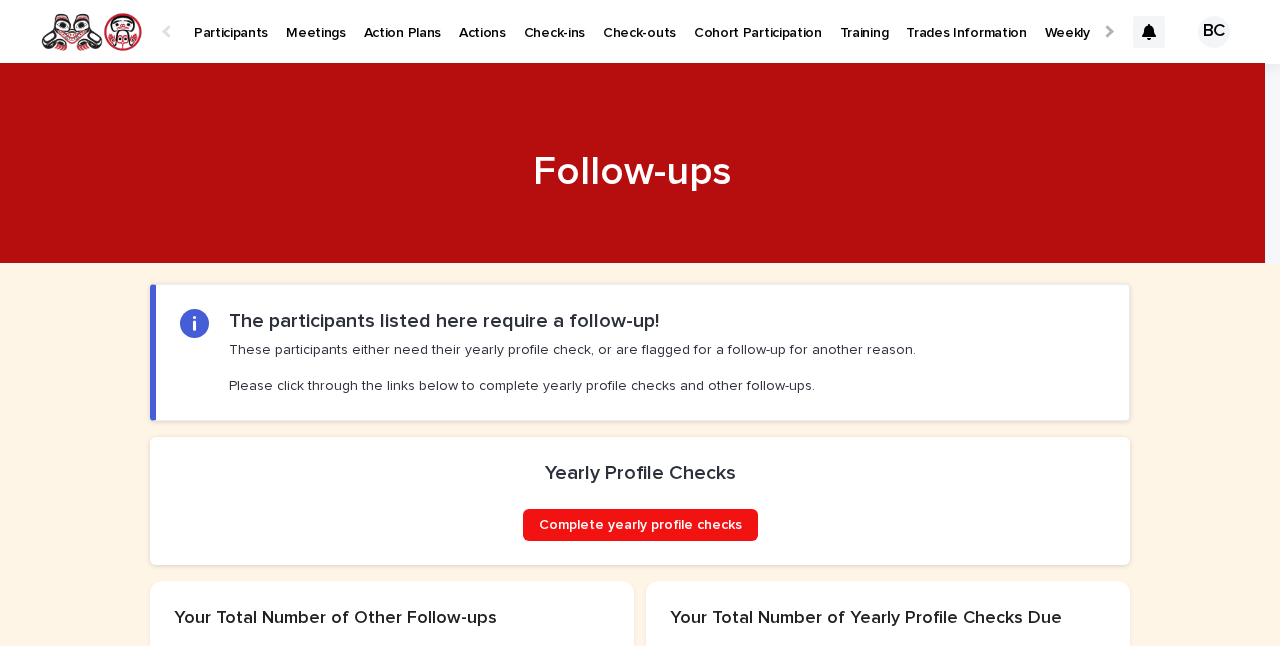 click on "Loading... Saving… Loading... Saving… Loading... Saving… Loading... Saving… Loading... Saving… The participants listed here require a follow-up!
These participants either need their yearly profile check, or are flagged for a follow-up for another reason.
Please click through the links below to complete yearly profile checks and other follow-ups. Loading... Saving… Yearly Profile Checks                                         •••                                                                     Complete yearly profile checks Loading... Saving… Your Total Number of Other Follow-ups  0 Your Total Number of Yearly Profile Checks Due 0 Loading... Saving… Your Other Follow-ups 3 records Name Coordinator Needs follow up Needs Follow Up - Notes Needs Follow Up - Last Modified [NAME] [NAME] [NAME] [NAME]   [NAME] [NAME]   New AP
New AP
30/6/2025 [NAME] [NAME] [NAME] [NAME]   [NAME] [NAME]     21/6/2025 [NAME] [NAME] [NAME] [NAME]   [NAME] [NAME]" at bounding box center [640, 1086] 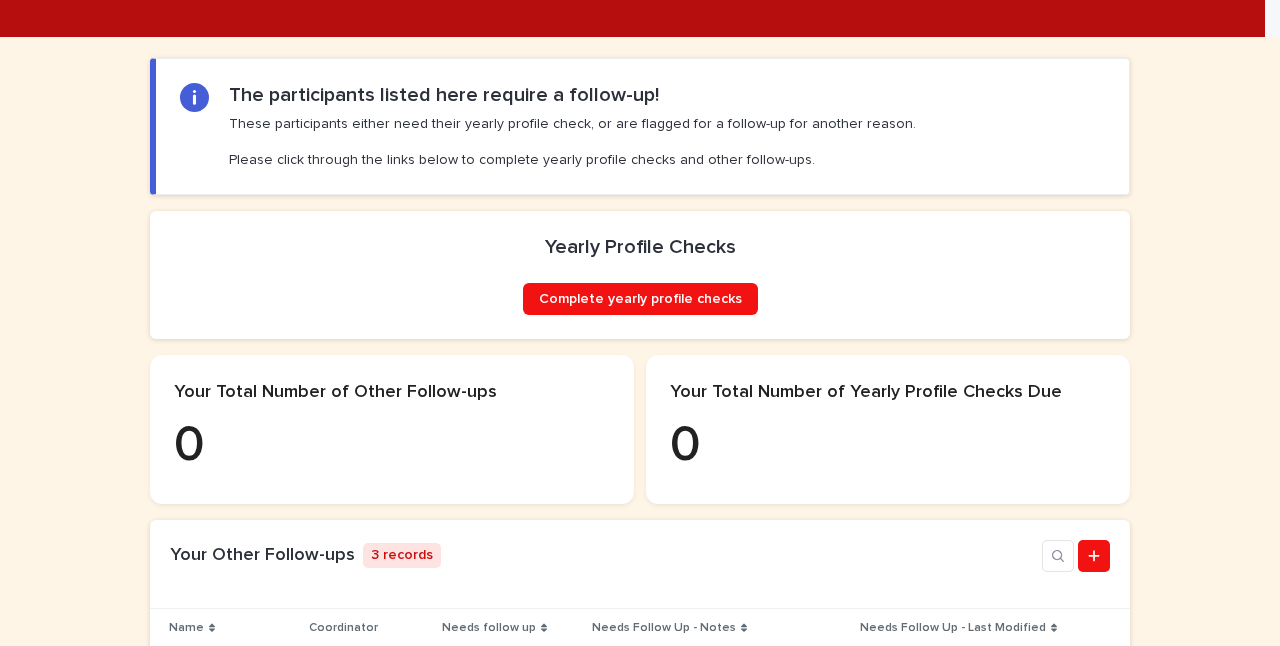 scroll, scrollTop: 386, scrollLeft: 0, axis: vertical 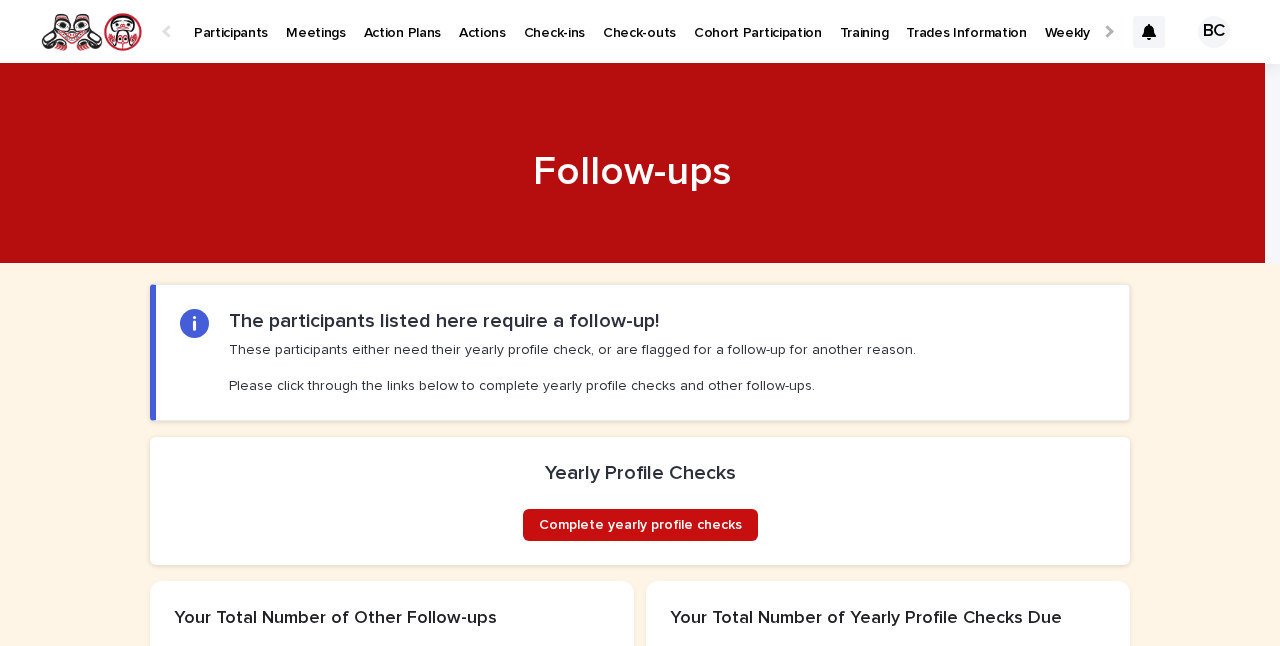 click on "Complete yearly profile checks" at bounding box center [640, 525] 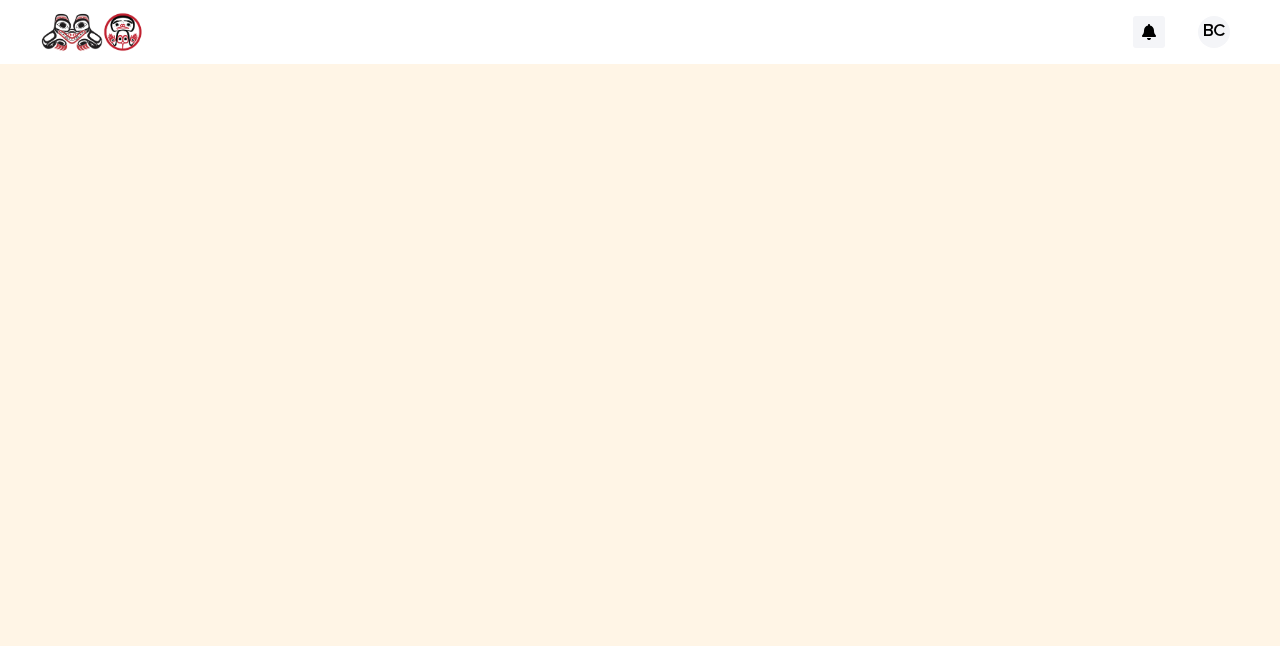 scroll, scrollTop: 0, scrollLeft: 0, axis: both 